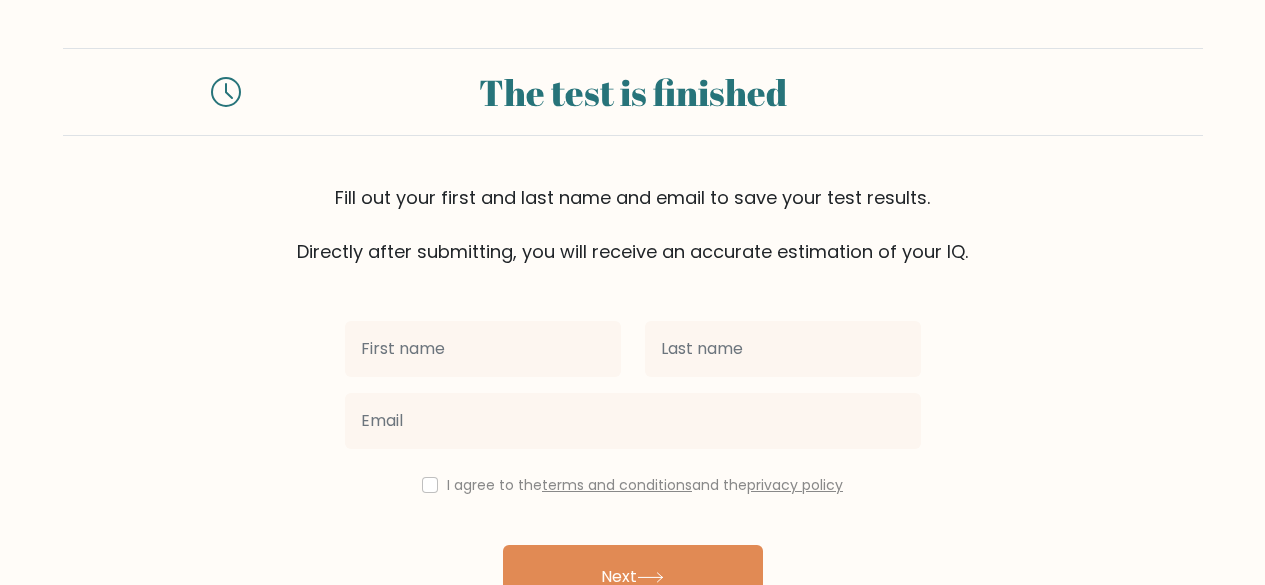 scroll, scrollTop: 0, scrollLeft: 0, axis: both 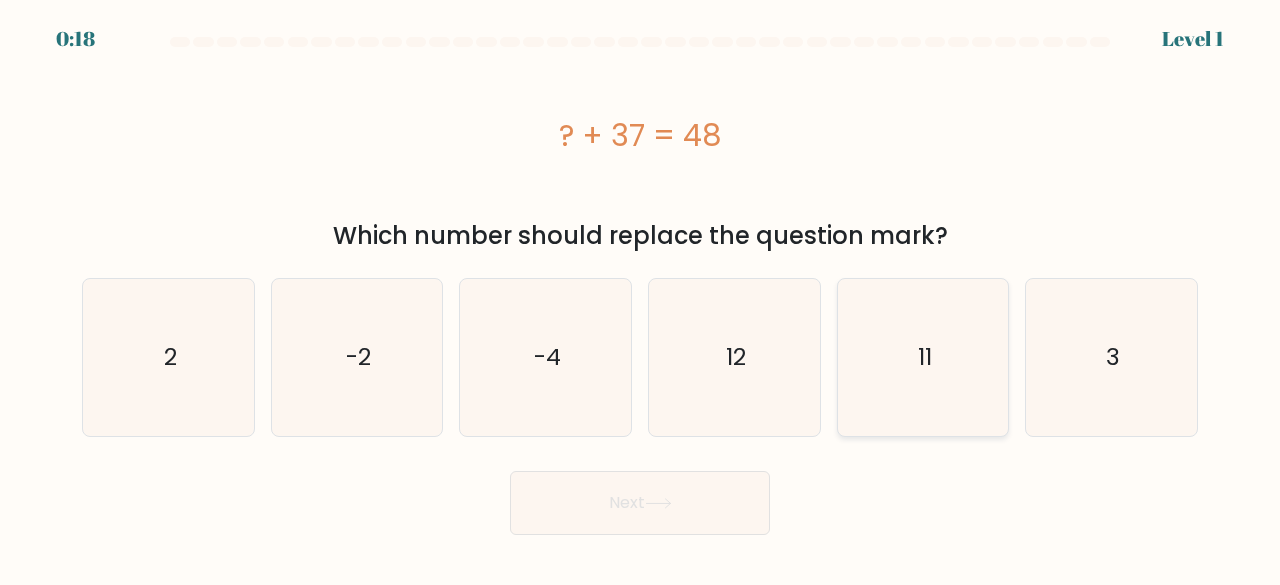 click on "11" 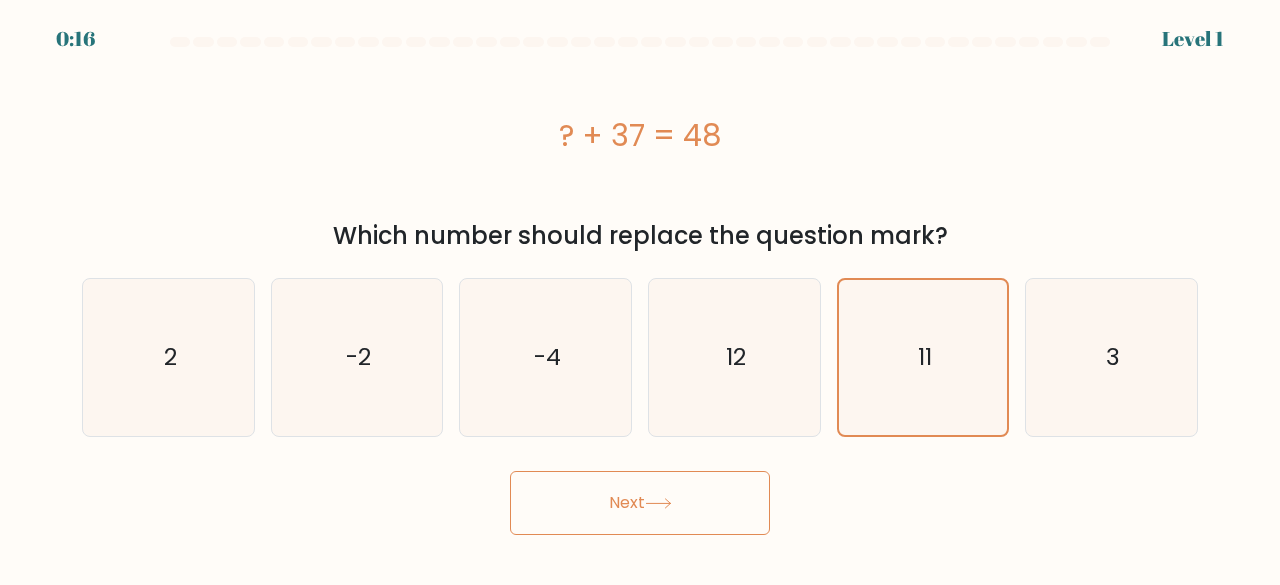 click on "Next" at bounding box center (640, 503) 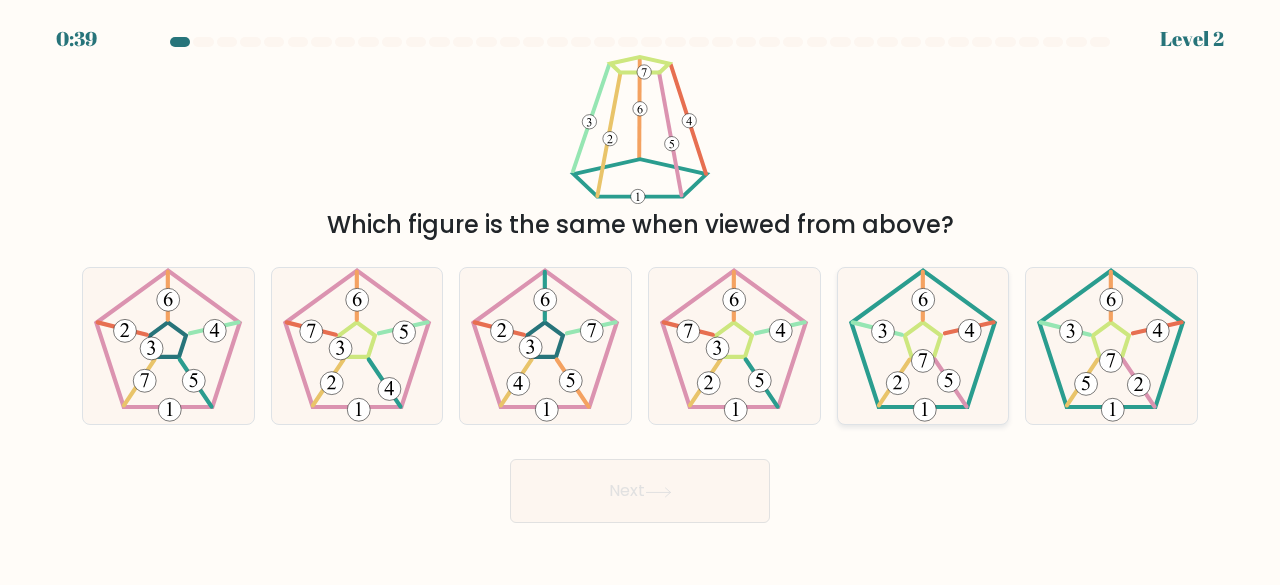 click 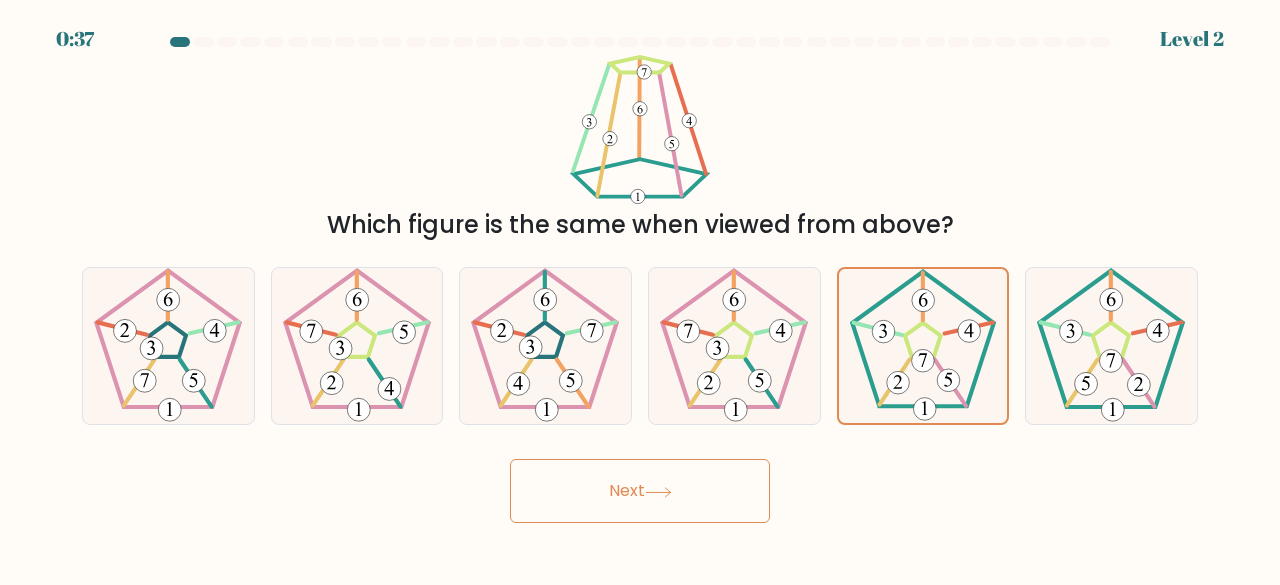 click 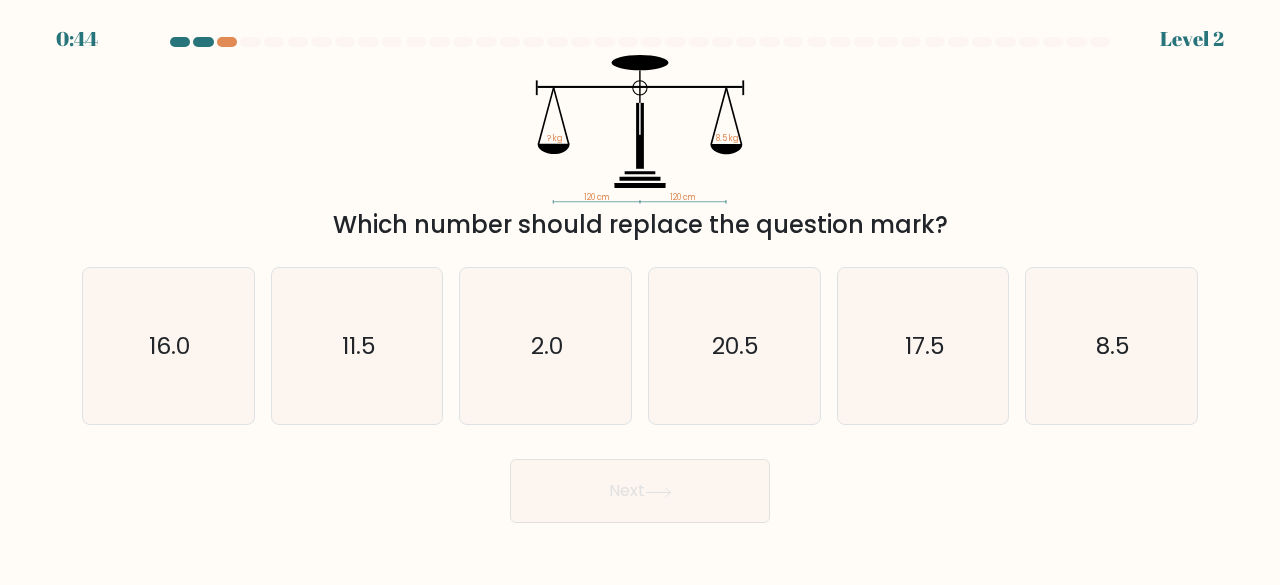 scroll, scrollTop: 0, scrollLeft: 0, axis: both 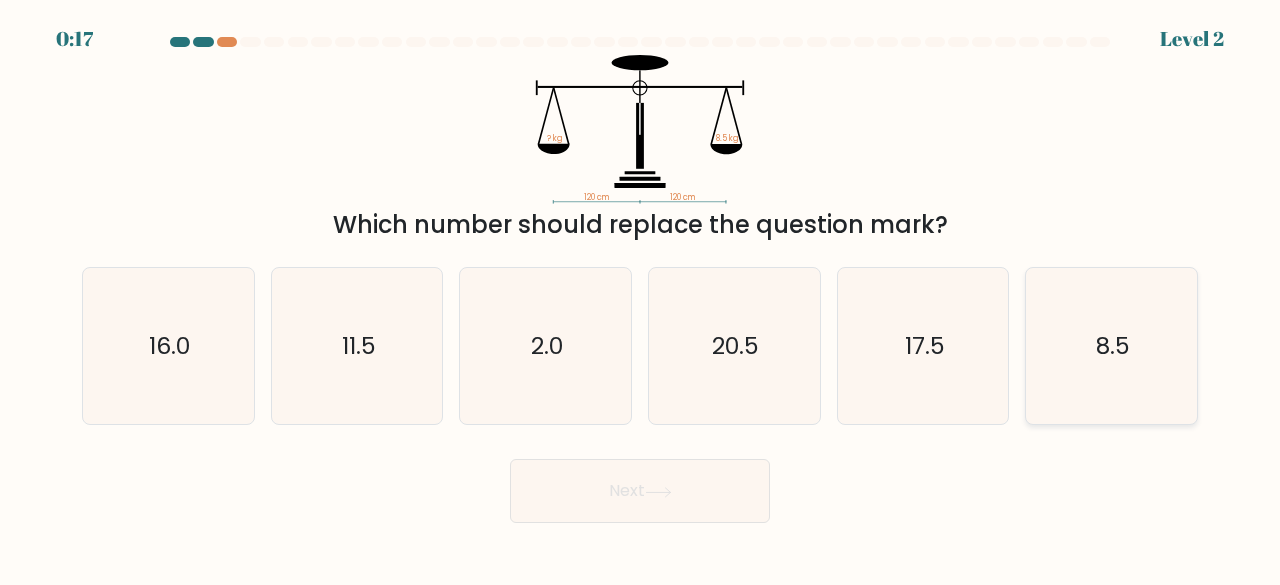 click on "8.5" 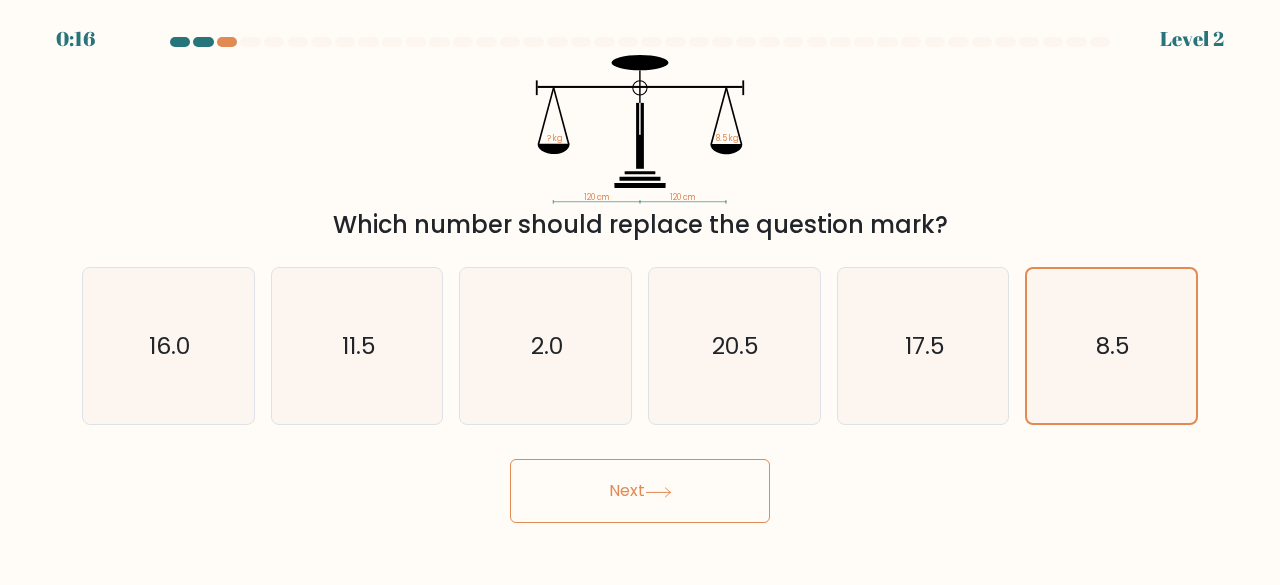 click on "Next" at bounding box center (640, 491) 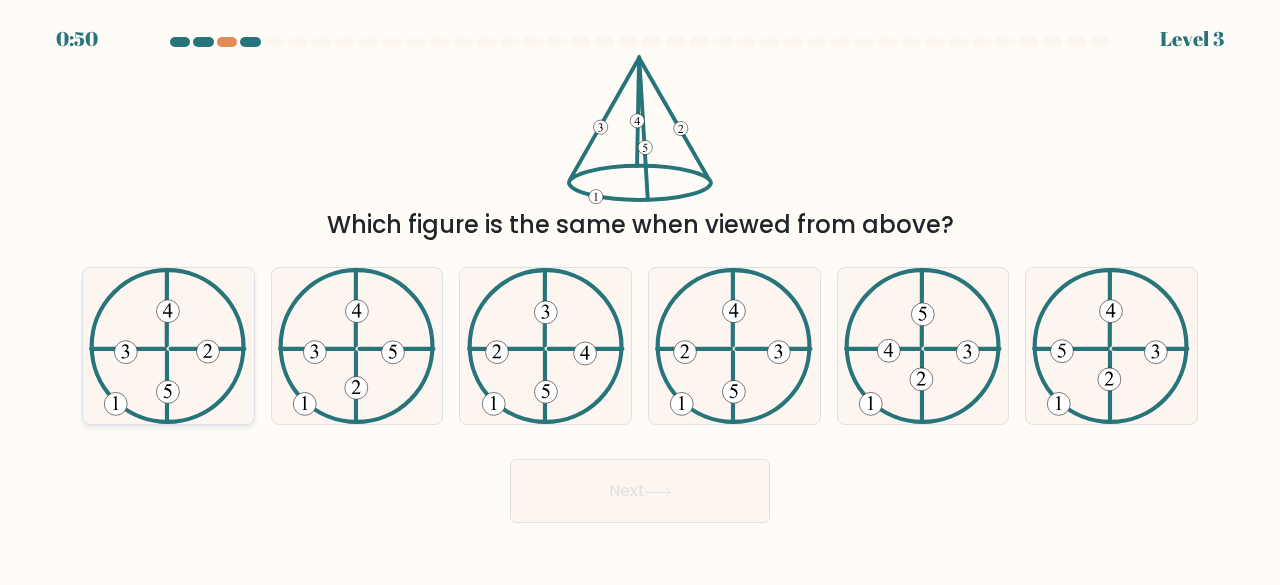 click 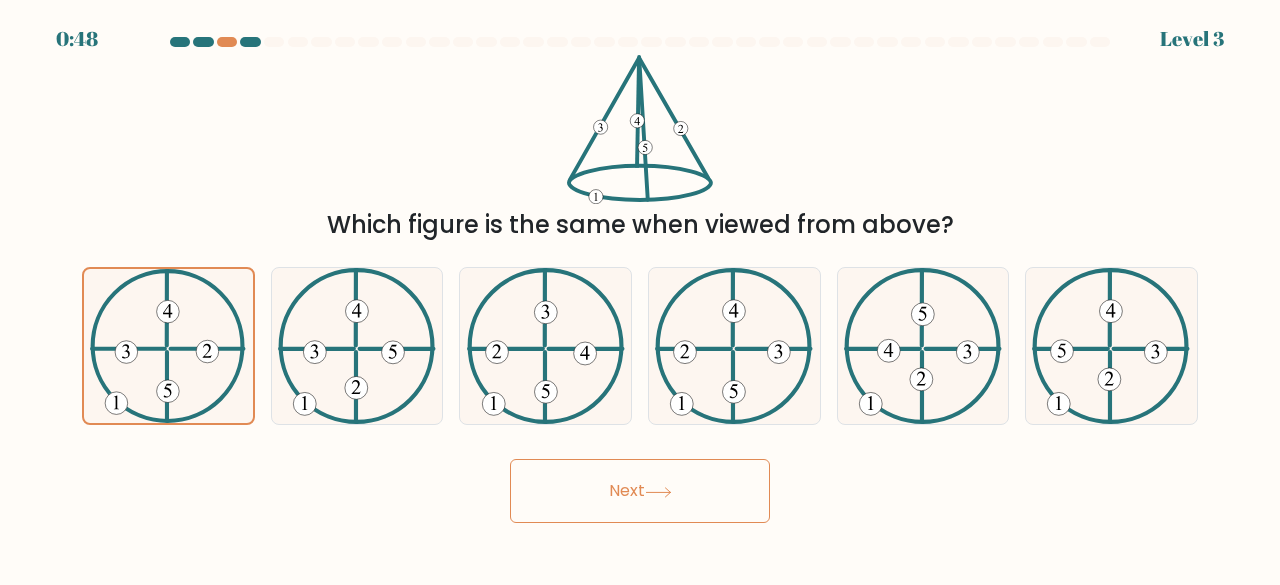 click on "Next" at bounding box center [640, 491] 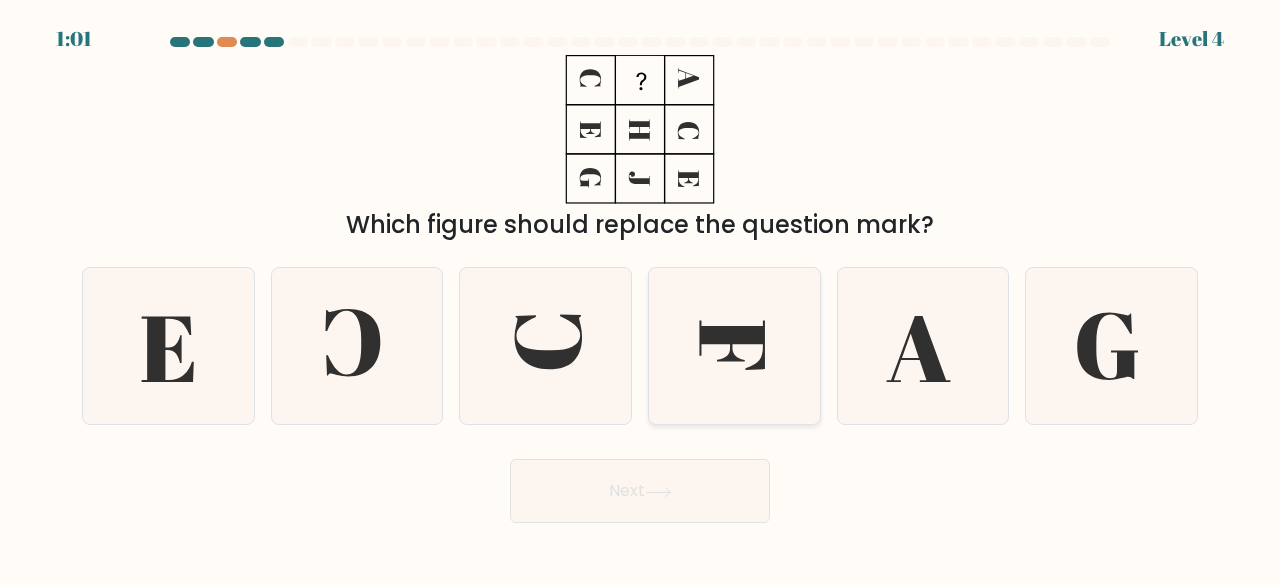 click 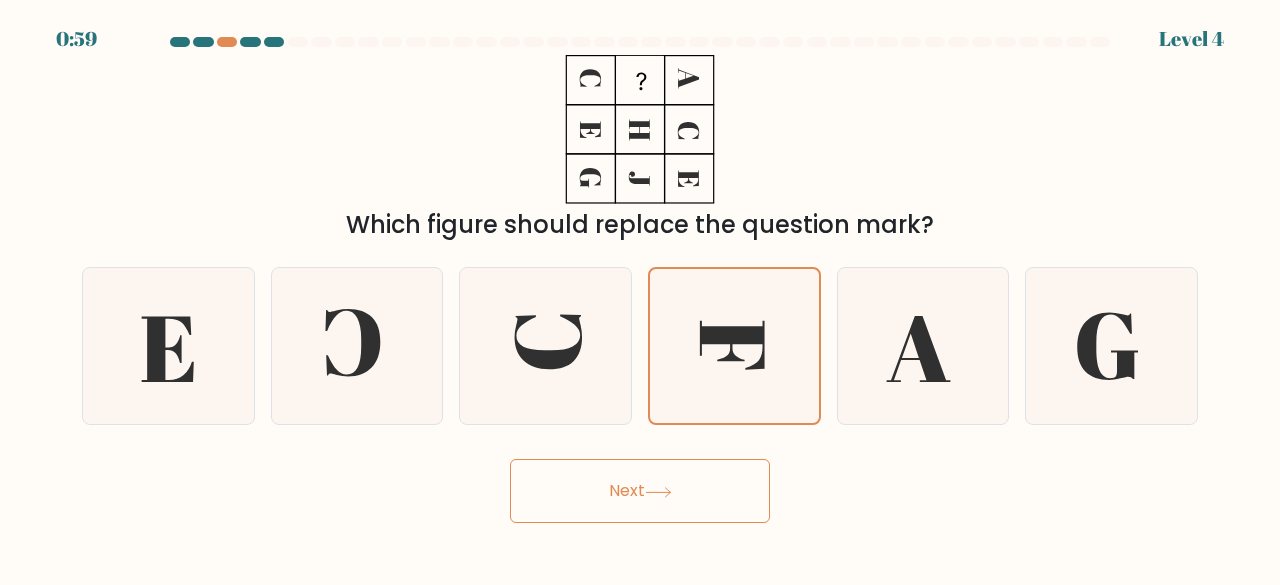 click on "Next" at bounding box center [640, 491] 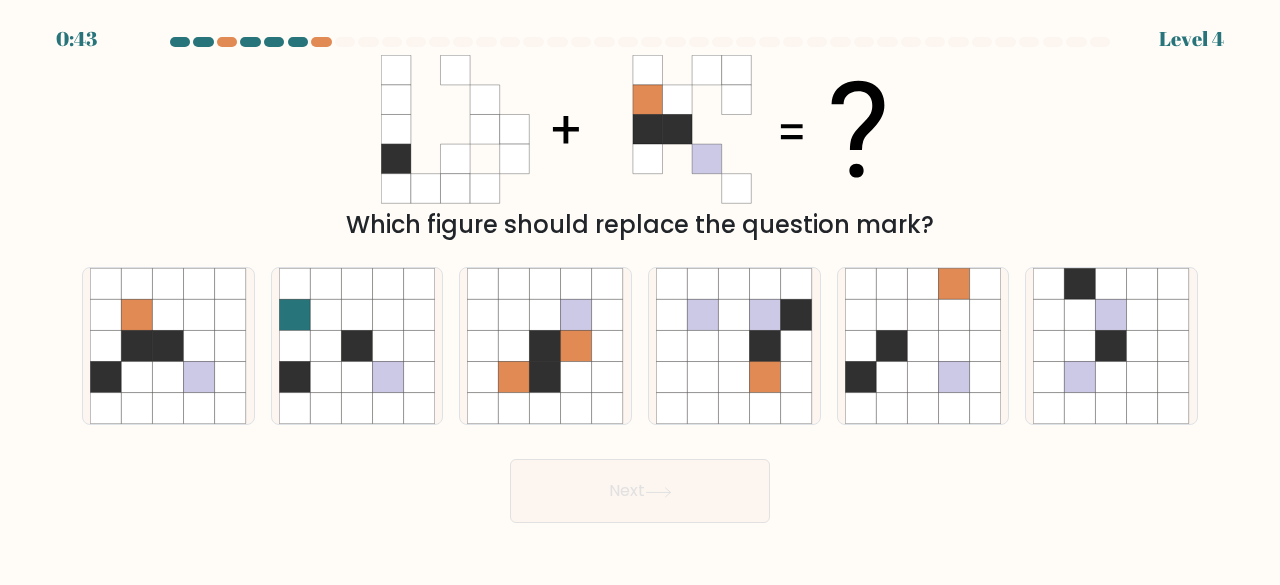 scroll, scrollTop: 0, scrollLeft: 0, axis: both 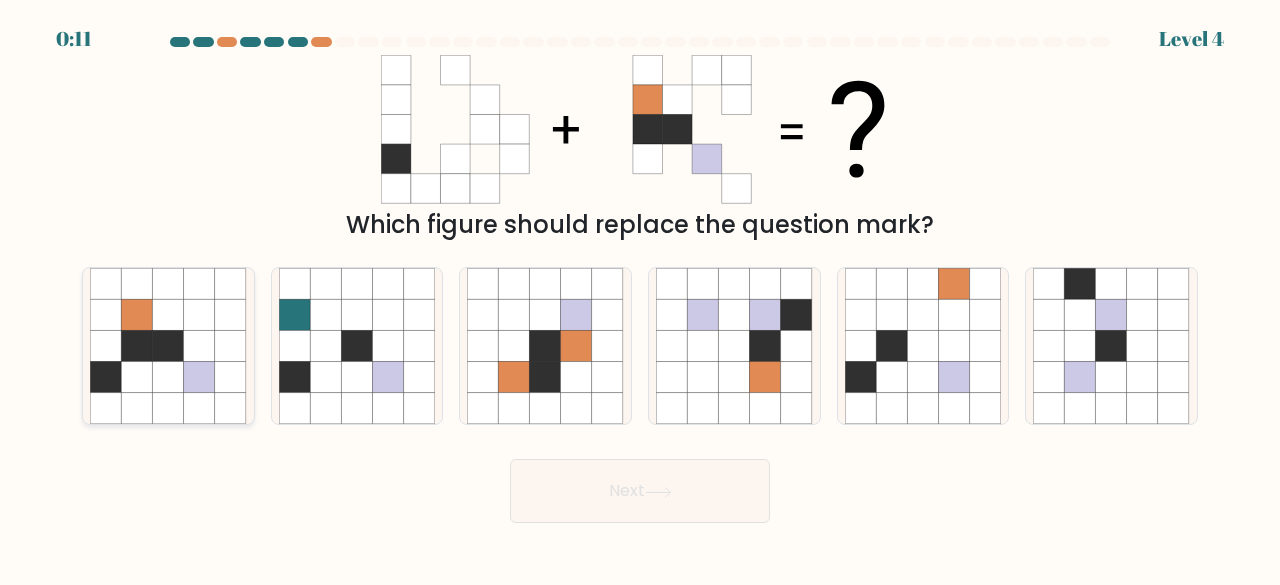 click 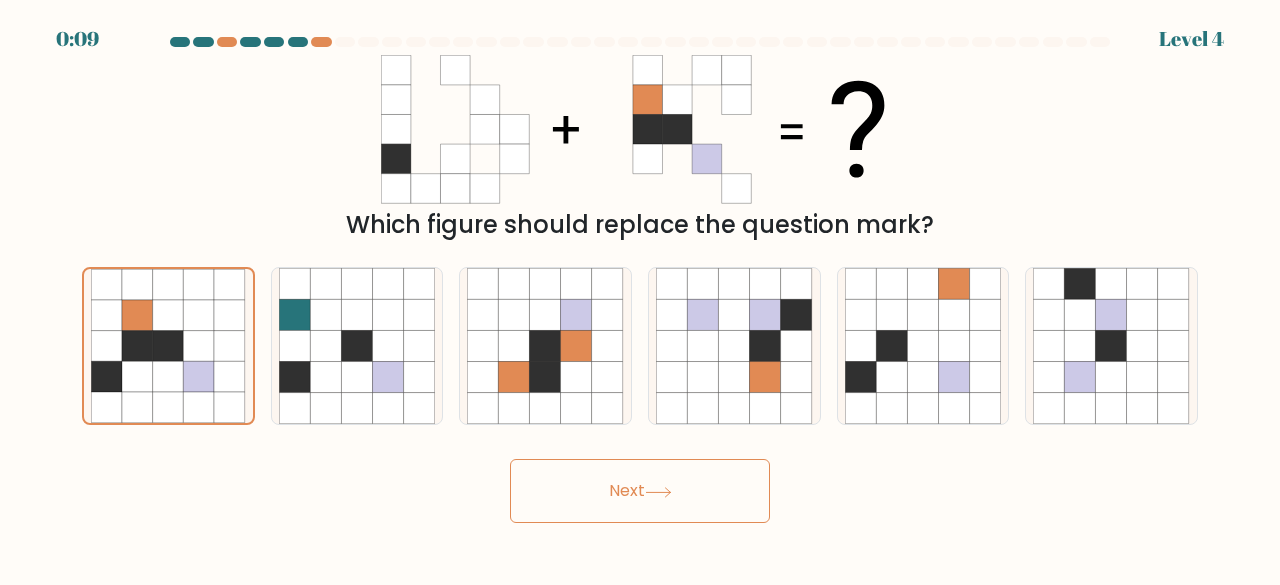 click on "Next" at bounding box center (640, 491) 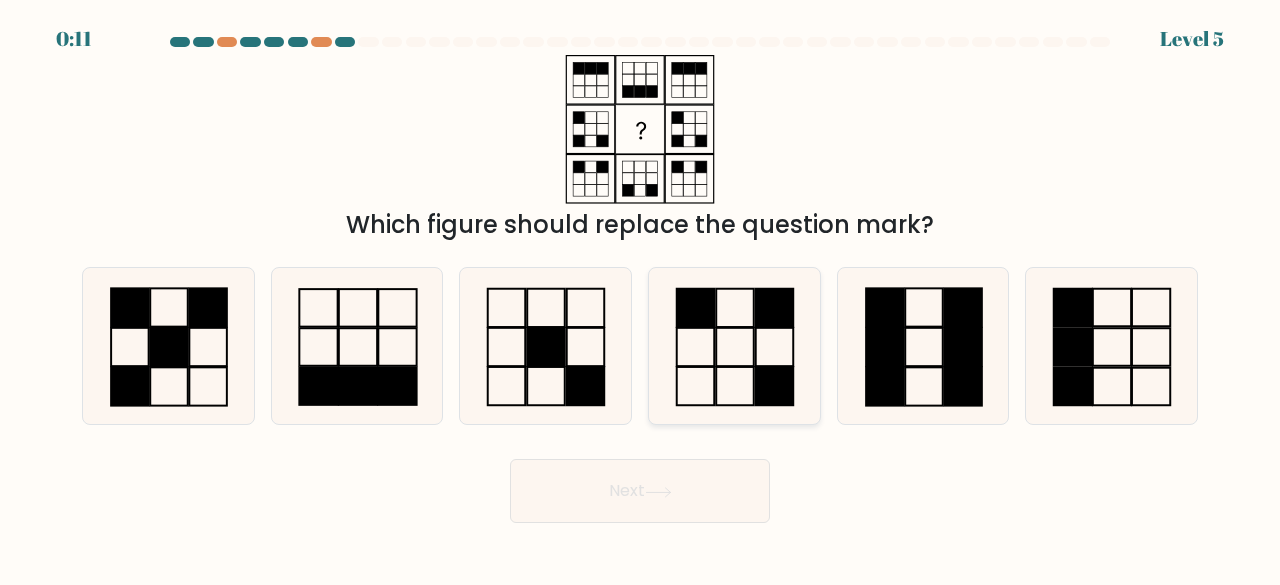 click 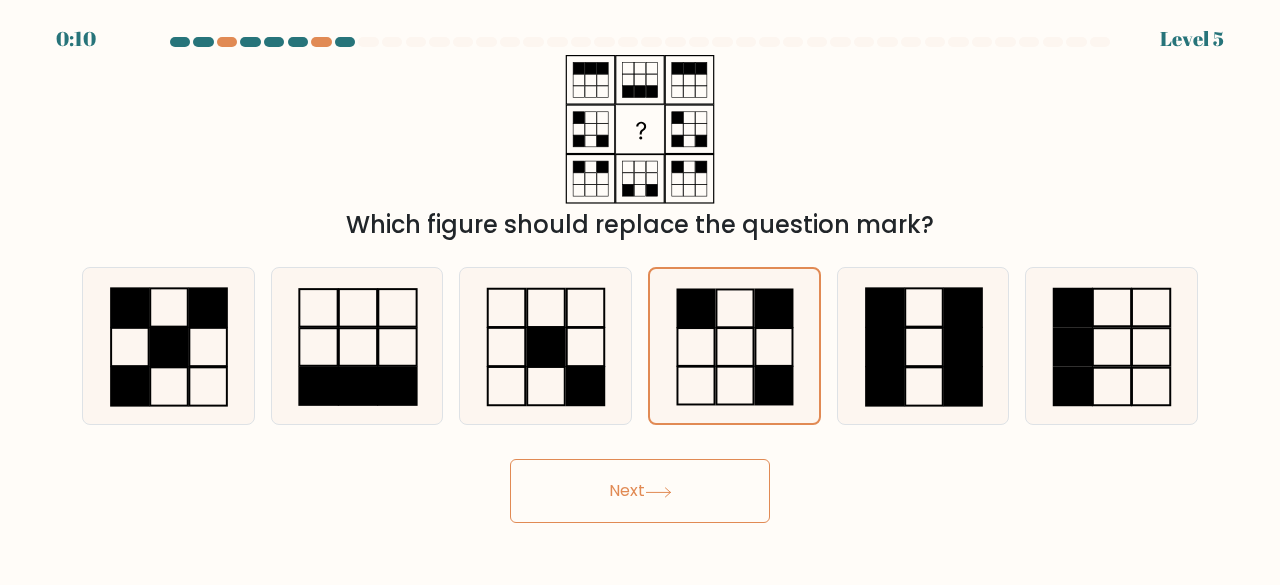 click on "Next" at bounding box center (640, 491) 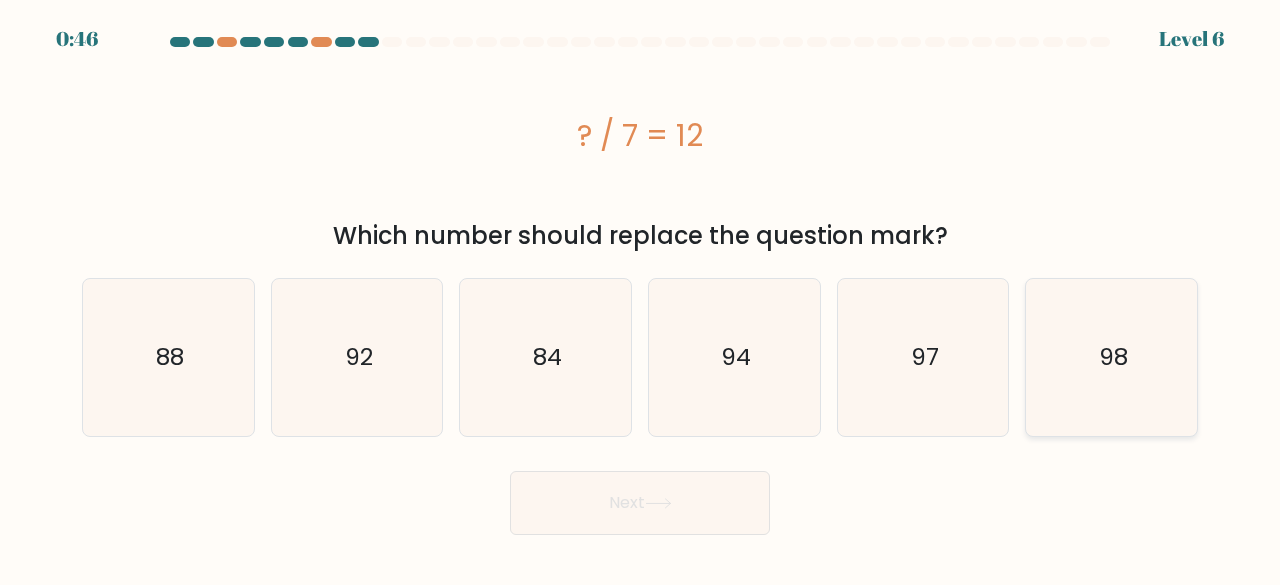 click on "98" 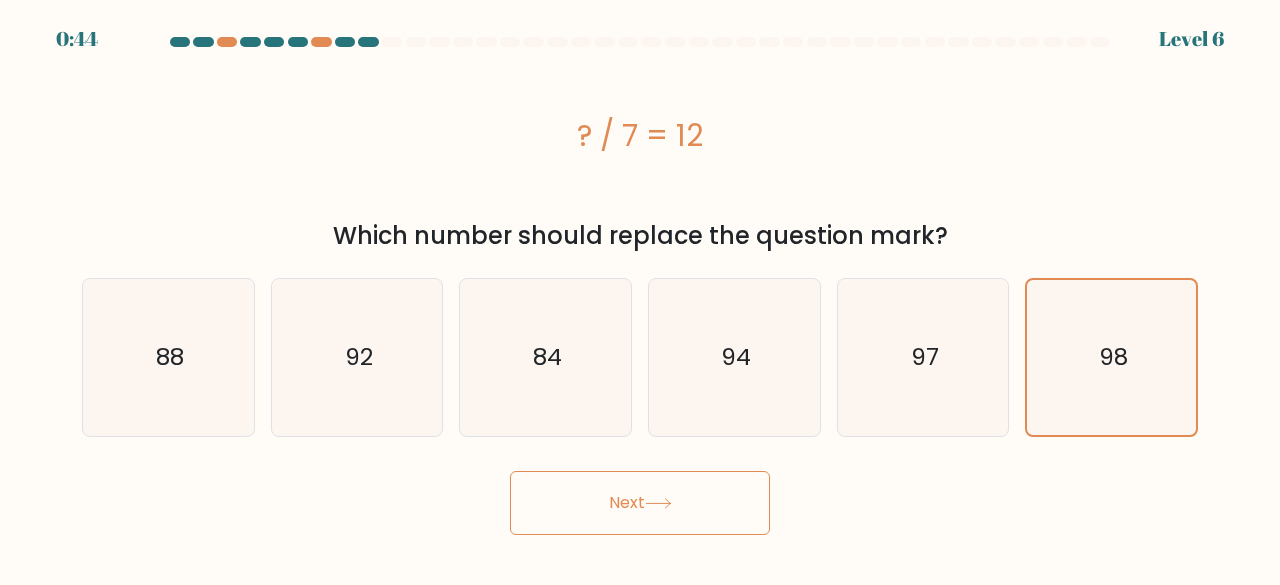 click on "Next" at bounding box center (640, 503) 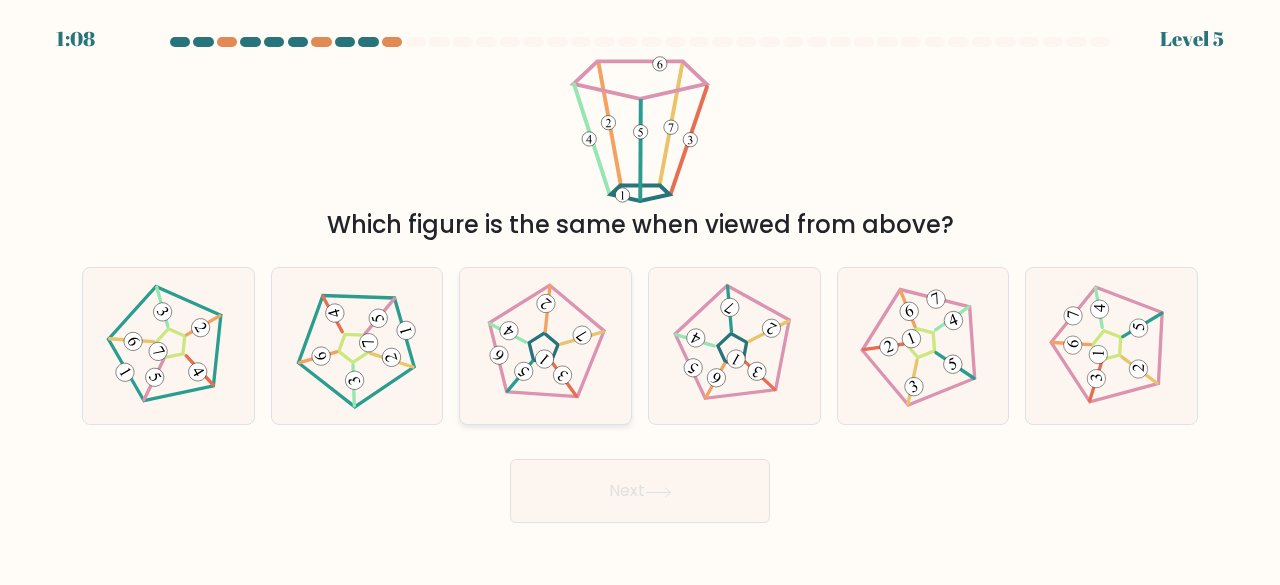 click 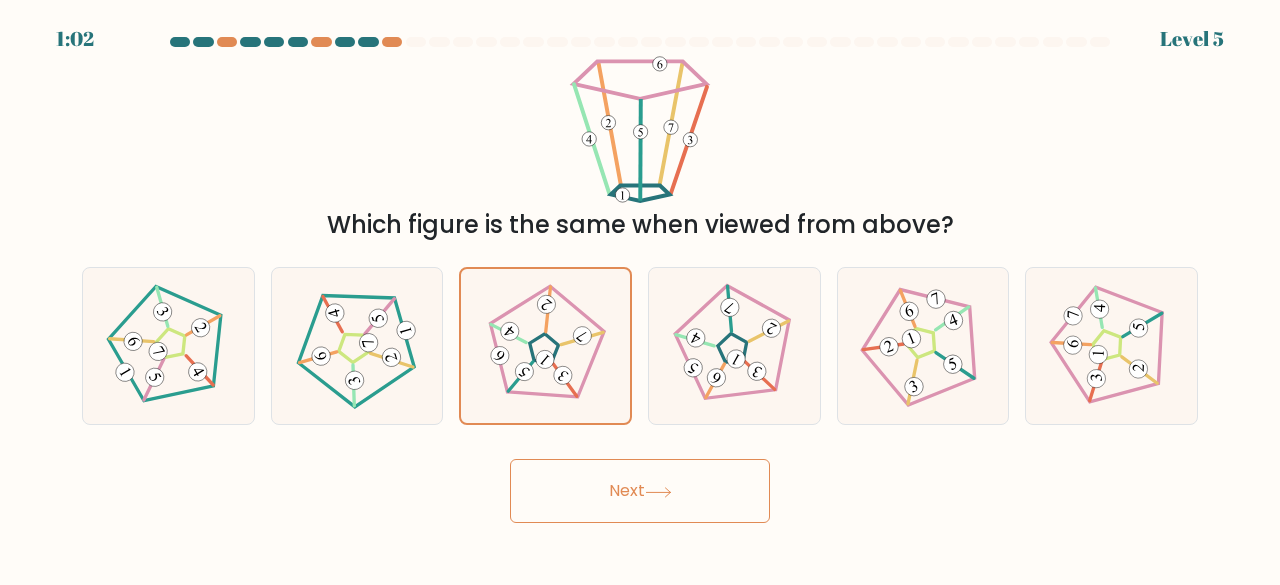 click on "Next" at bounding box center [640, 491] 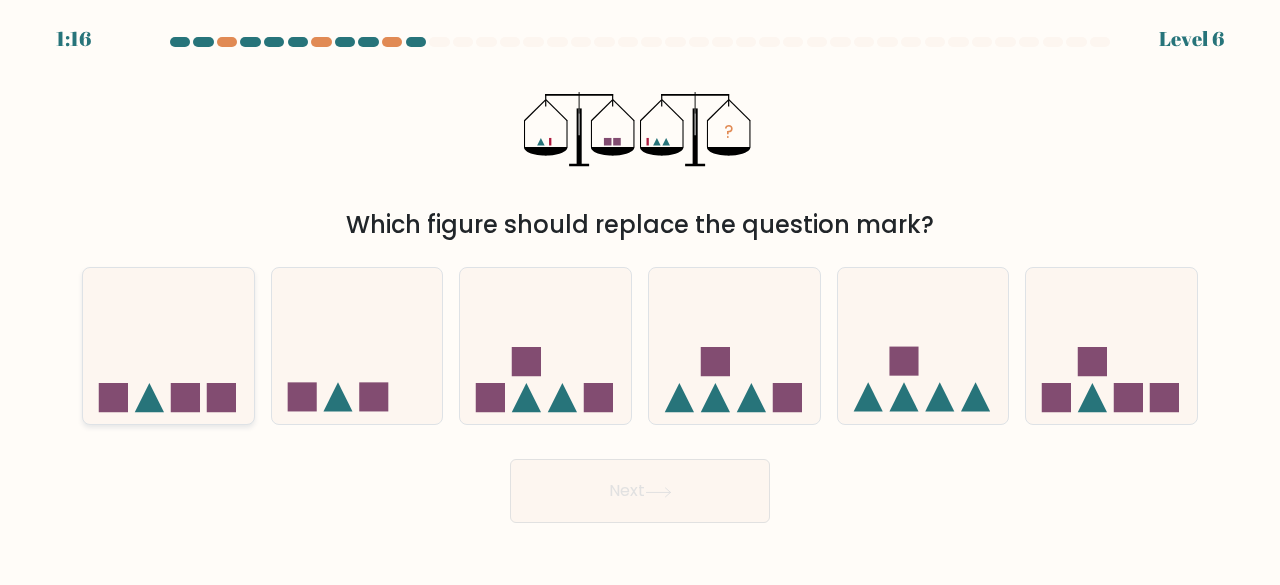 click 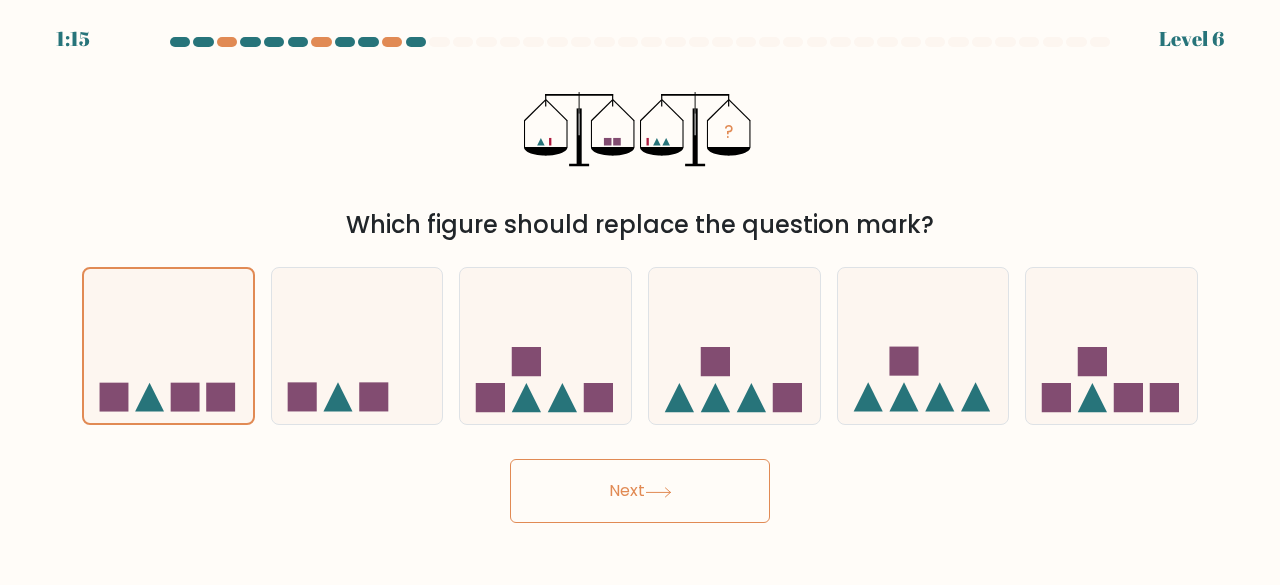 click 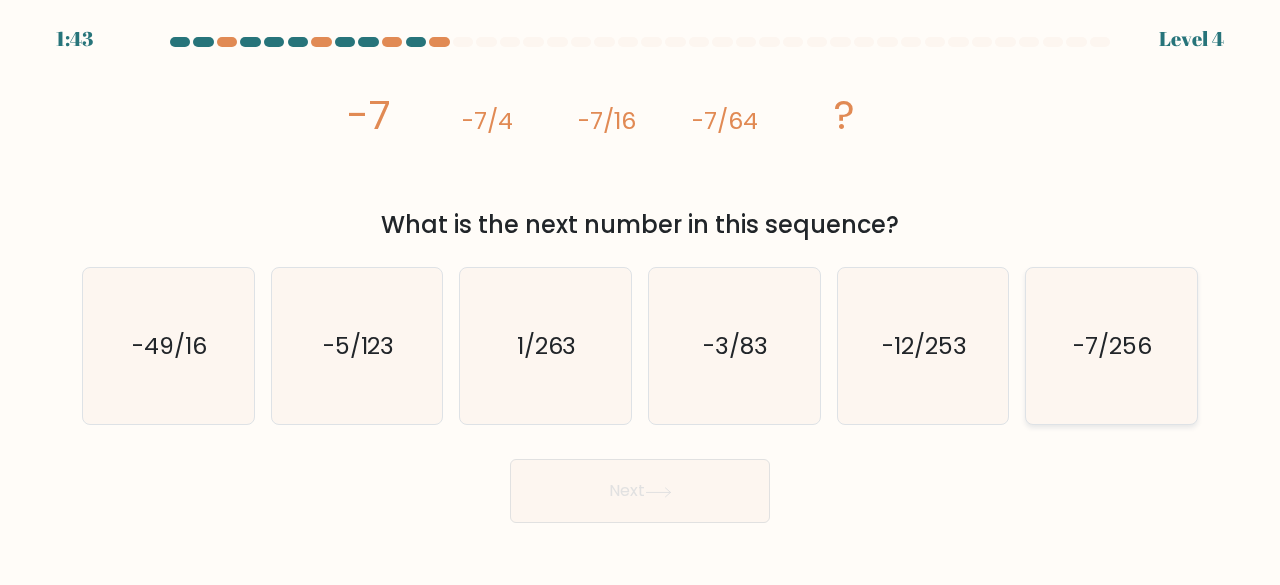 click on "-7/256" 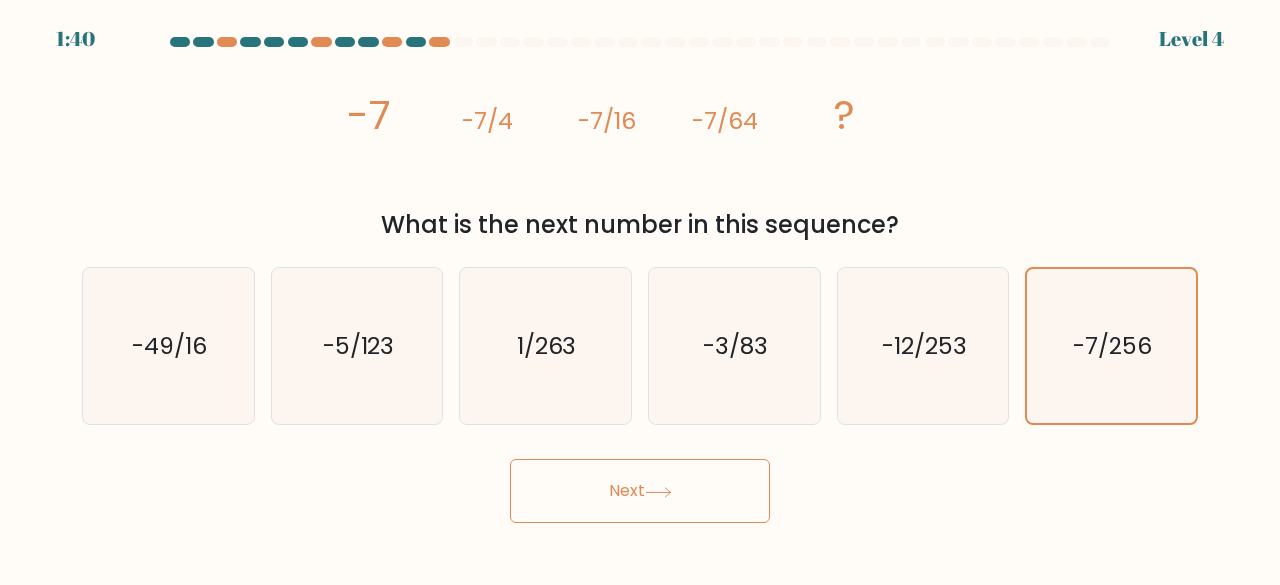 click on "Next" at bounding box center [640, 491] 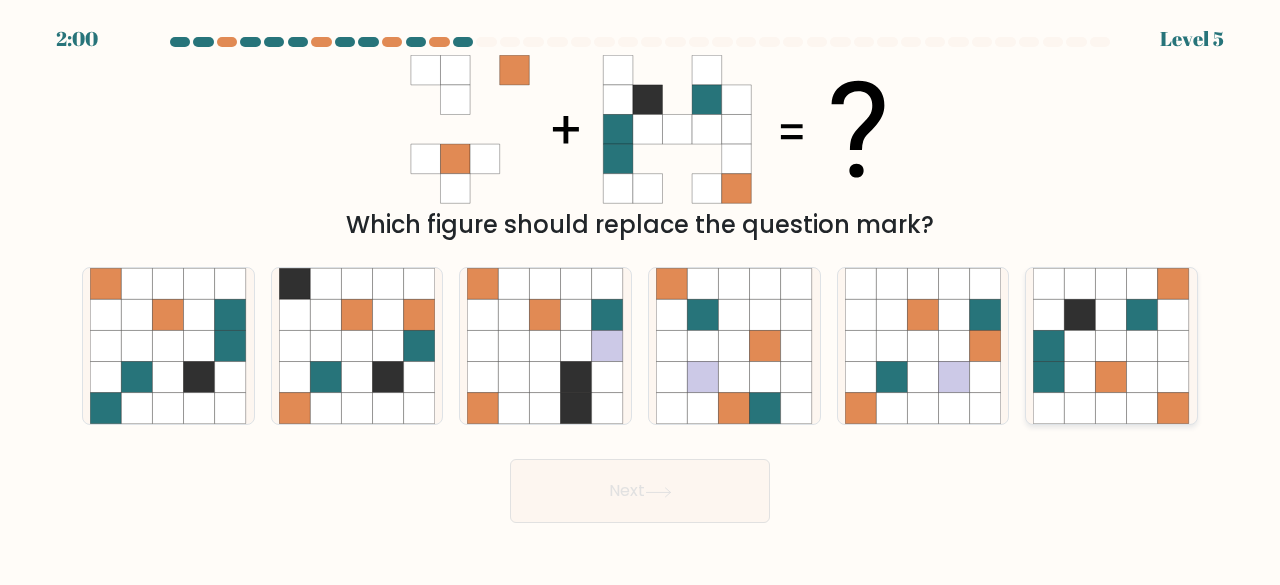 click 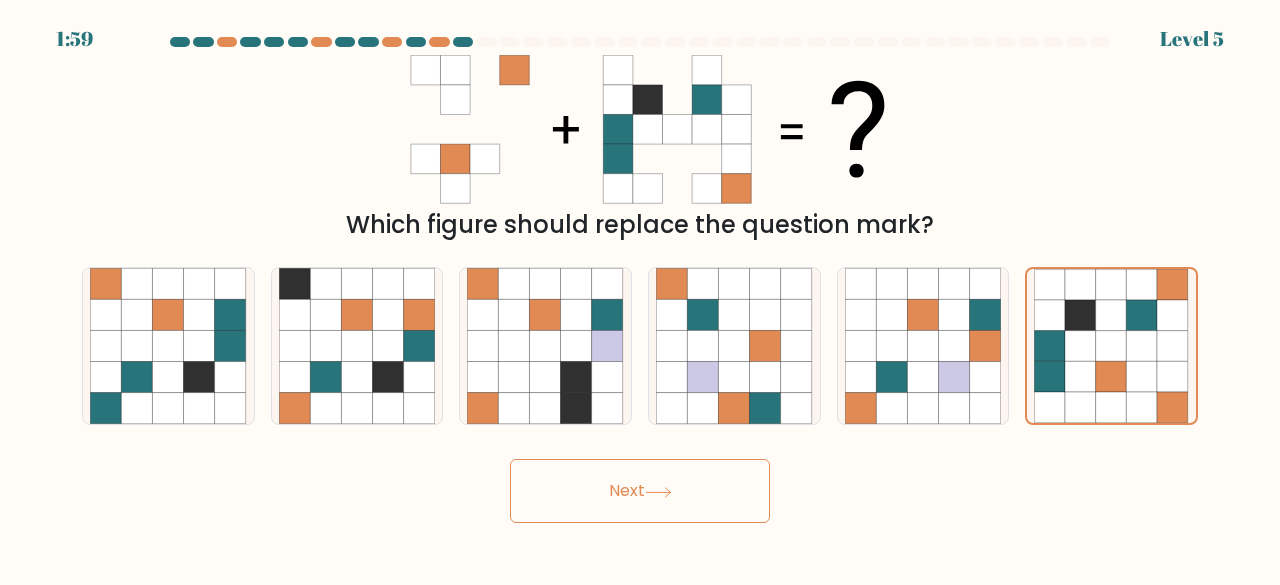 click on "Next" at bounding box center (640, 491) 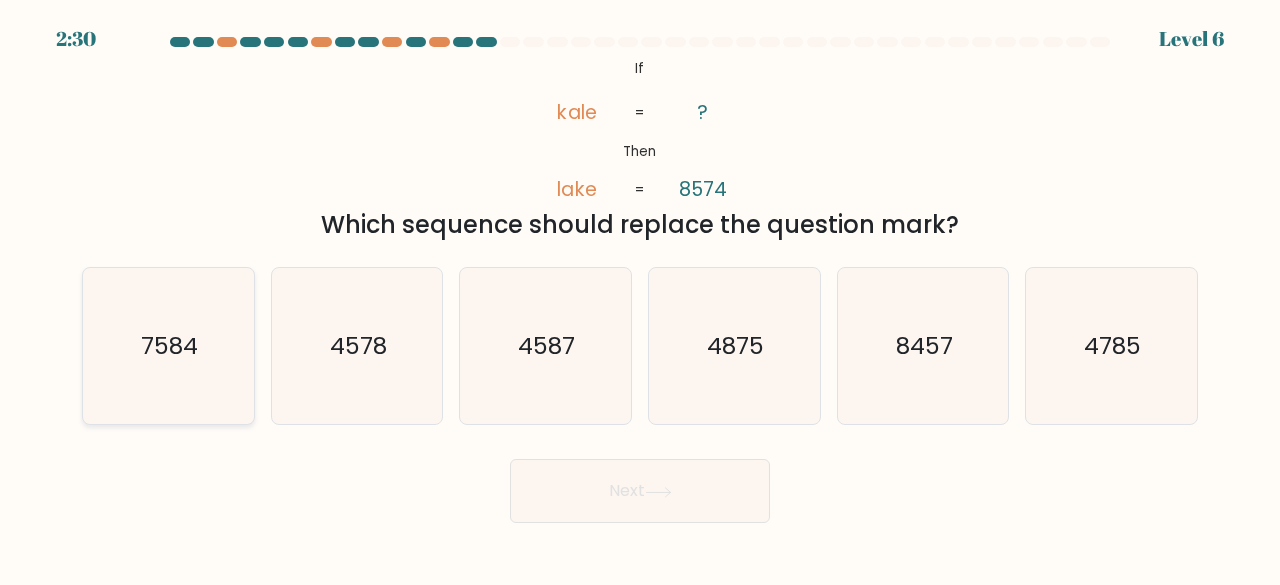 click on "7584" 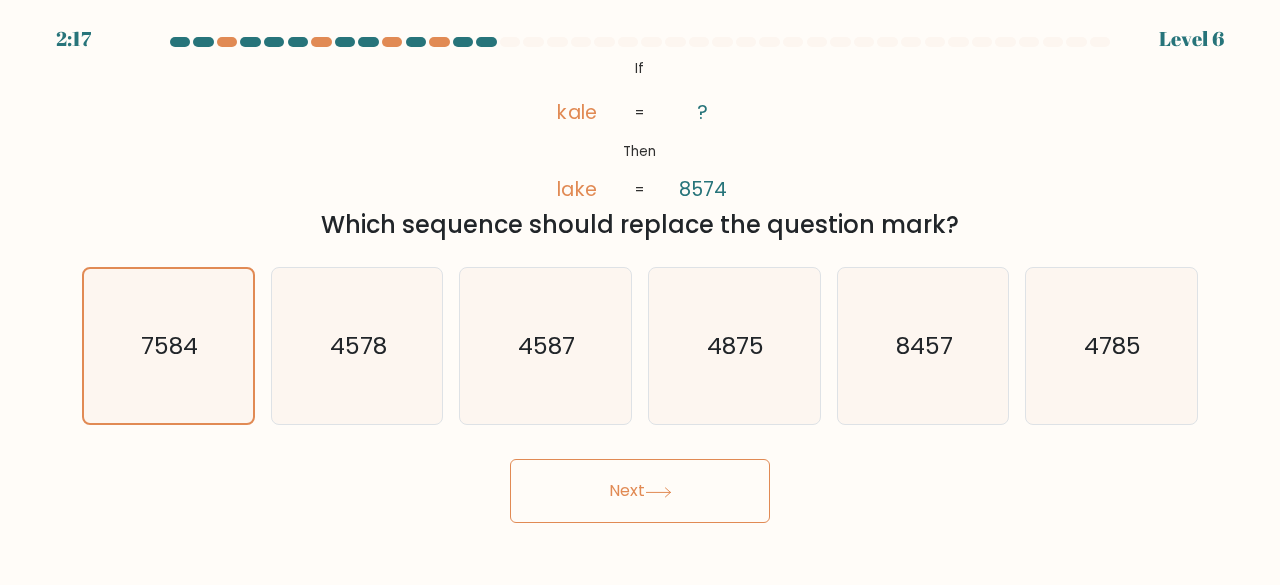 click on "Next" at bounding box center [640, 486] 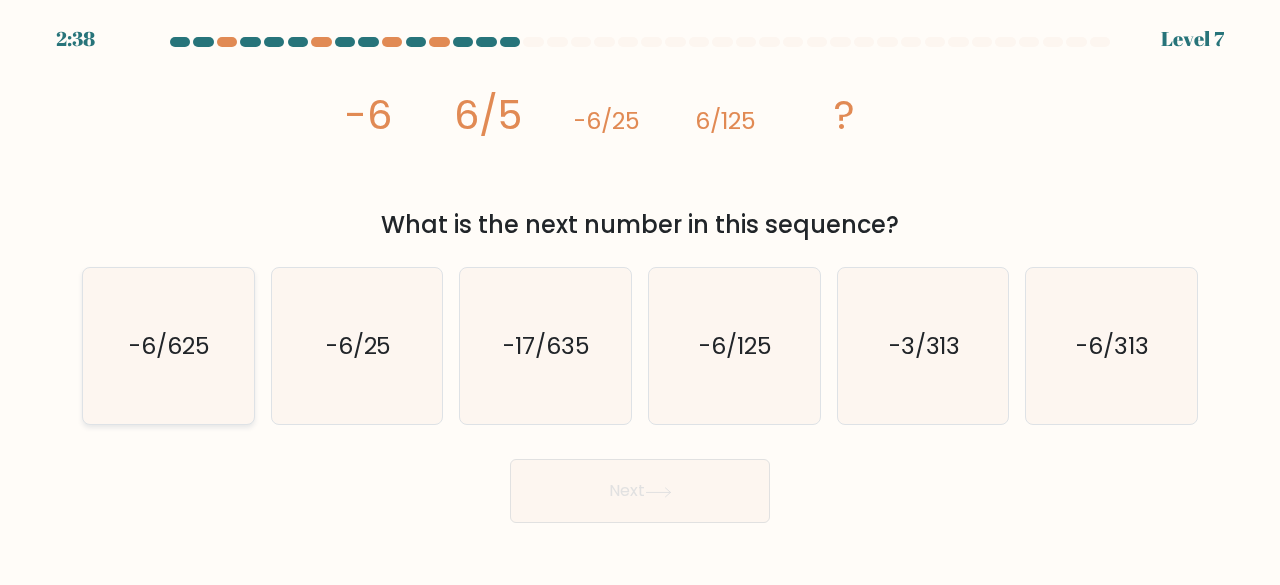 click on "-6/625" 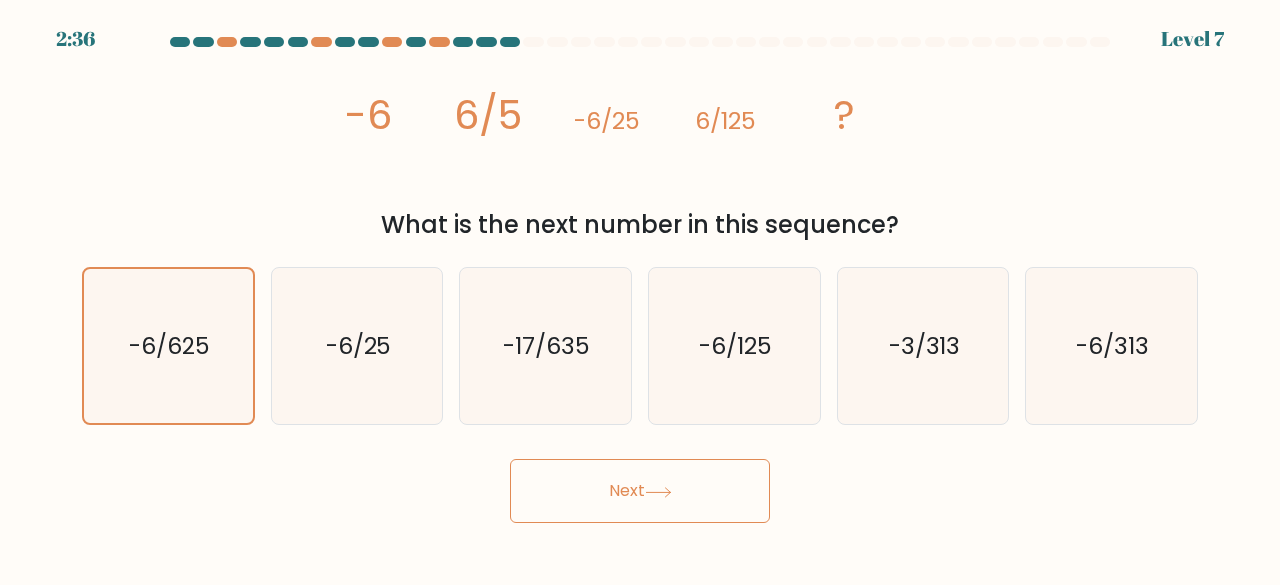 click on "Next" at bounding box center (640, 491) 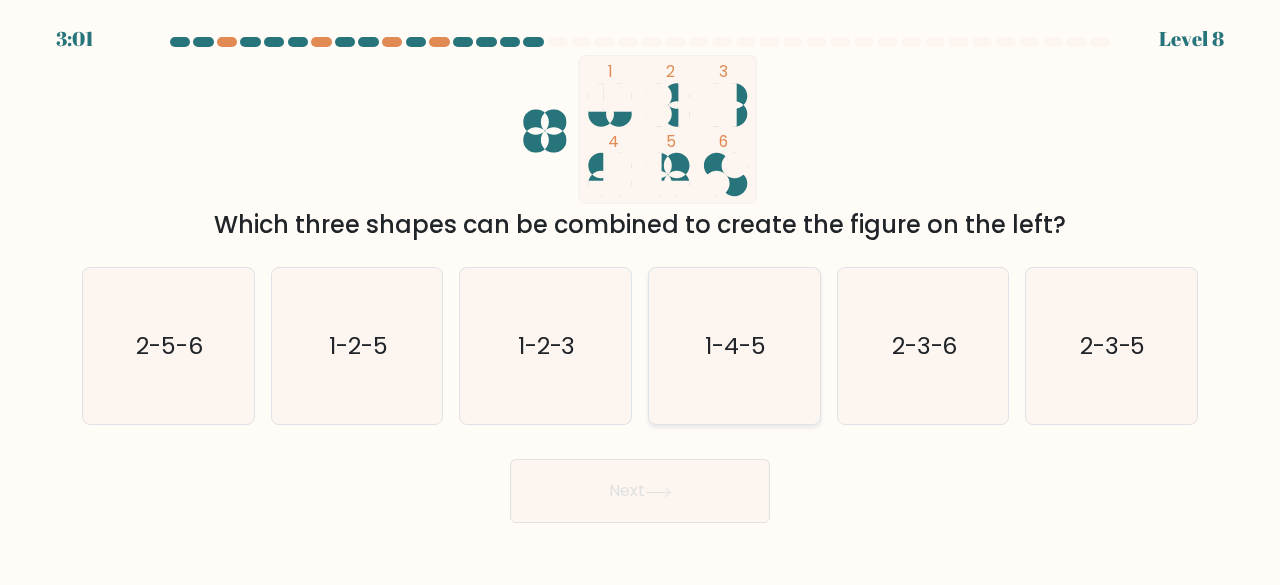 click on "1-4-5" 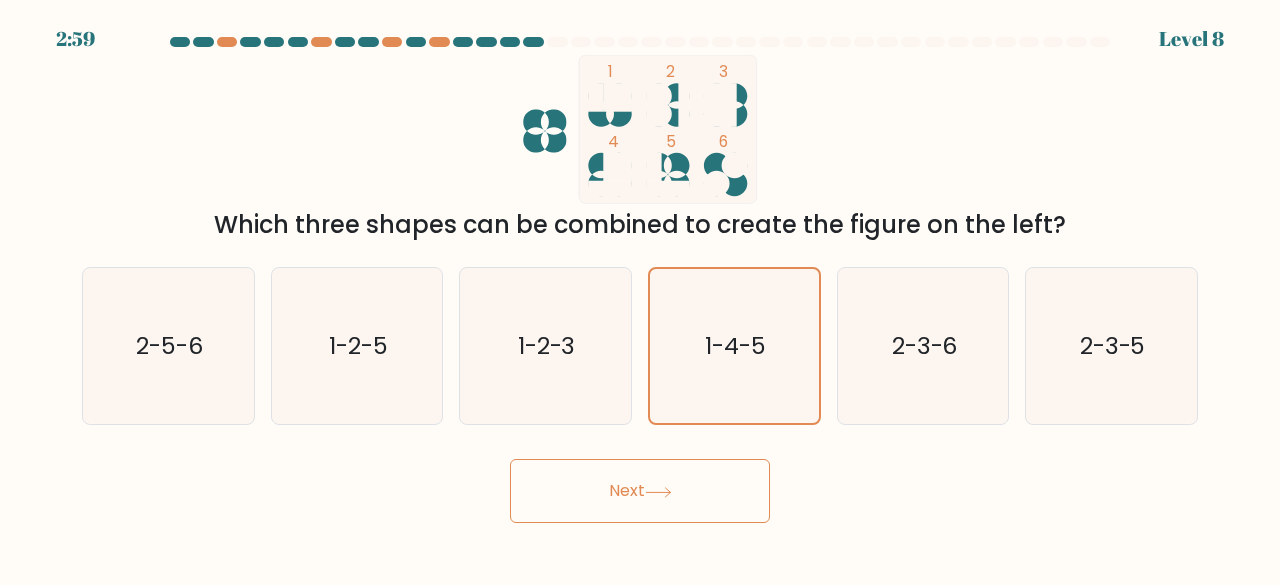 click on "Next" at bounding box center (640, 491) 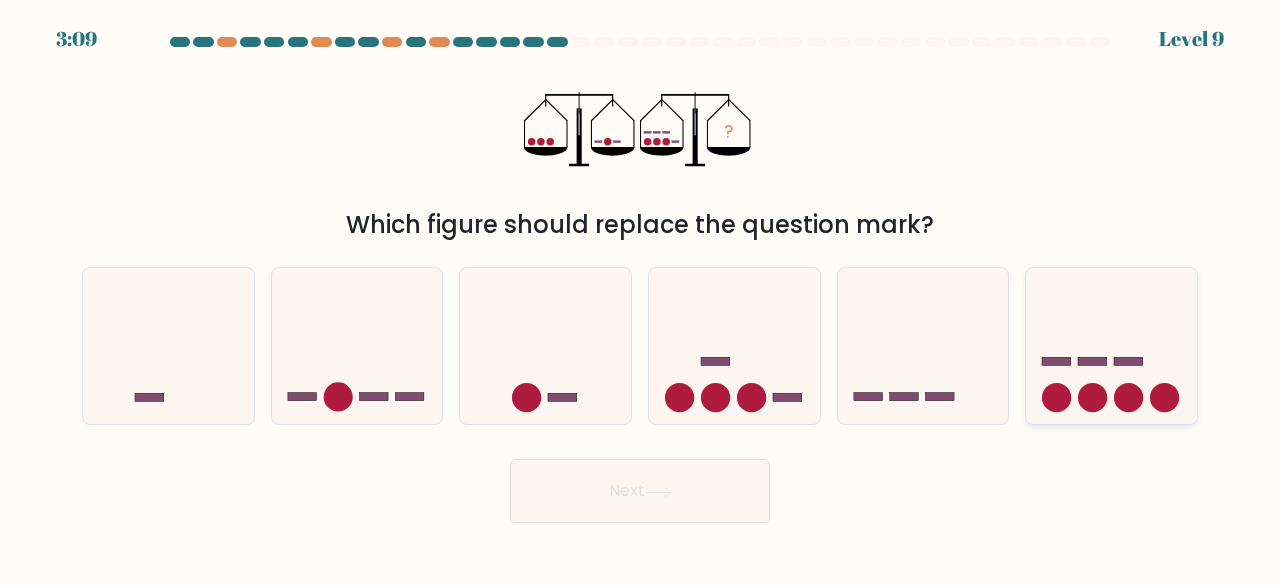 click 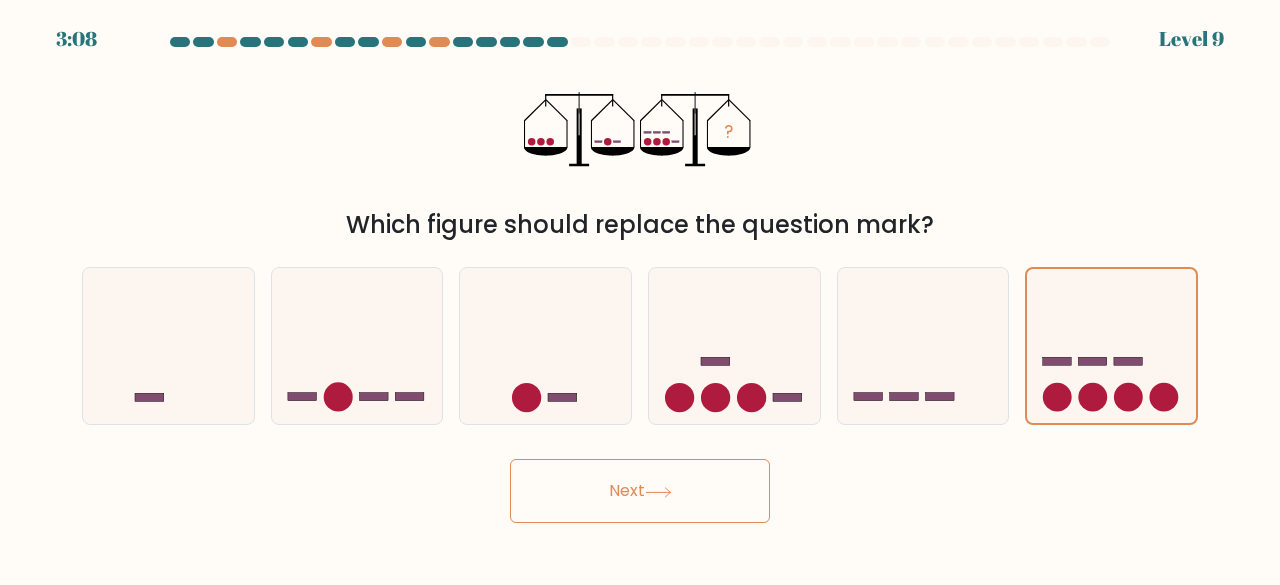 click on "Next" at bounding box center [640, 491] 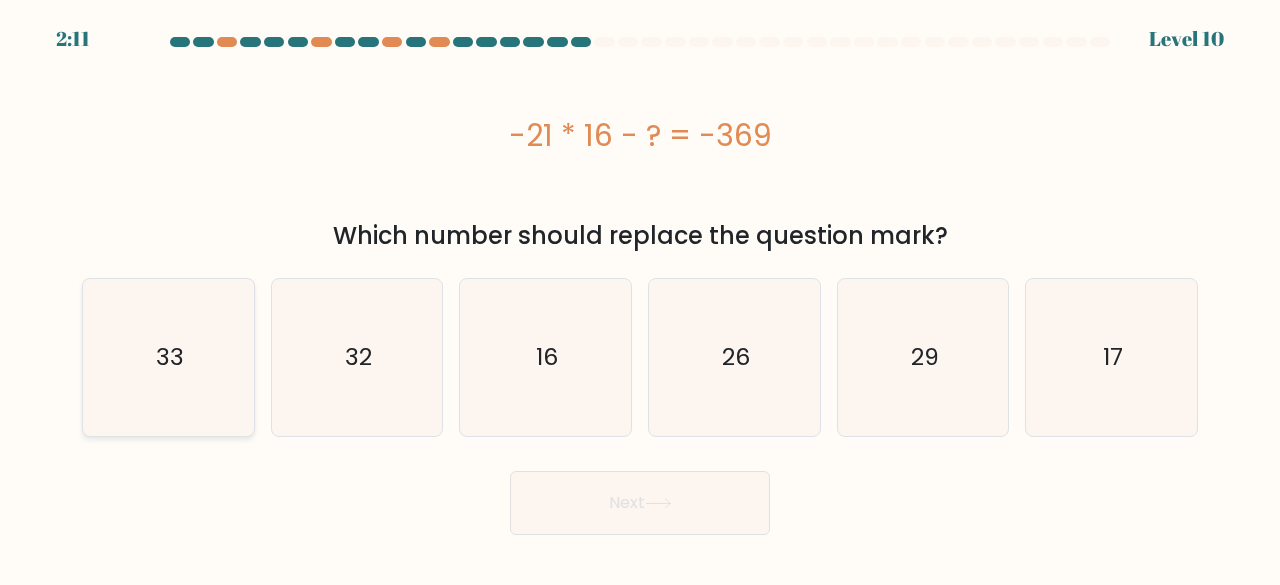 click on "33" 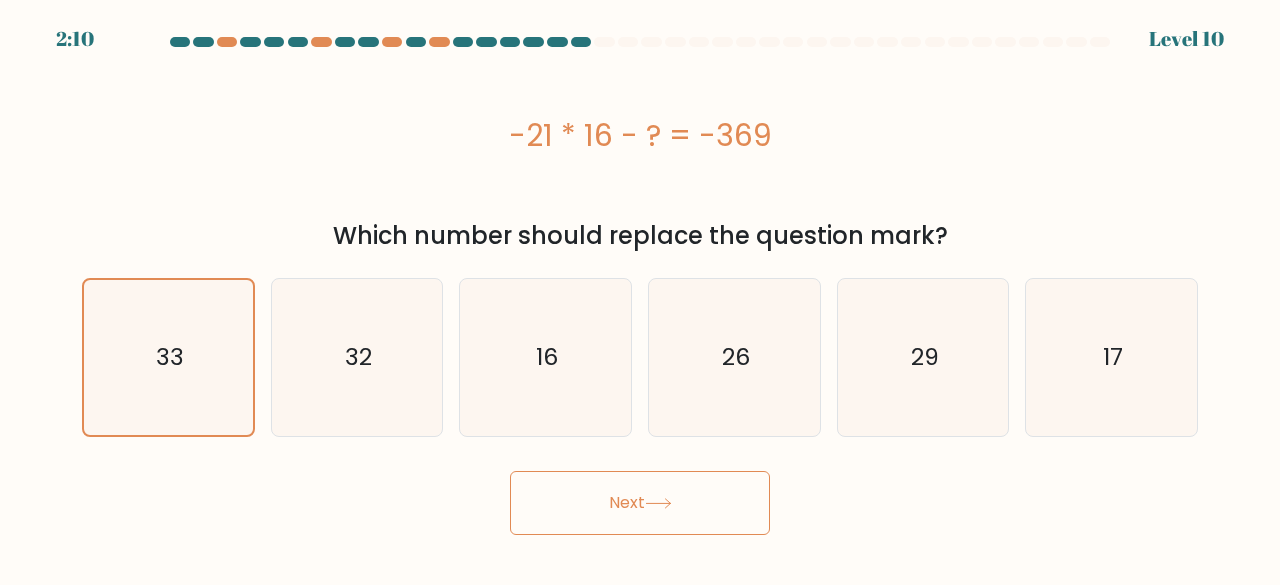 click on "Next" at bounding box center [640, 503] 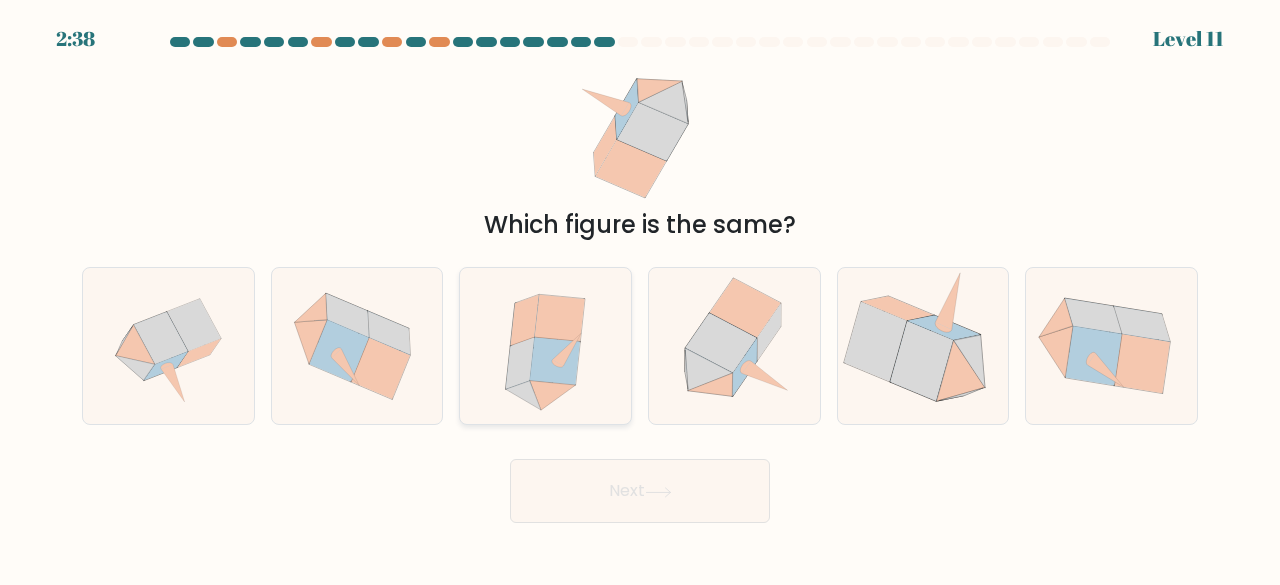 click 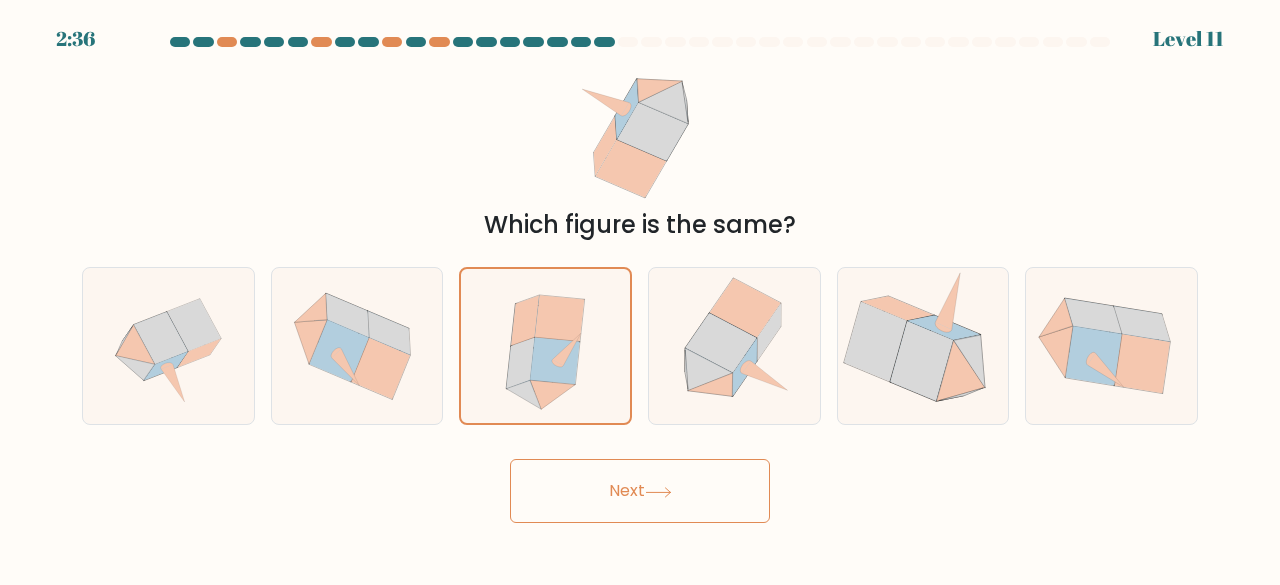 click 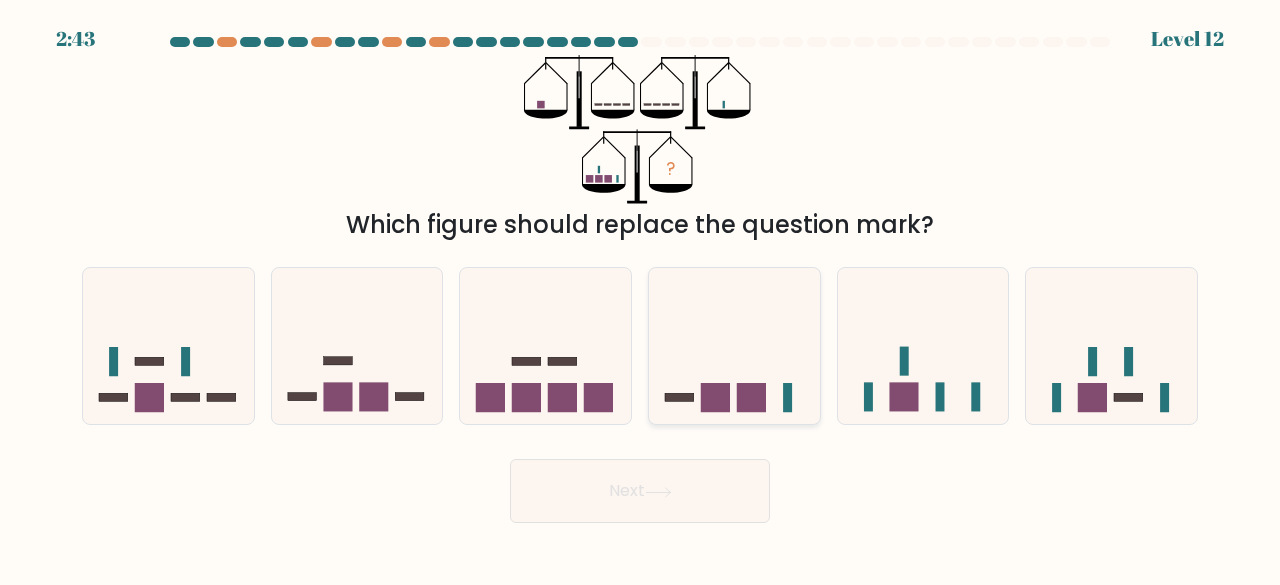 click 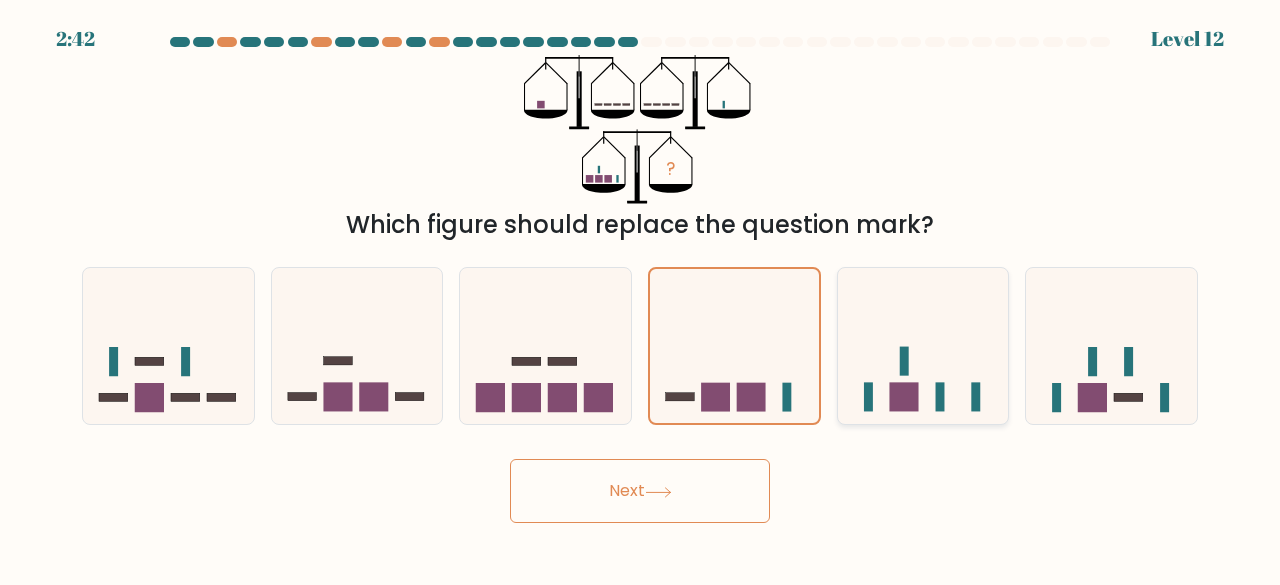 click 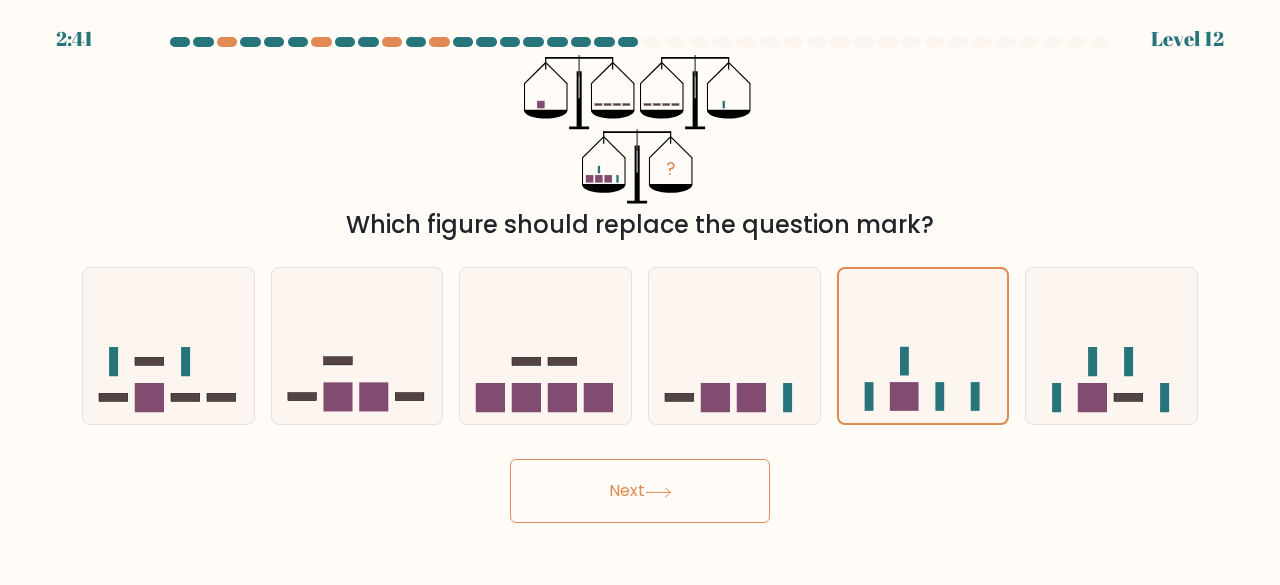 click 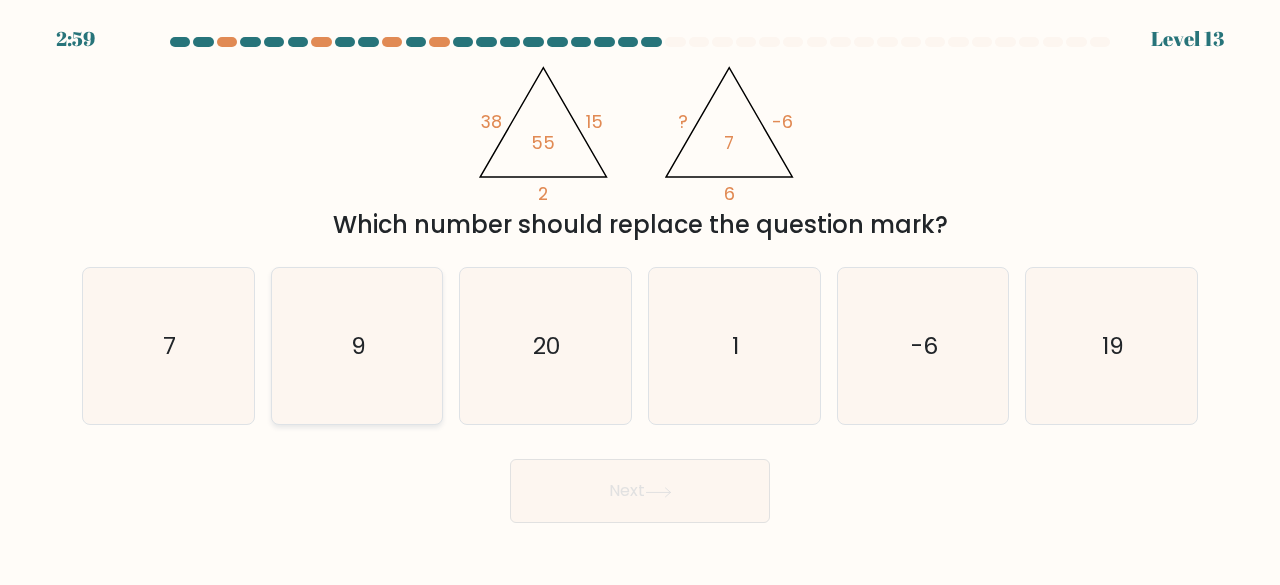 click on "9" 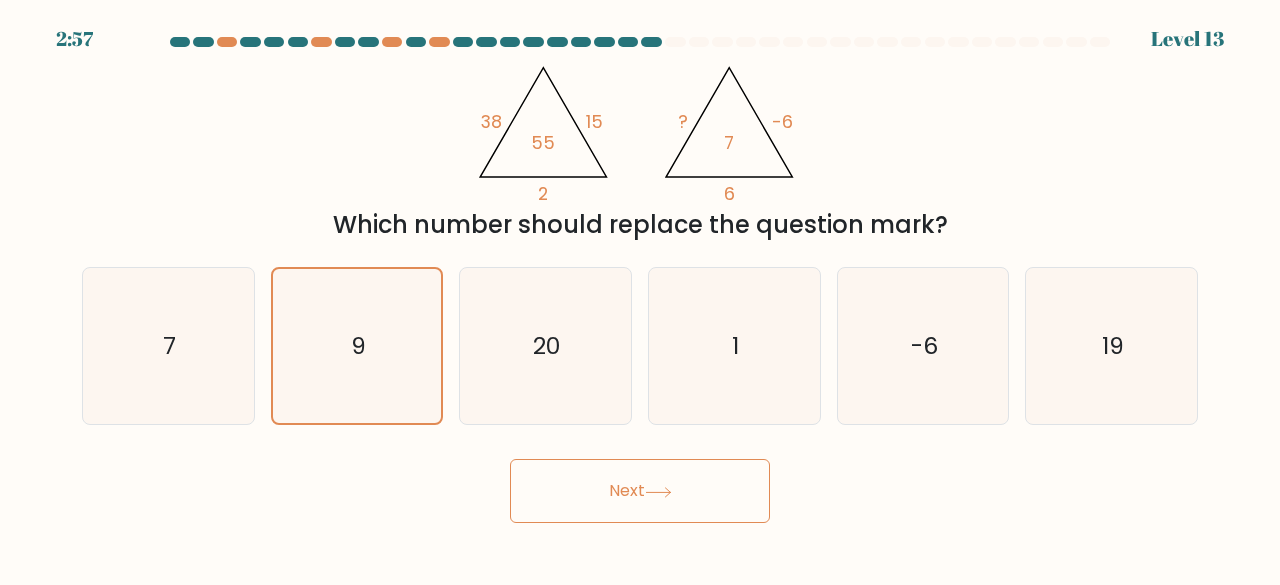 click on "Next" at bounding box center [640, 491] 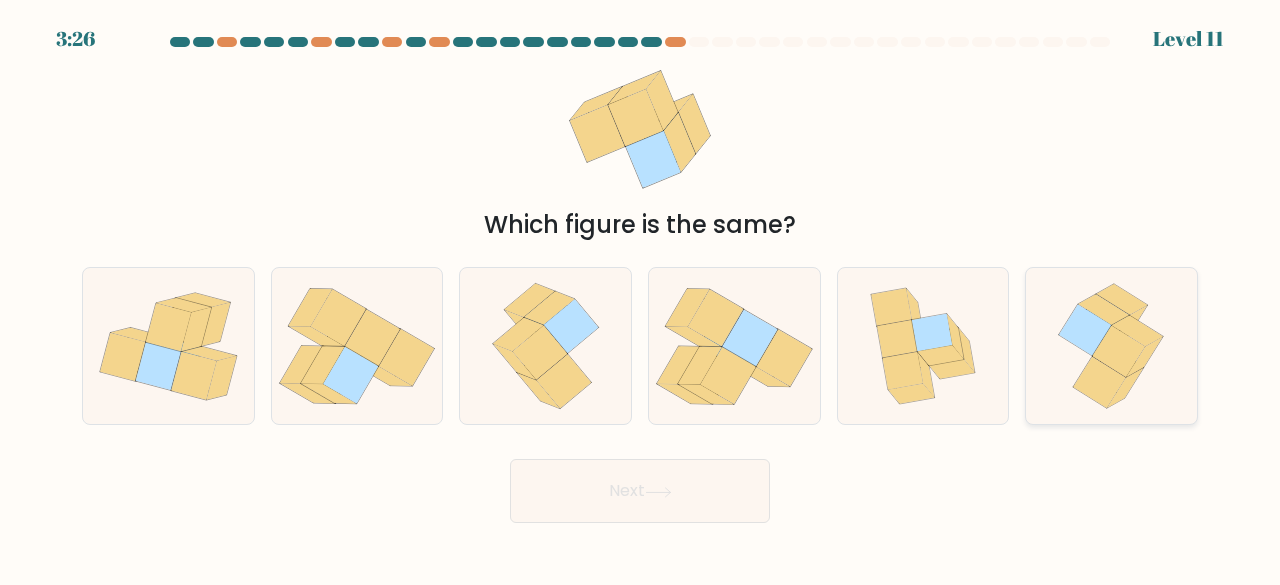 click 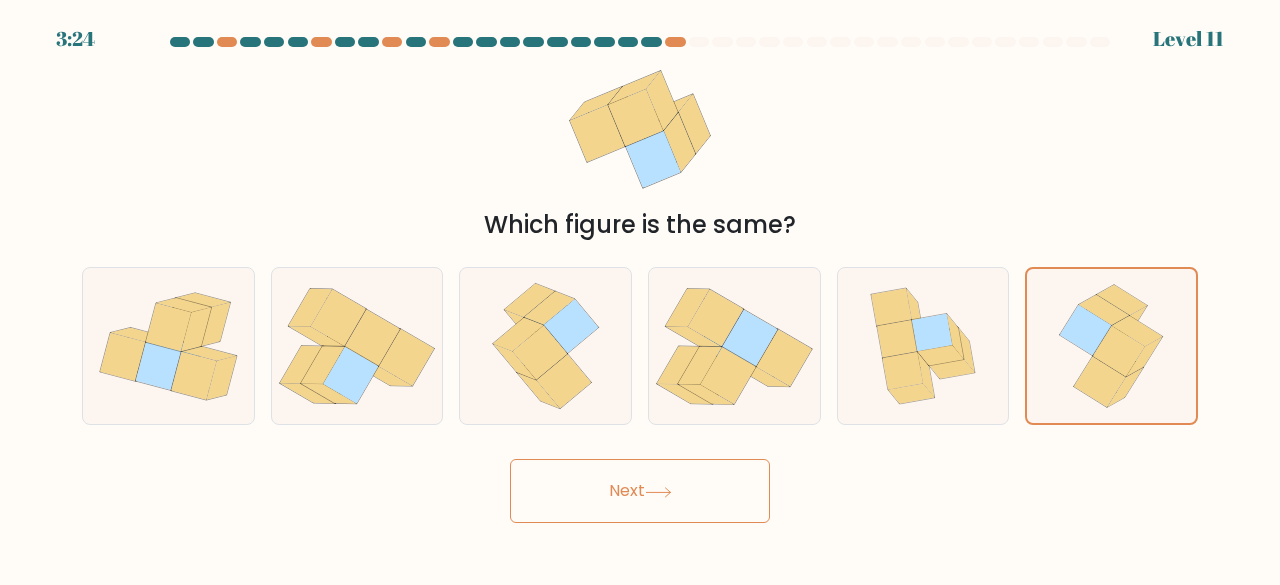 click on "Next" at bounding box center [640, 491] 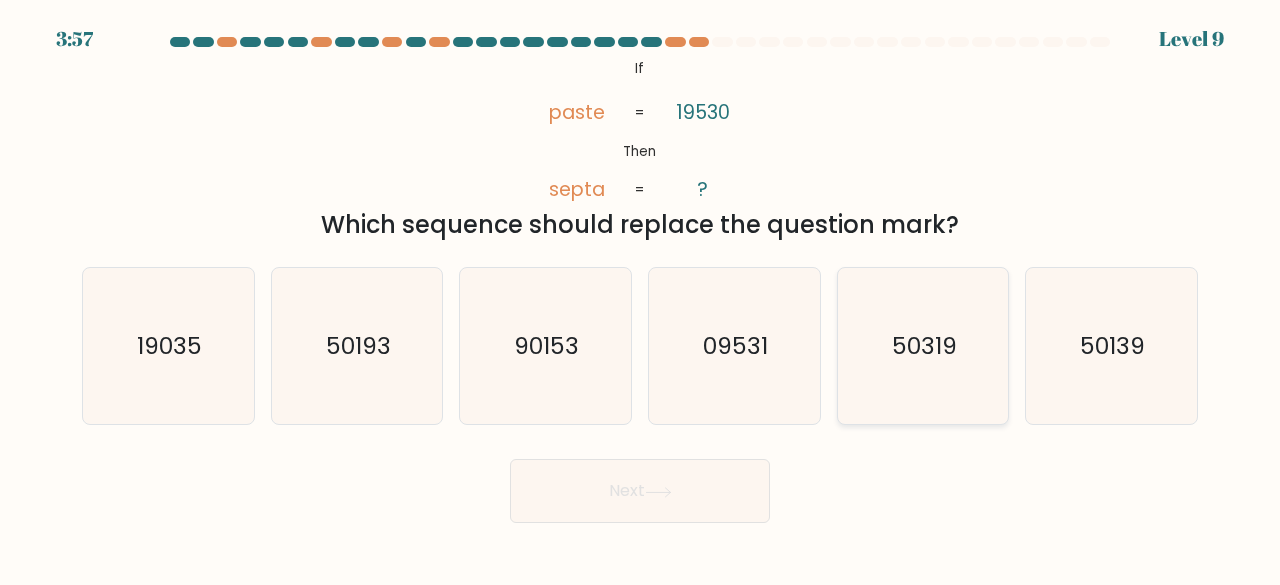 click on "50319" 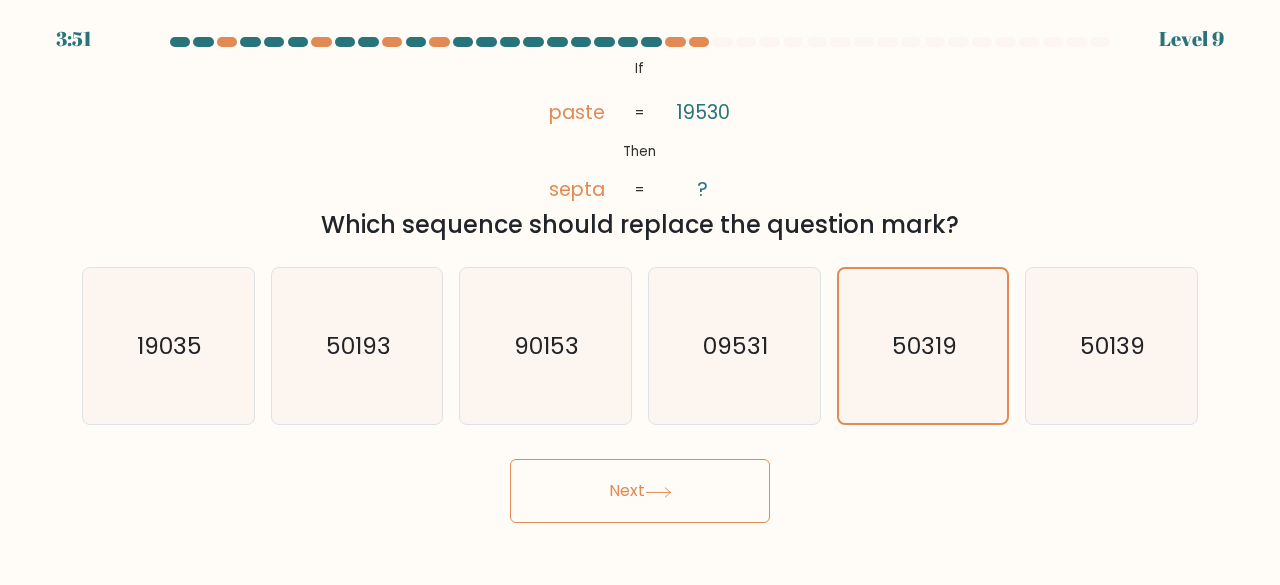 click on "Next" at bounding box center (640, 491) 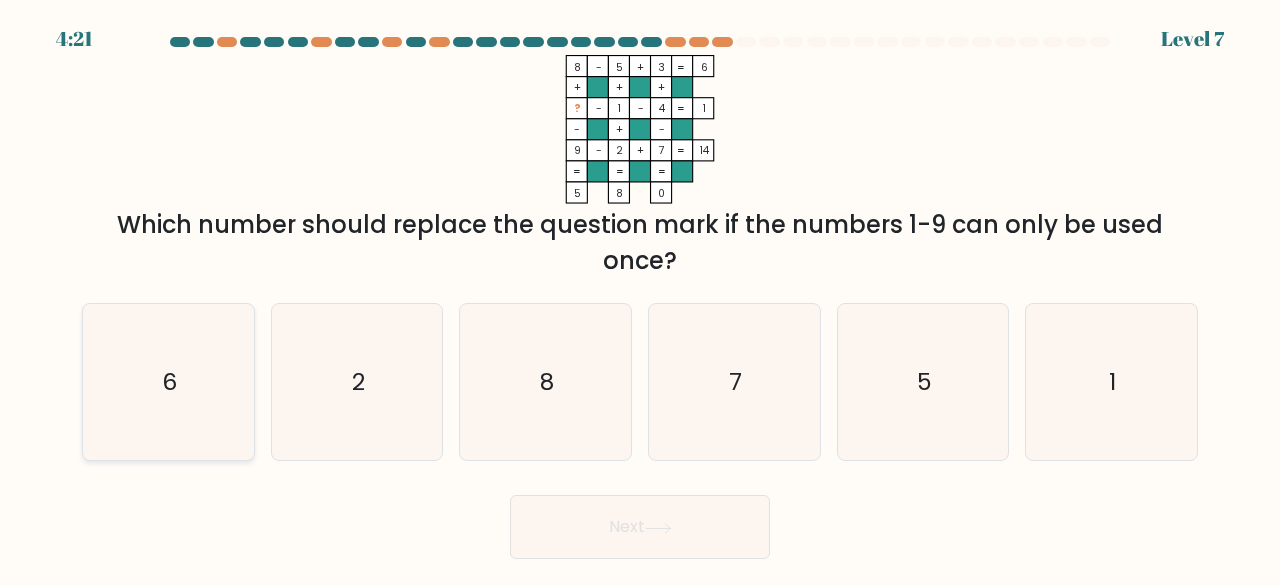 click on "6" 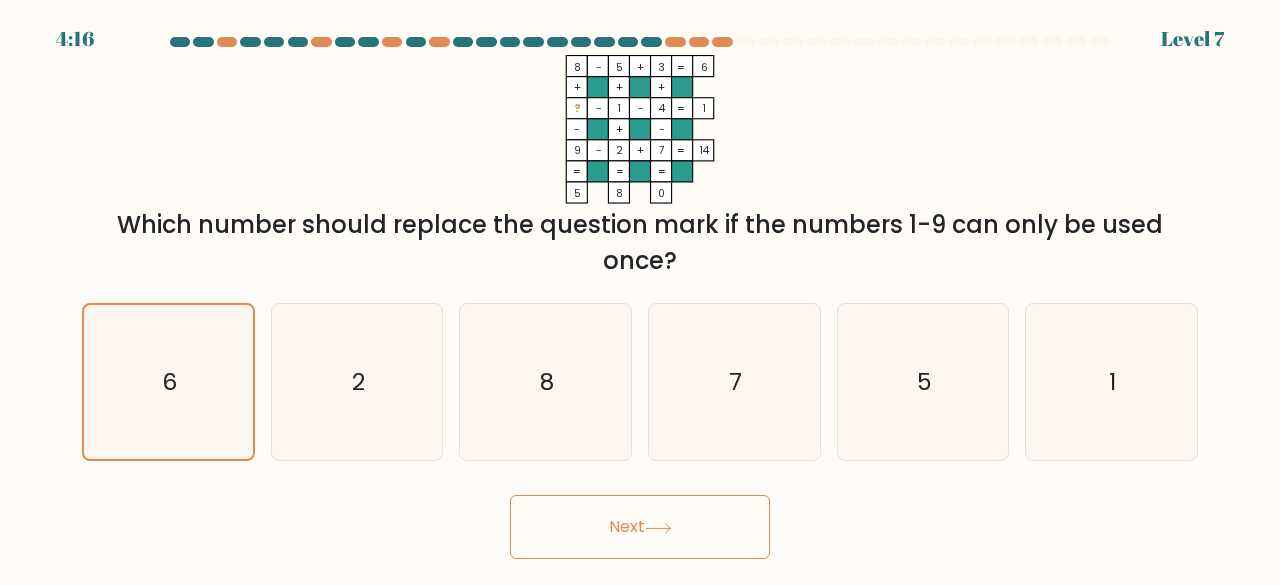 click on "Next" at bounding box center [640, 527] 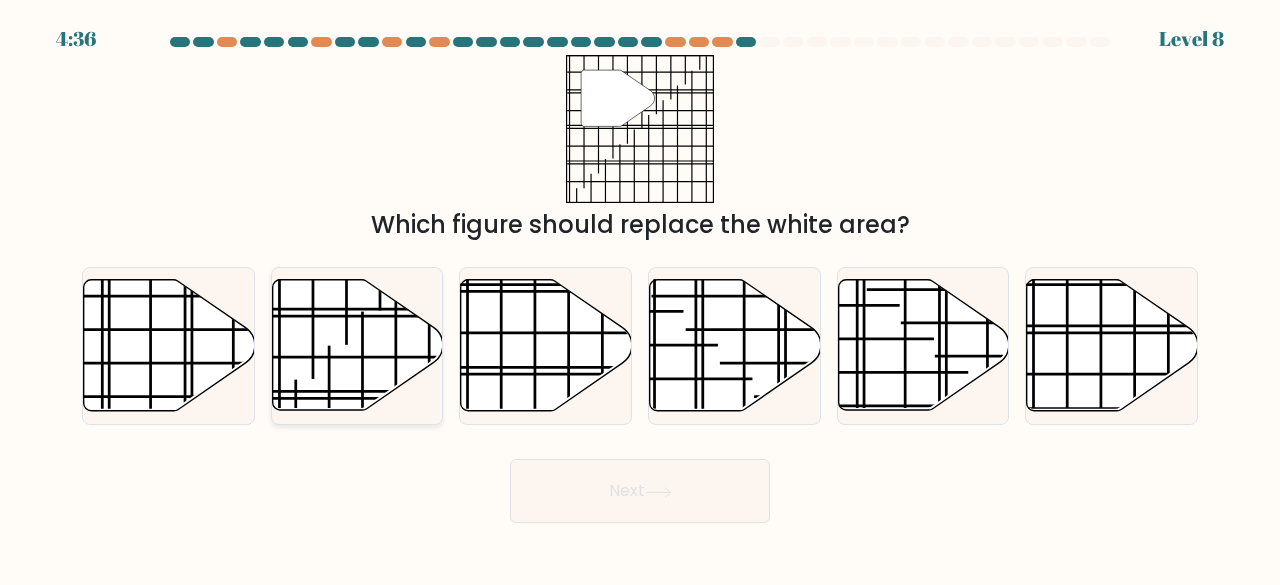 click 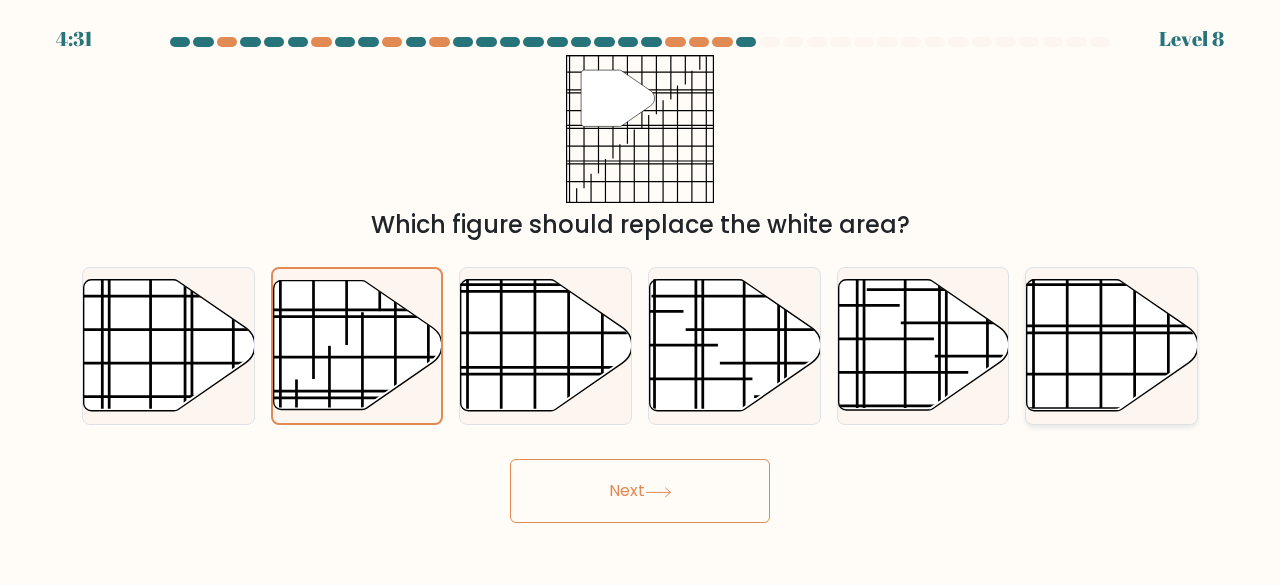 click 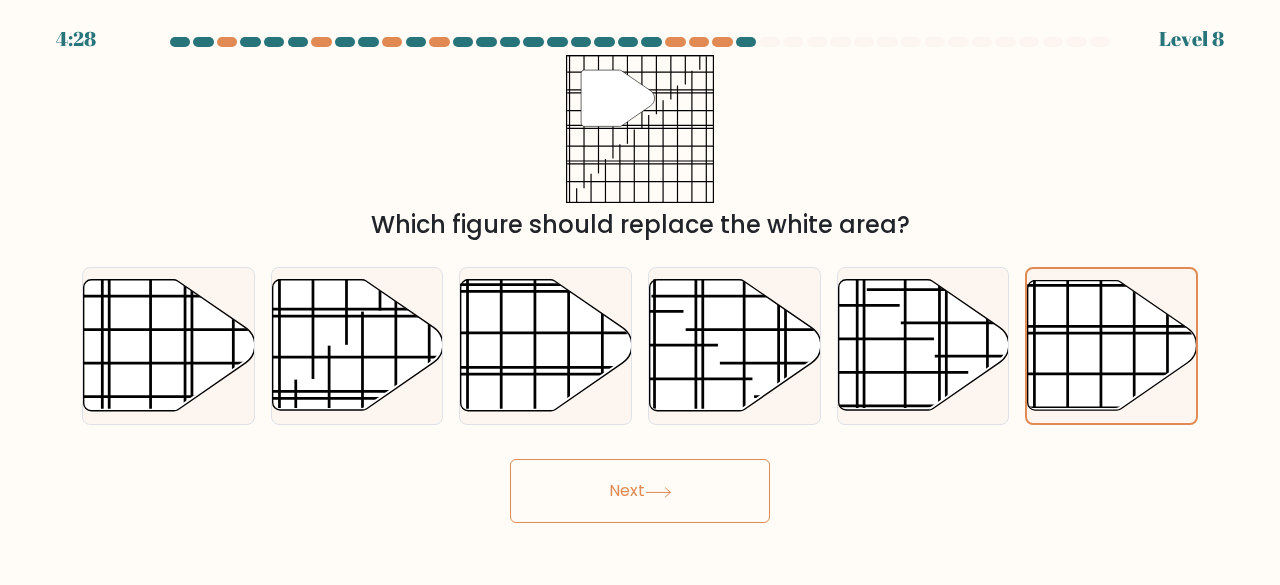 click on "Next" at bounding box center [640, 491] 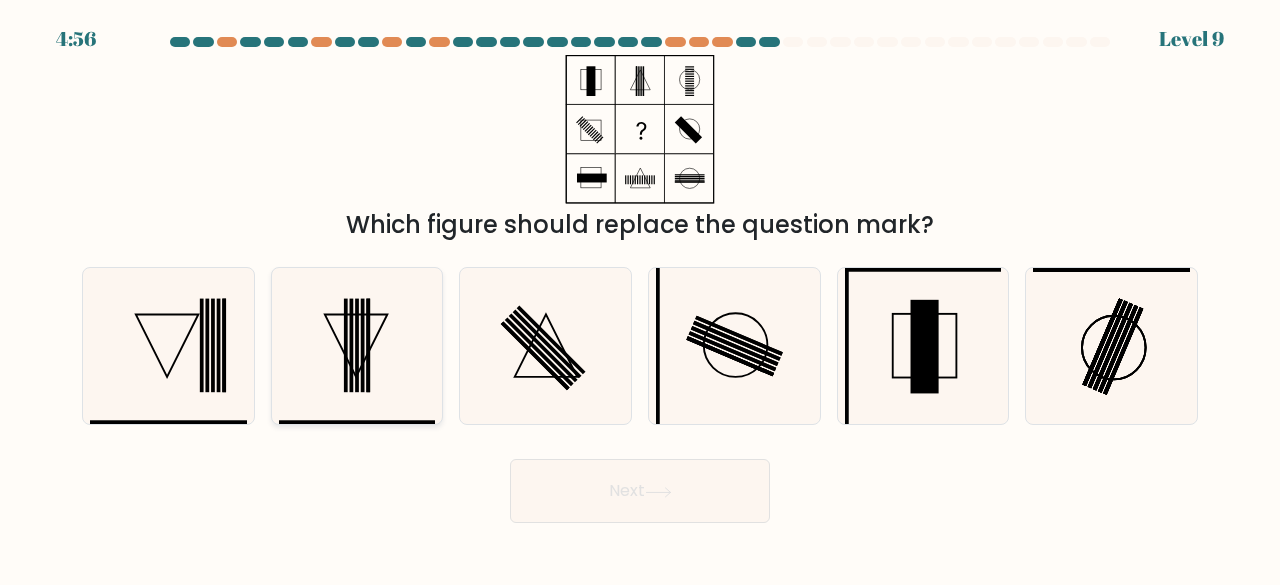 click 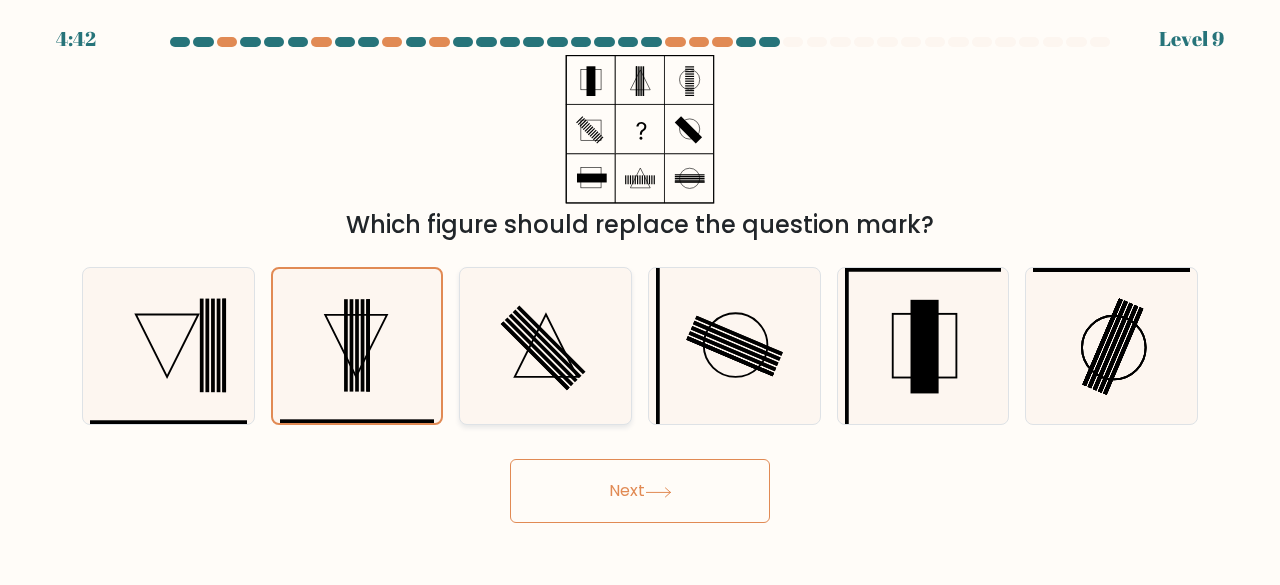 click 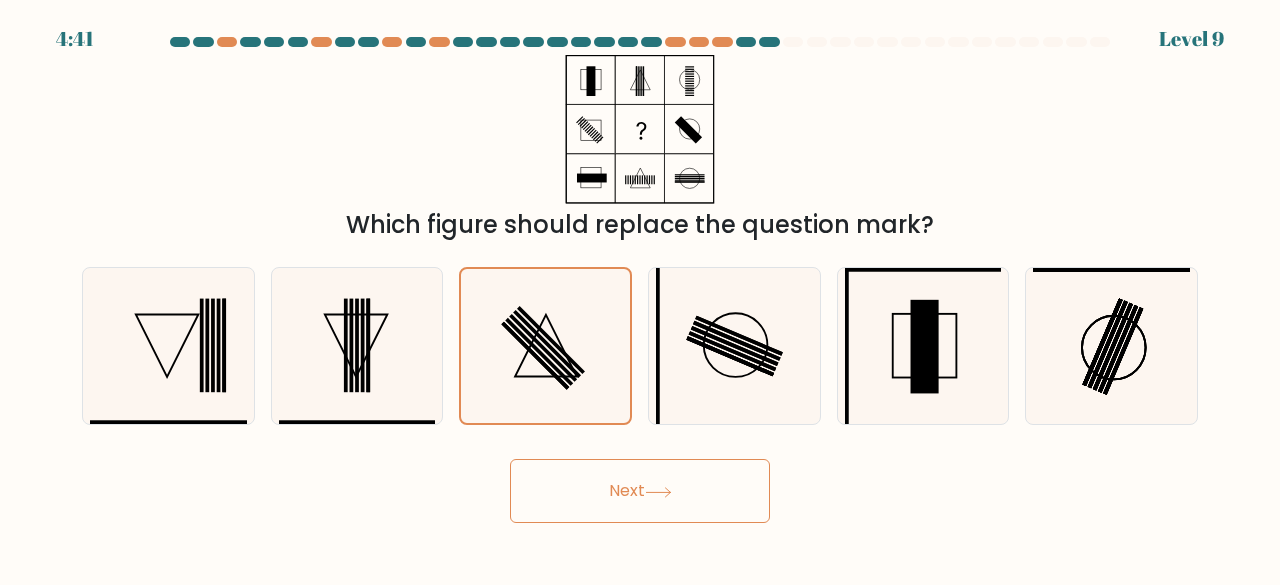 click on "Next" at bounding box center (640, 491) 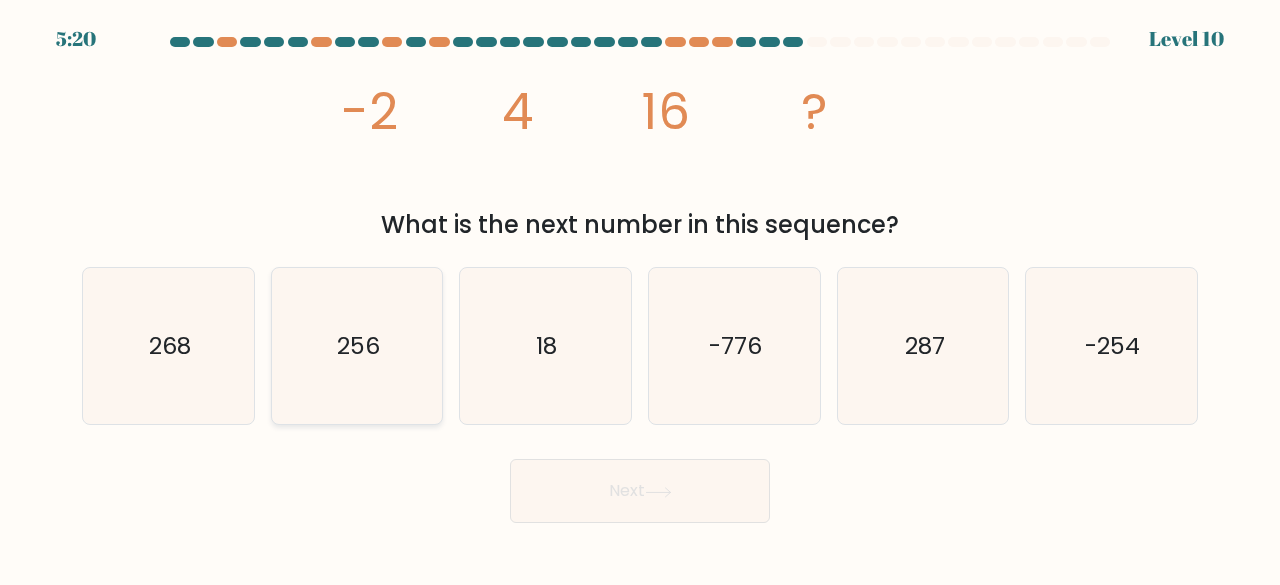 click on "256" 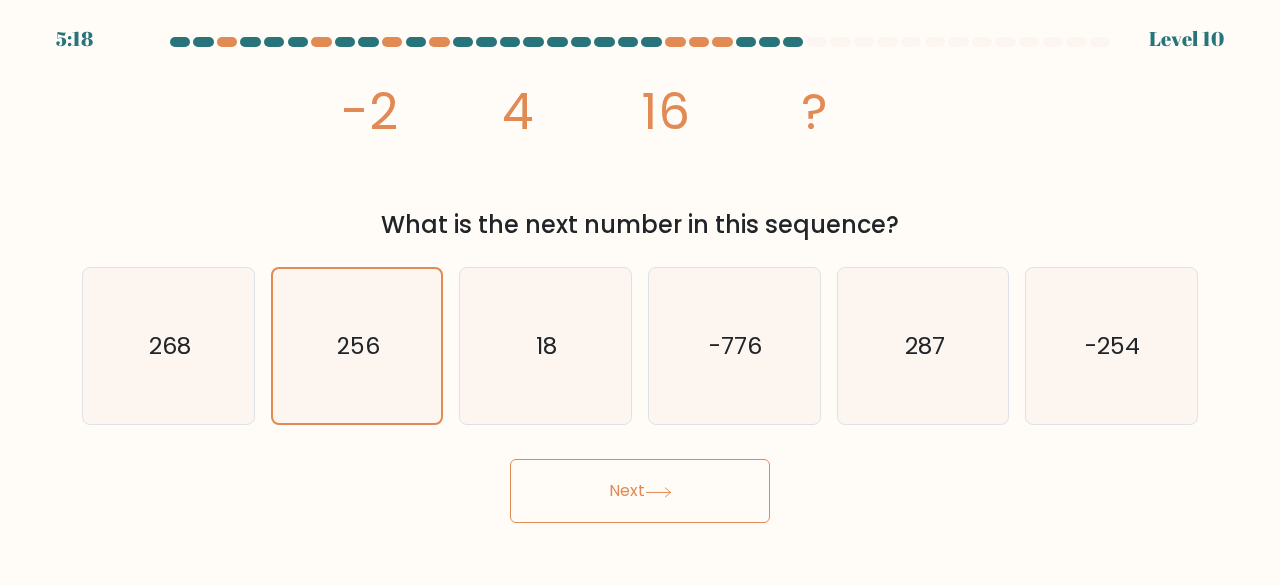 click on "Next" at bounding box center [640, 491] 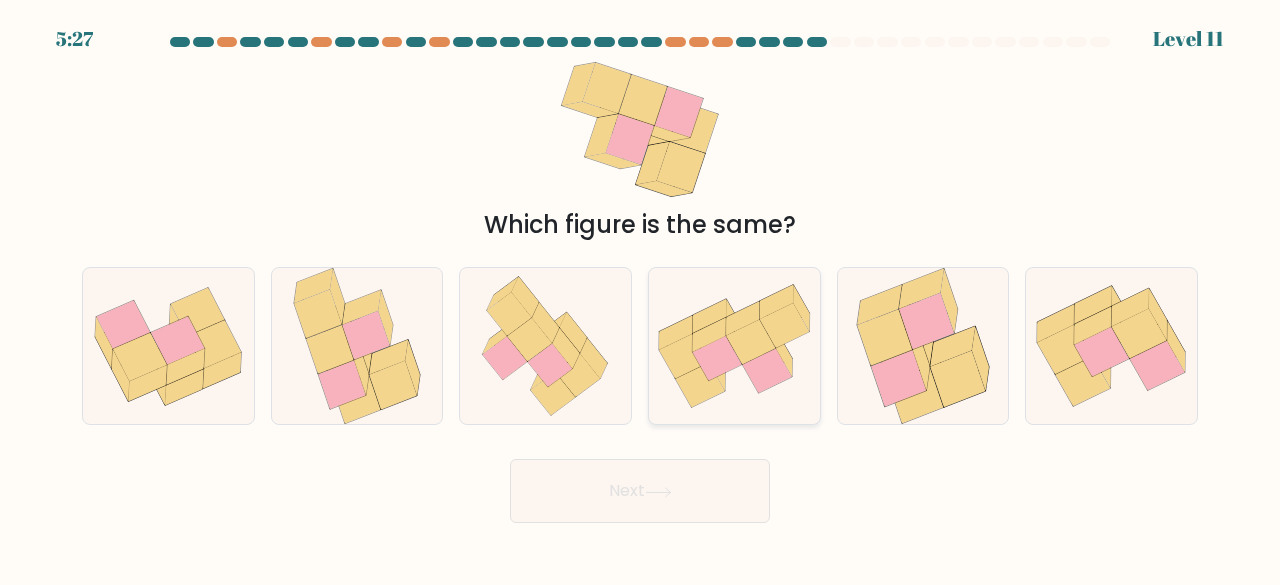 click 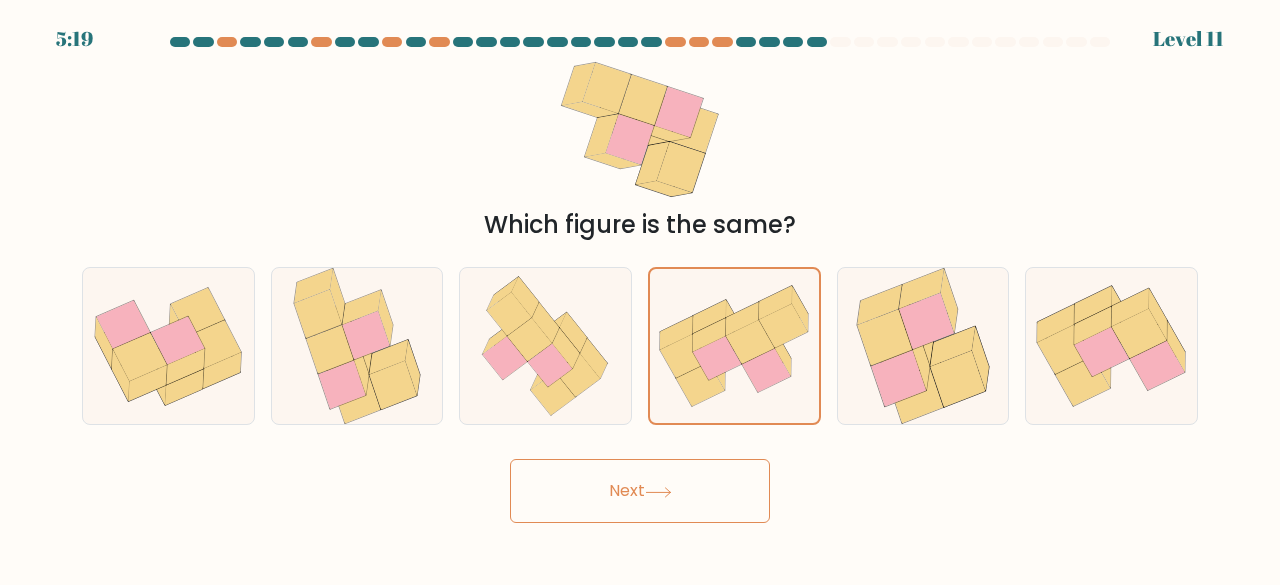 click on "Next" at bounding box center [640, 491] 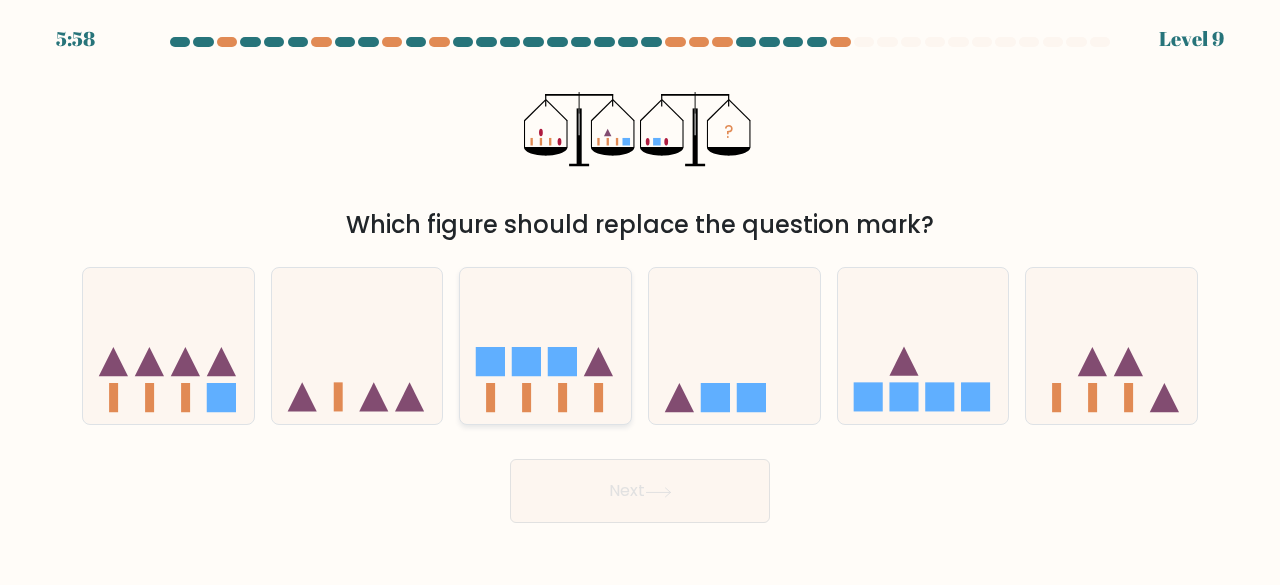 click 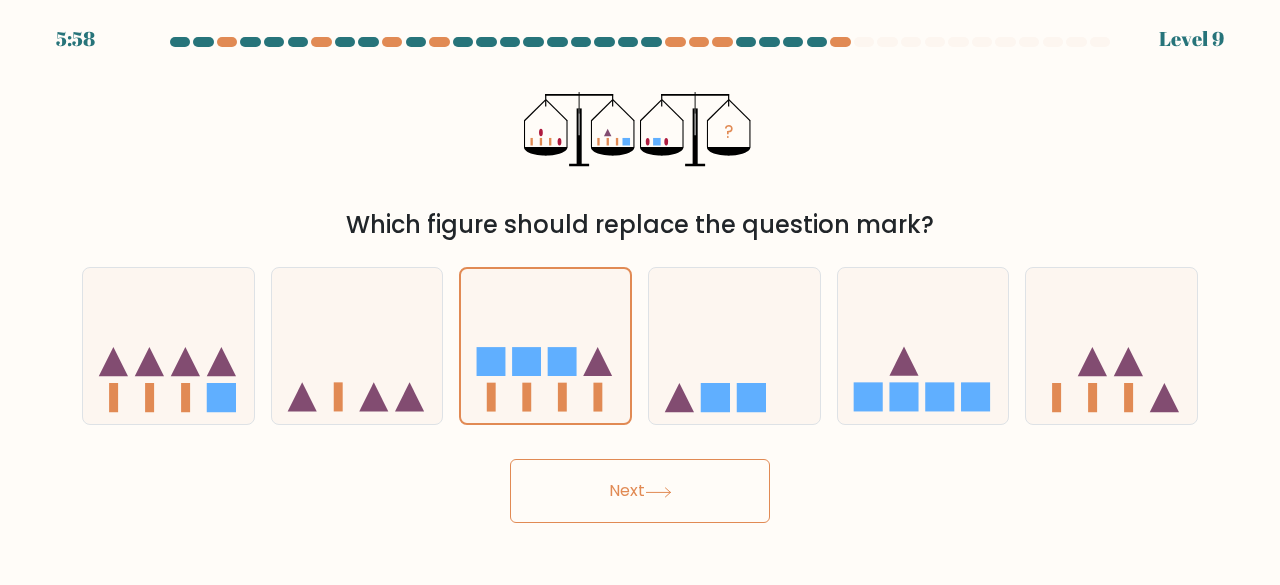 click on "Next" at bounding box center [640, 491] 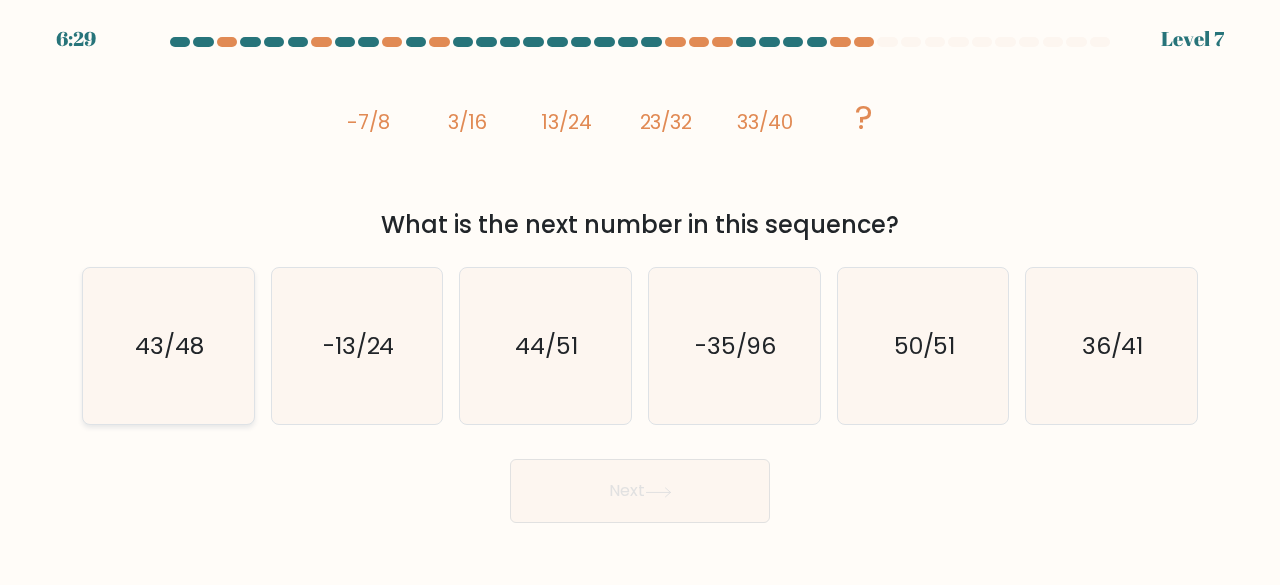 click on "43/48" 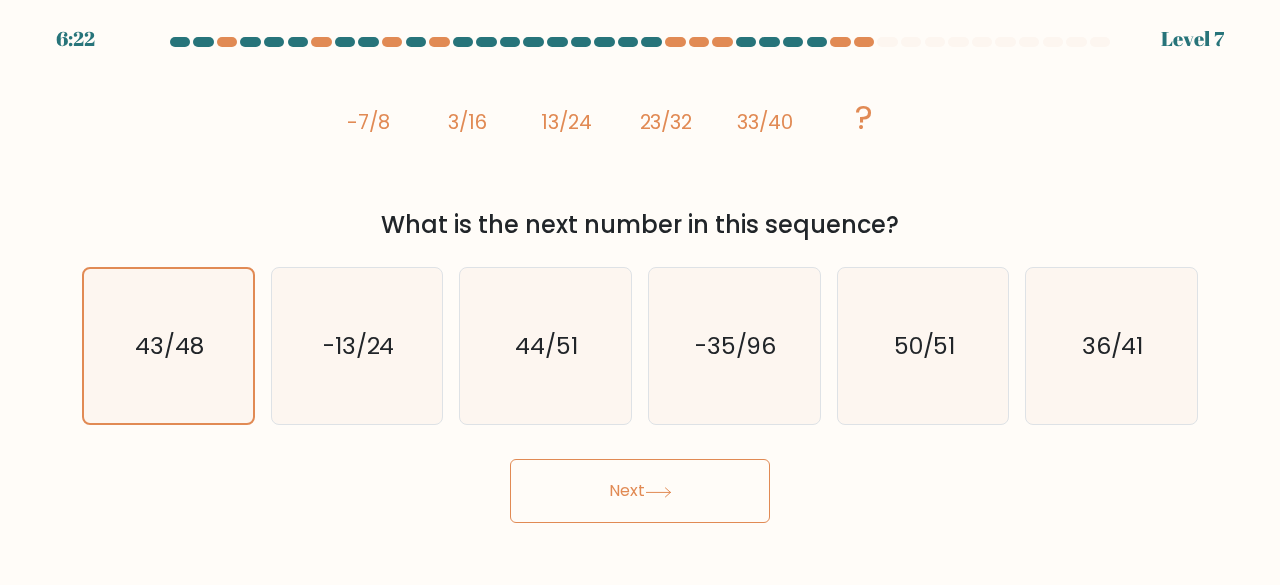click on "Next" at bounding box center (640, 491) 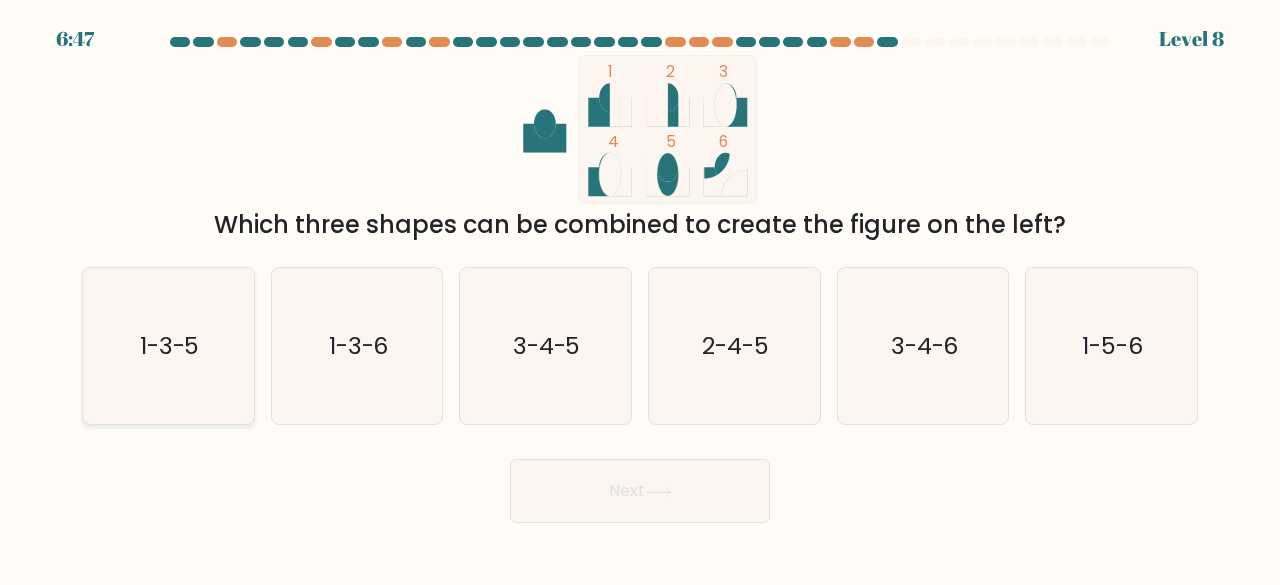 click on "1-3-5" 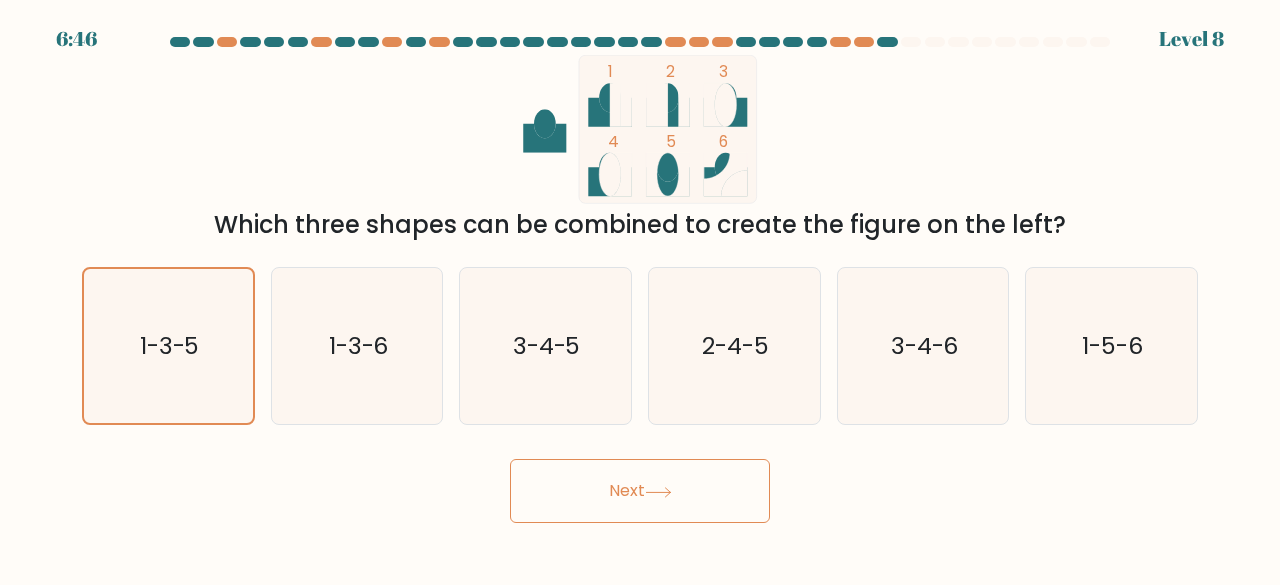 click on "Next" at bounding box center [640, 491] 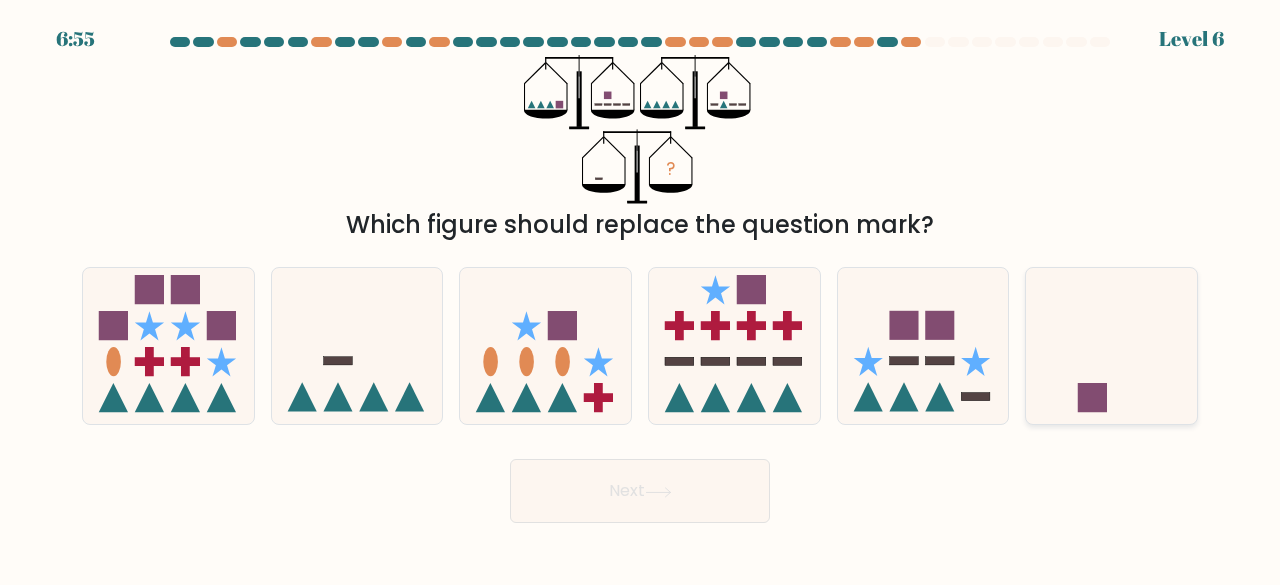 click 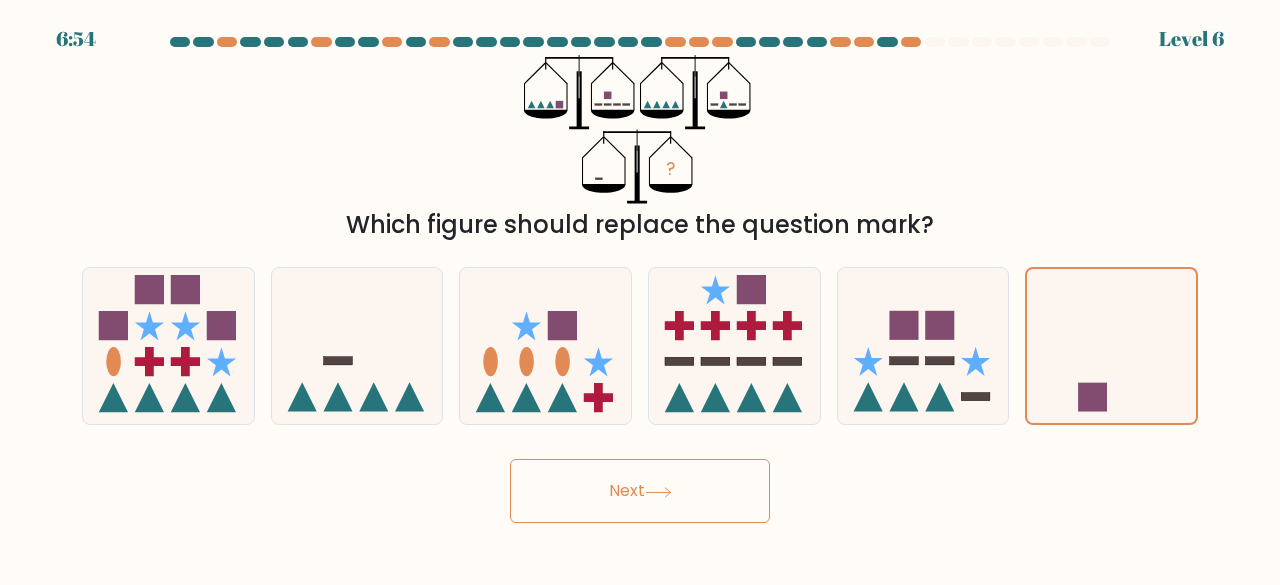 click on "Next" at bounding box center [640, 491] 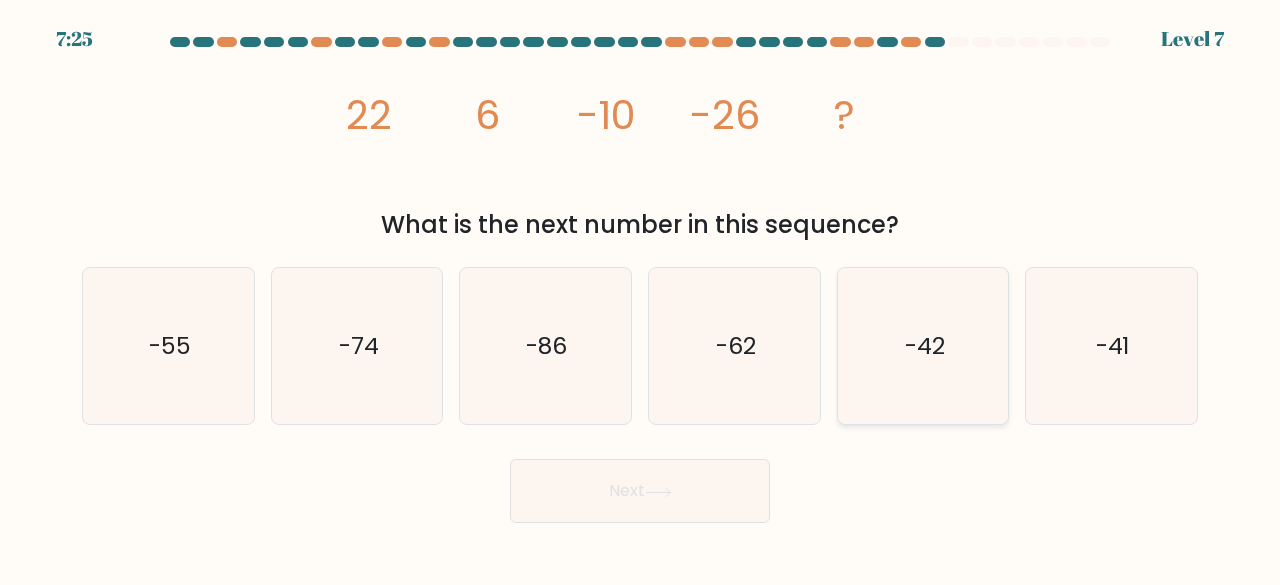 click on "-42" 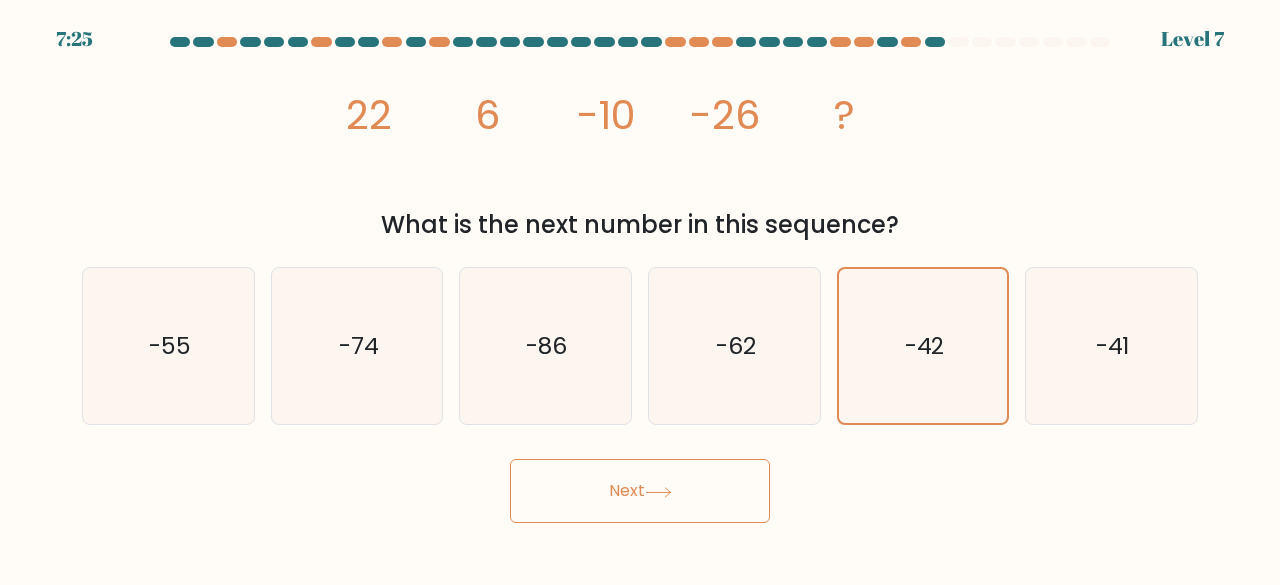 click on "Next" at bounding box center [640, 491] 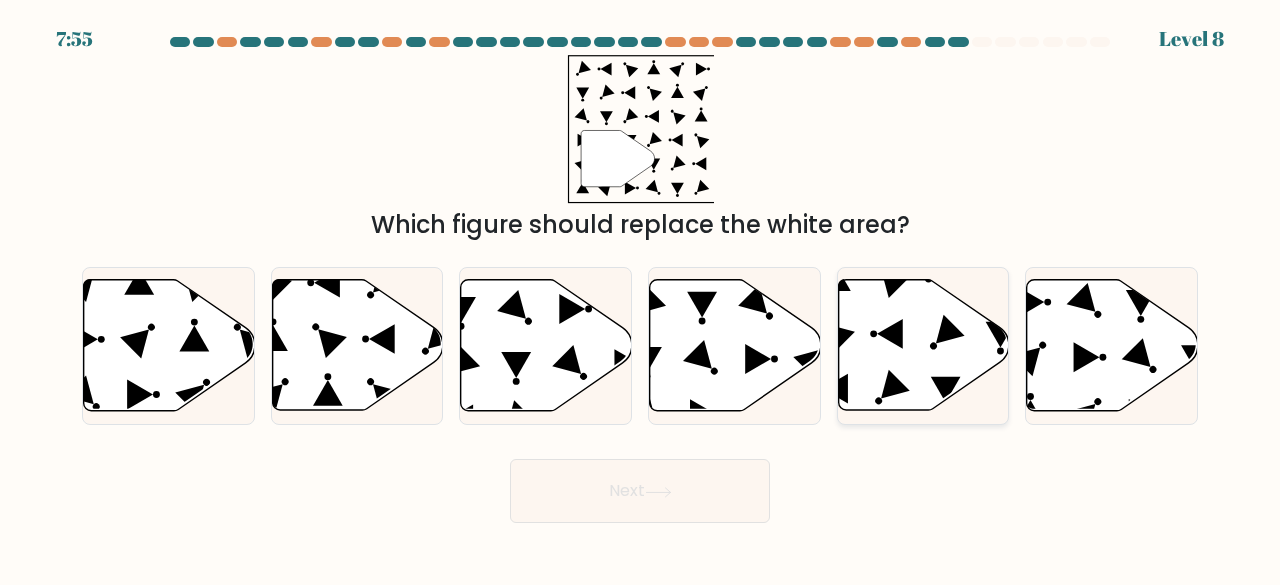 click 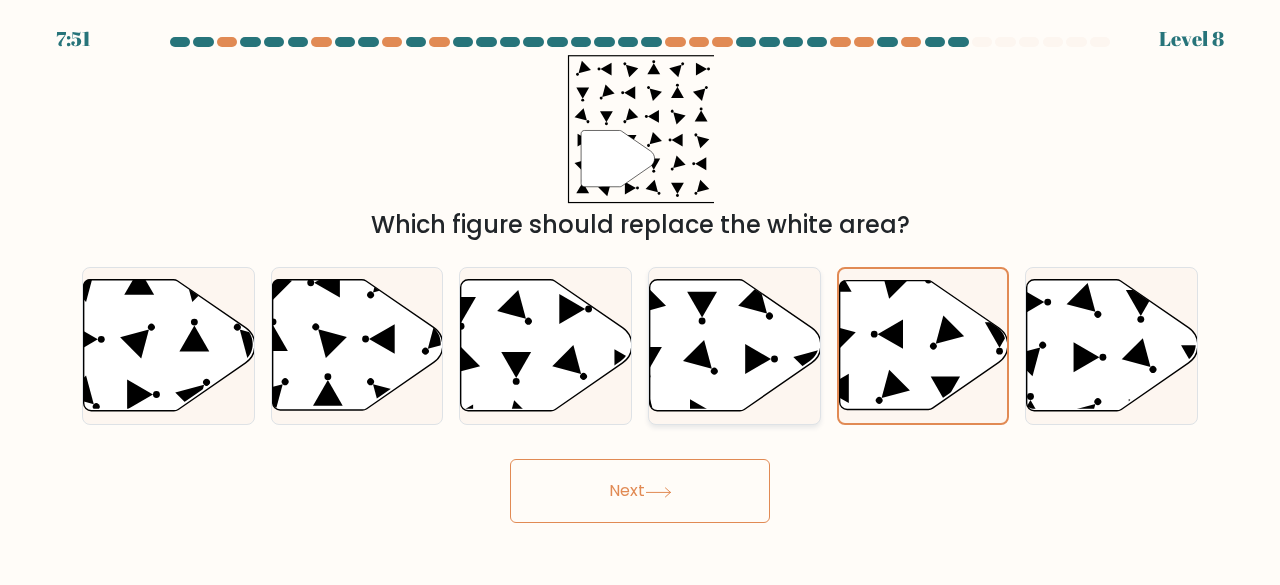 click 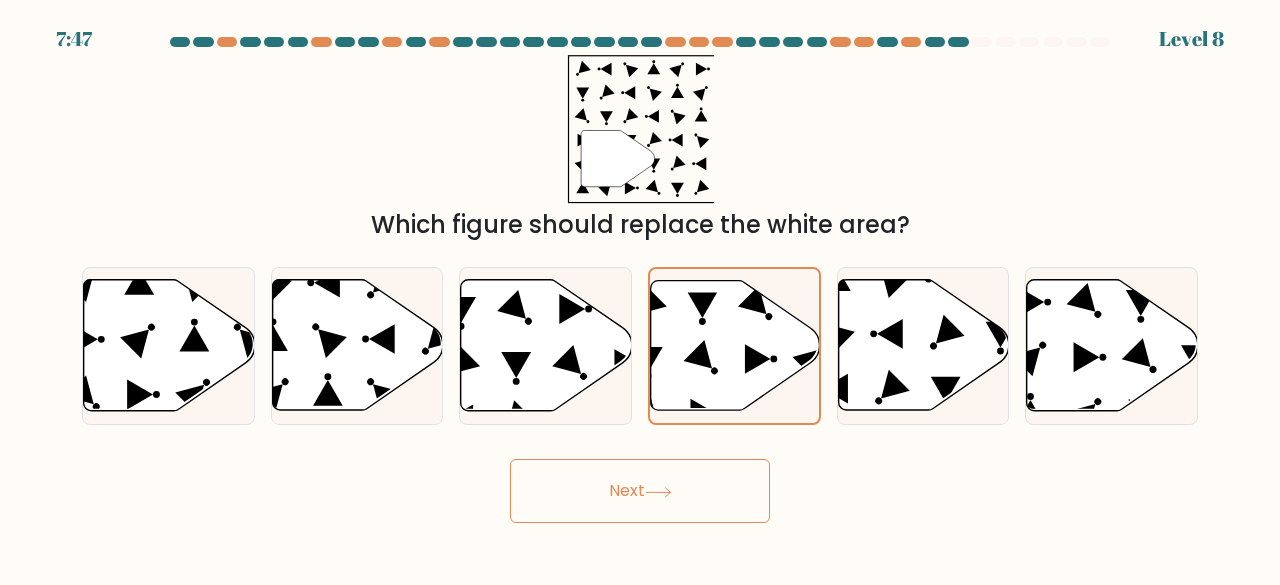 click on "Next" at bounding box center (640, 491) 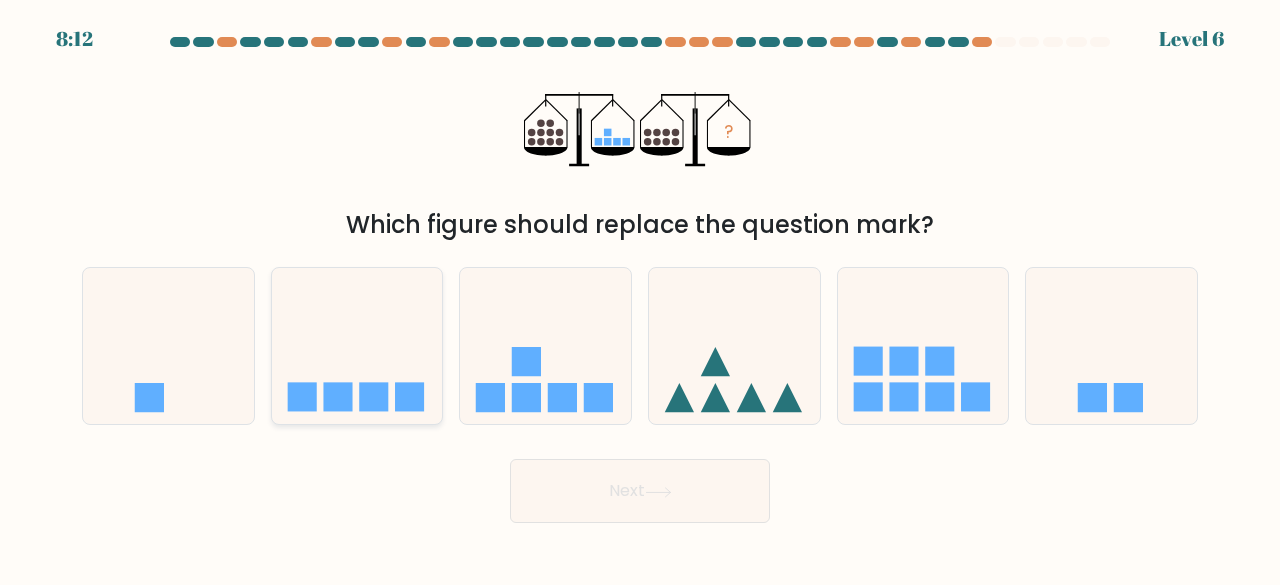 click 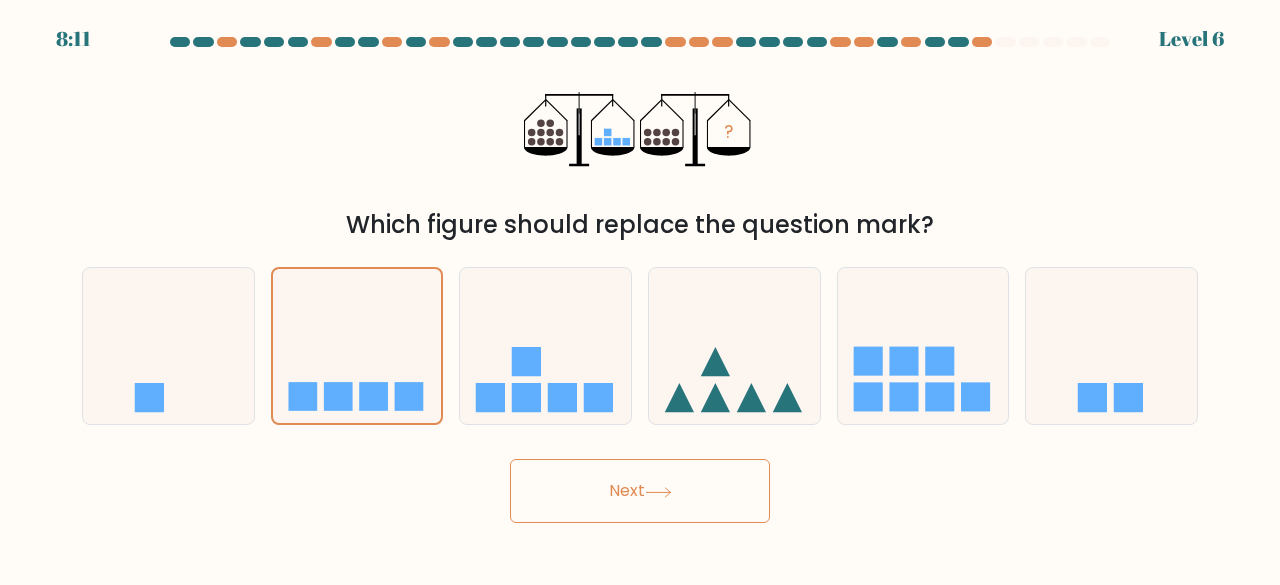 click on "Next" at bounding box center (640, 491) 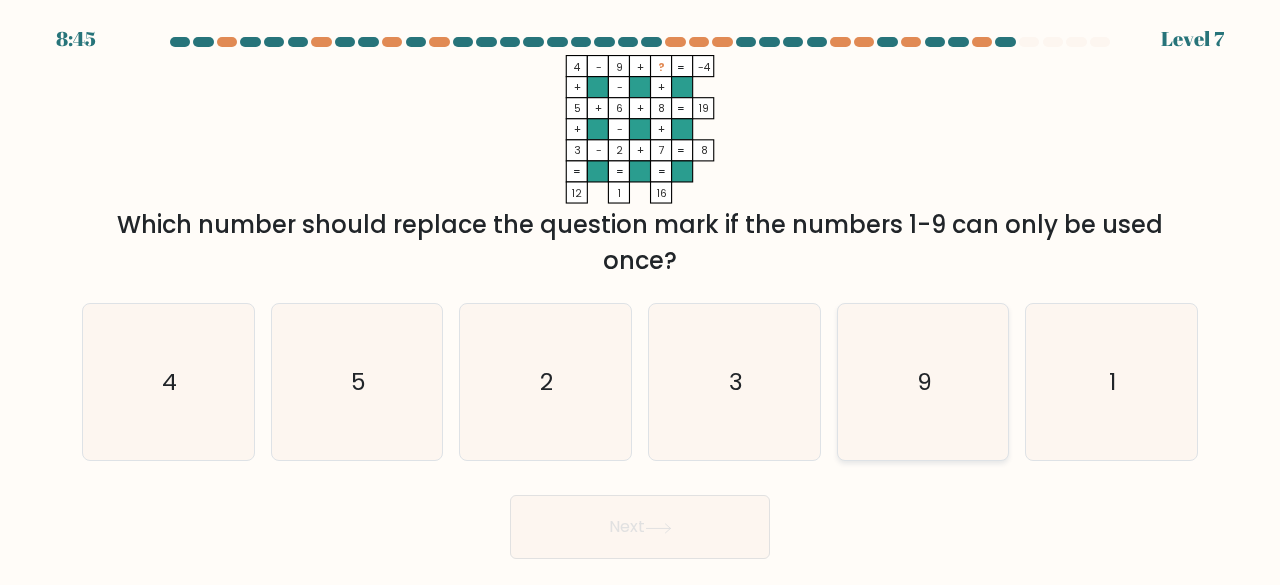 click on "9" 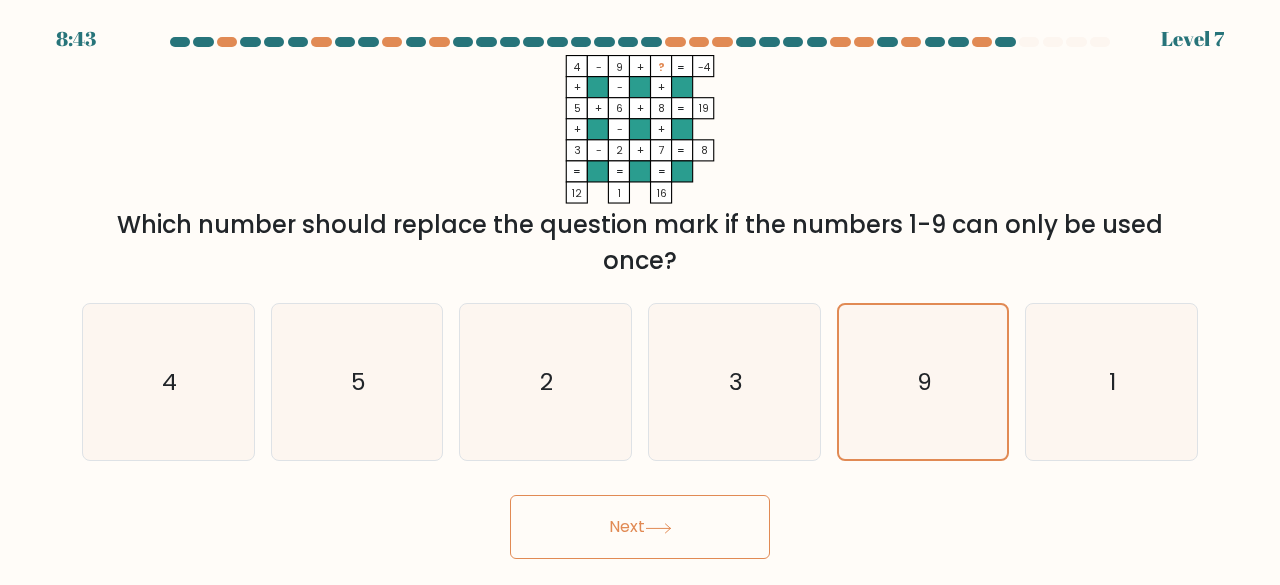 click on "Next" at bounding box center [640, 527] 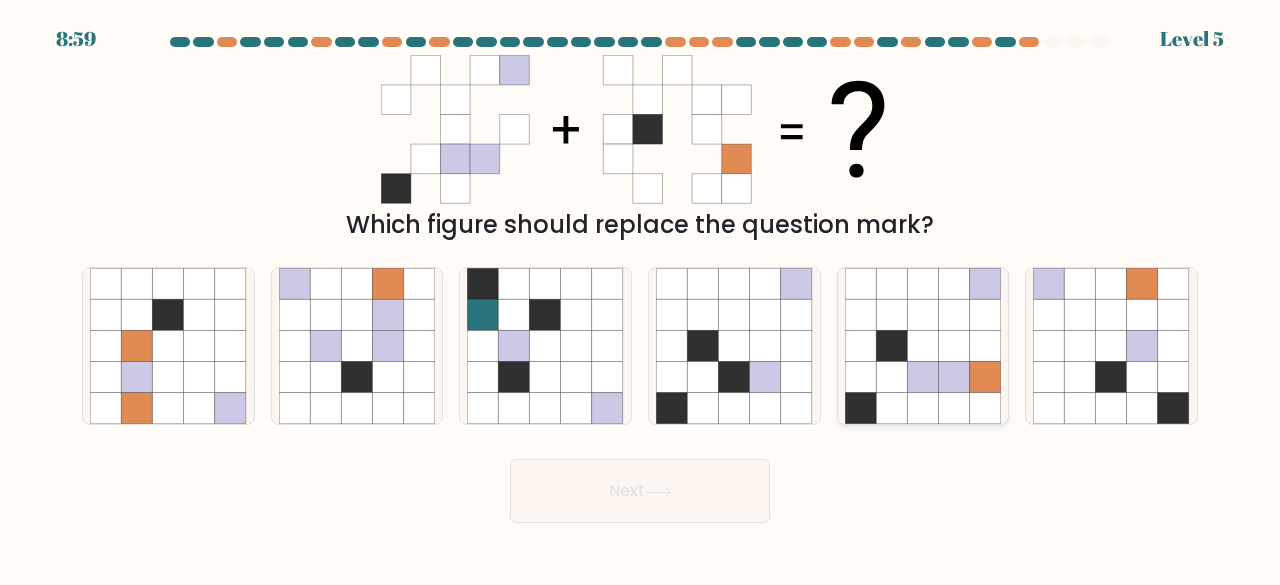 click 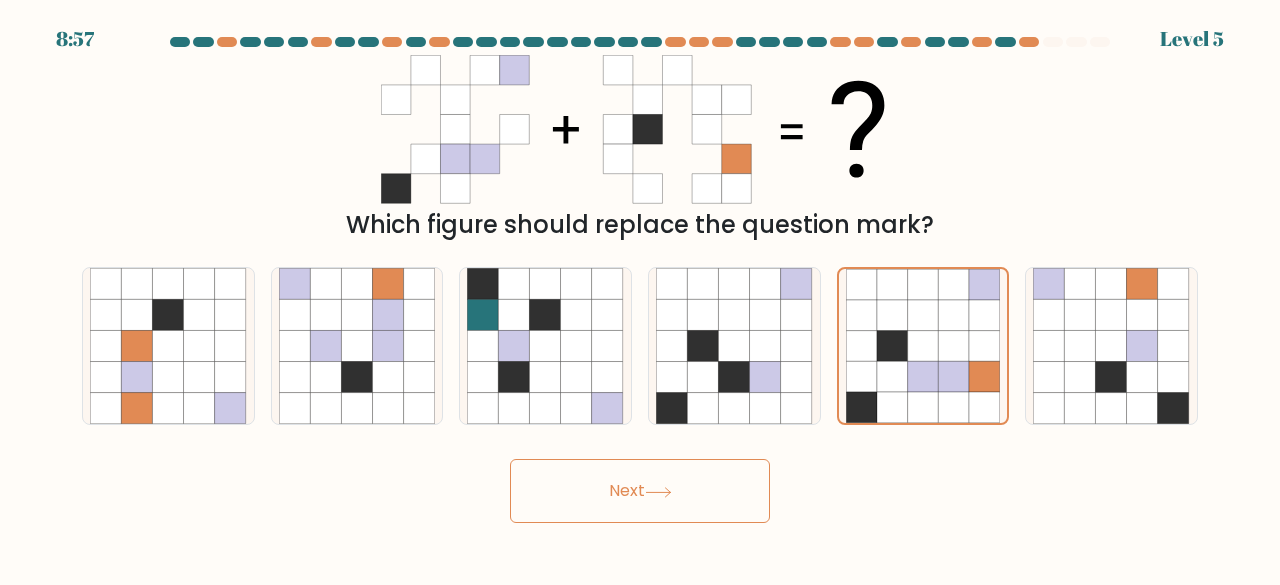 click on "Next" at bounding box center [640, 491] 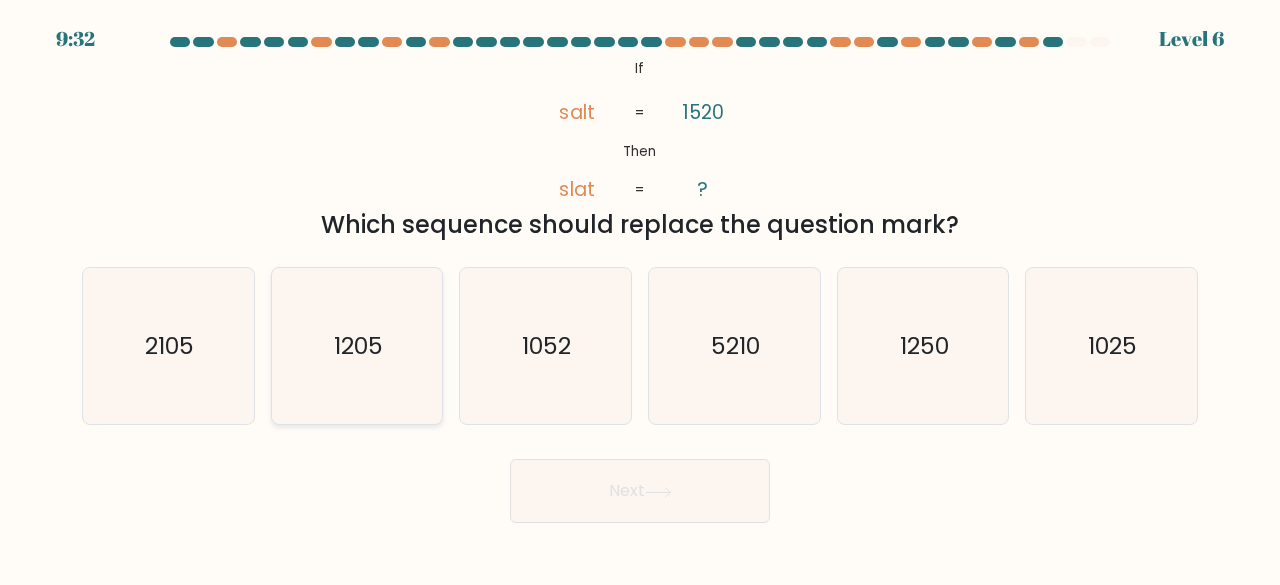 click on "1205" 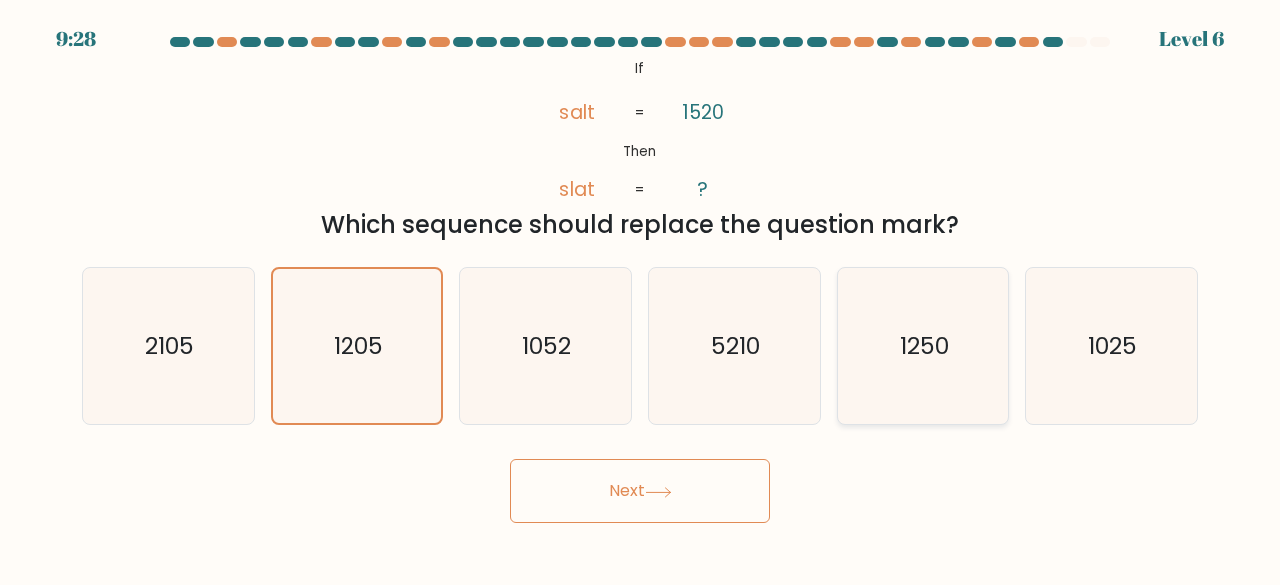 click on "1250" 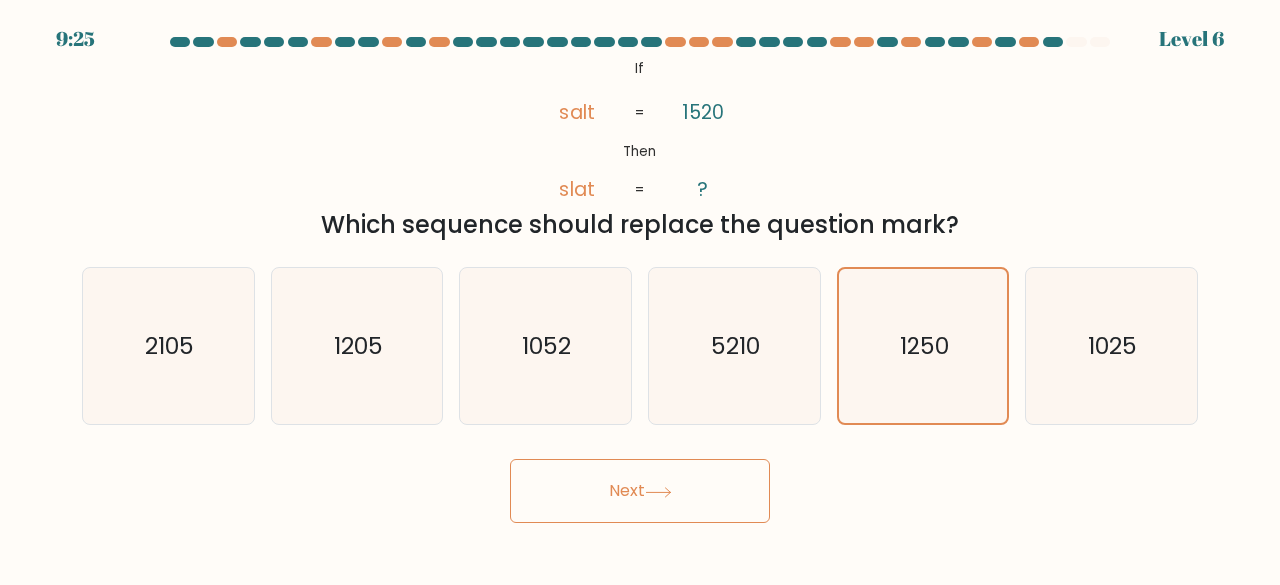 click on "Next" at bounding box center [640, 491] 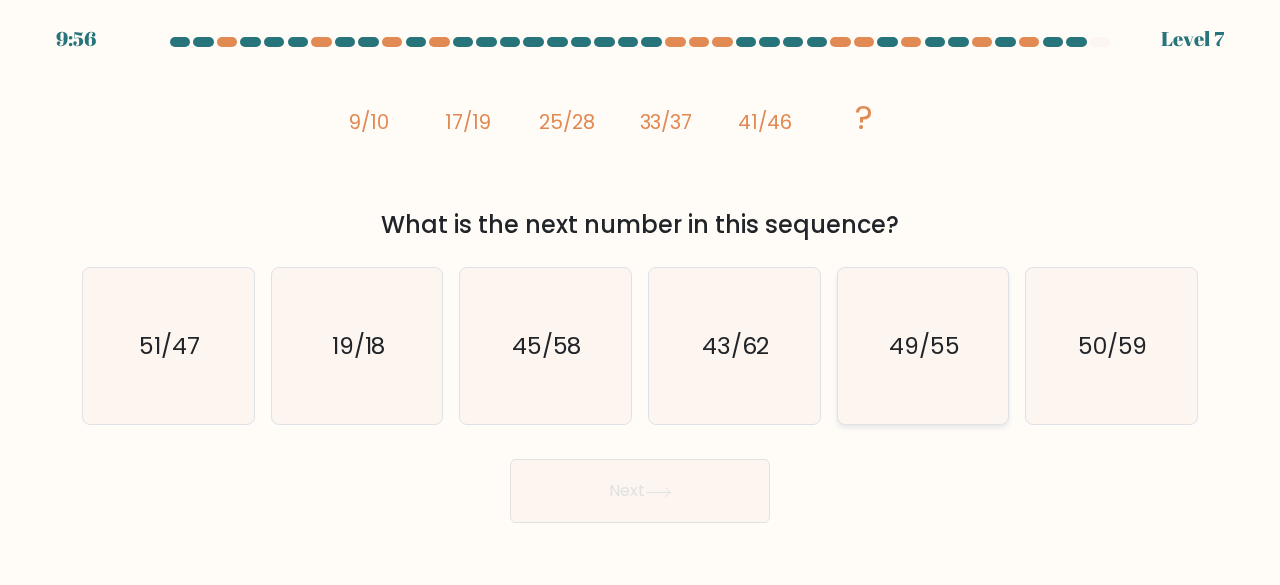 click on "49/55" 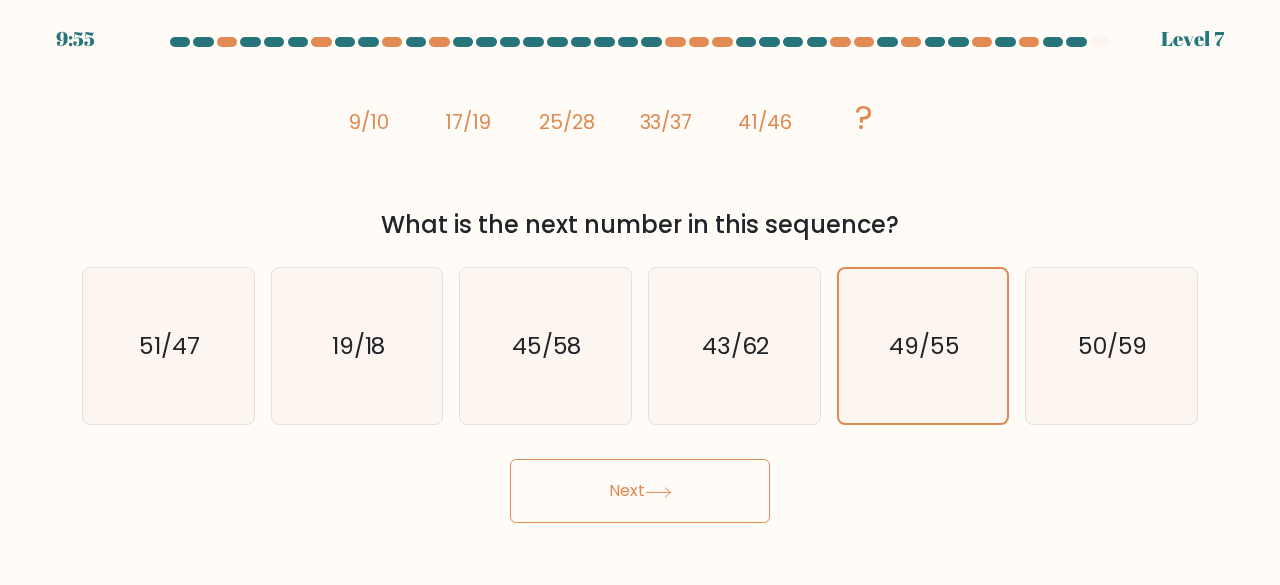 click 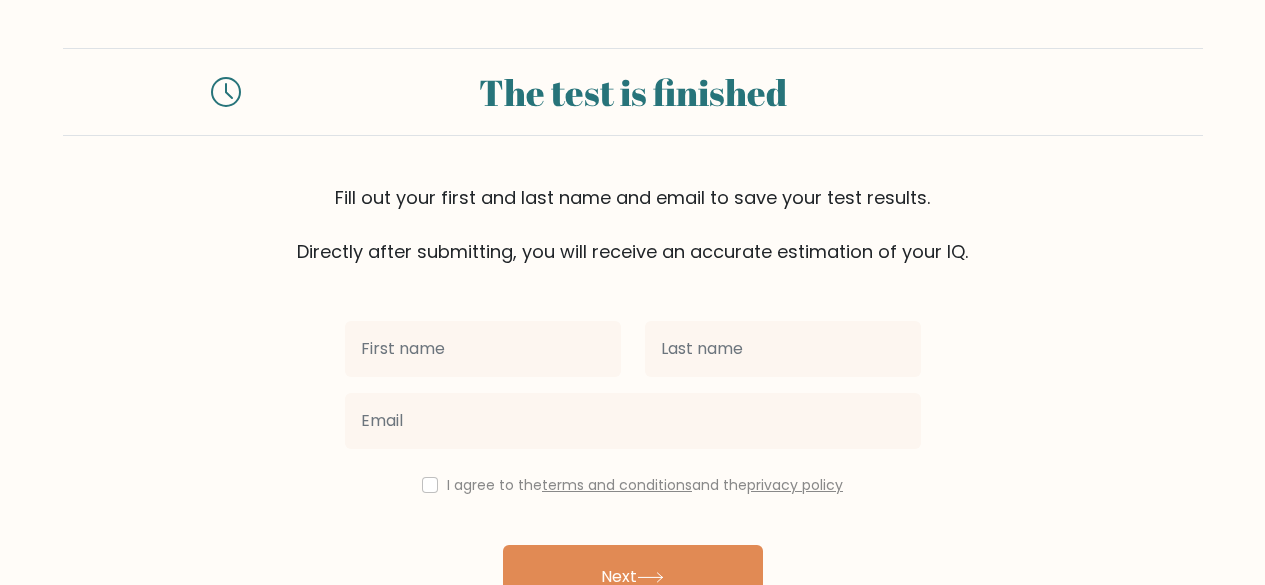 scroll, scrollTop: 0, scrollLeft: 0, axis: both 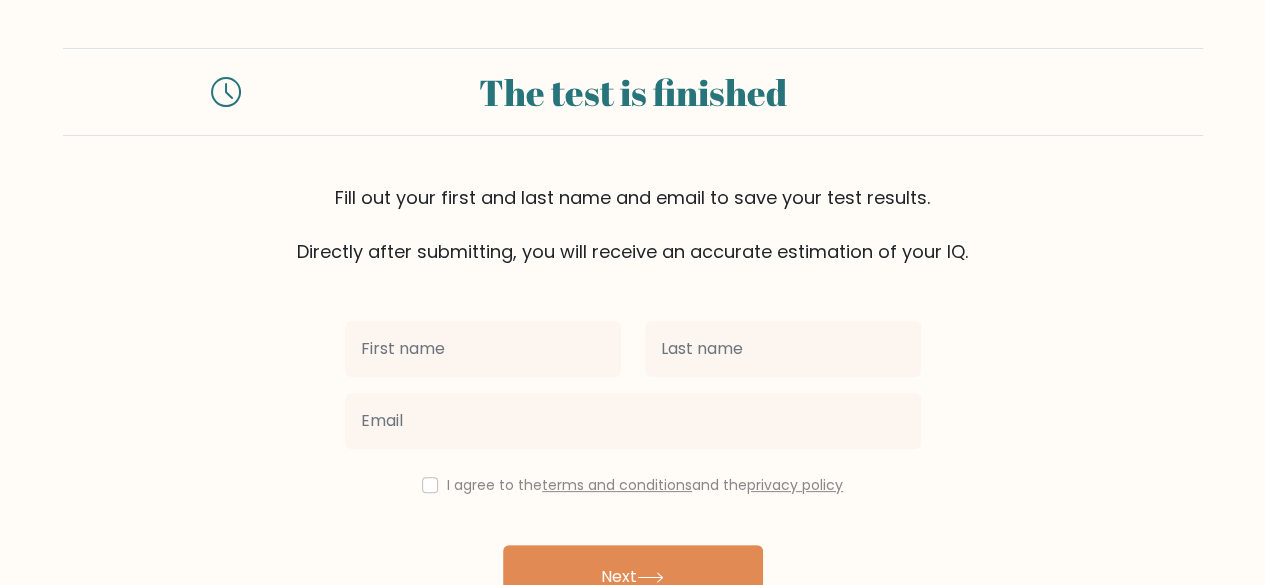 click at bounding box center [483, 349] 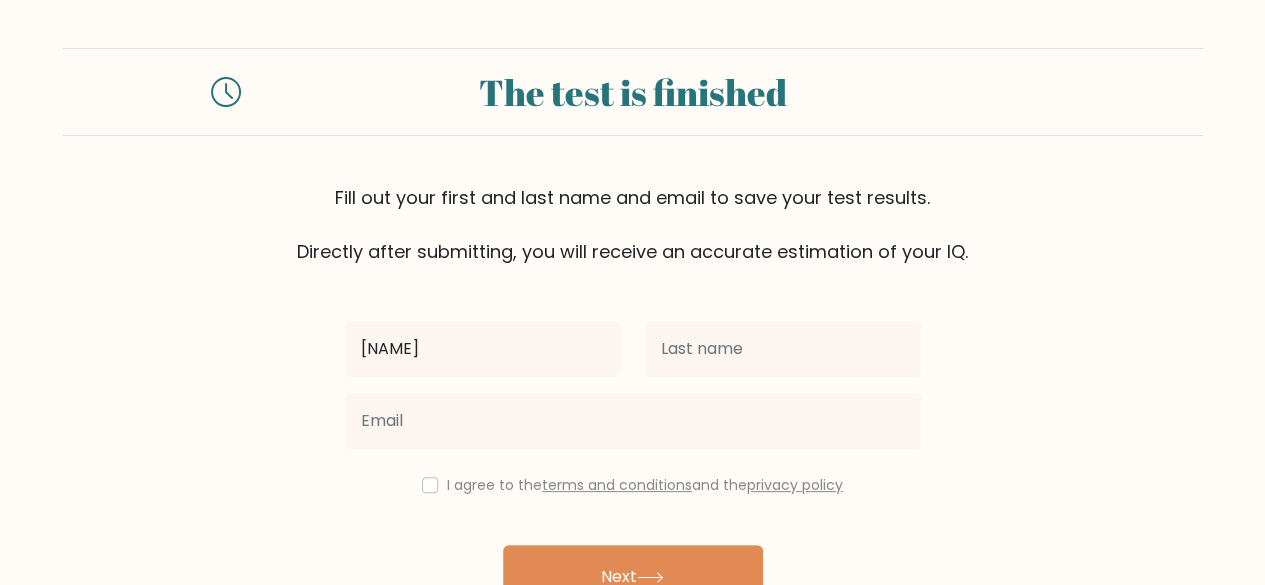 type on "[NAME]" 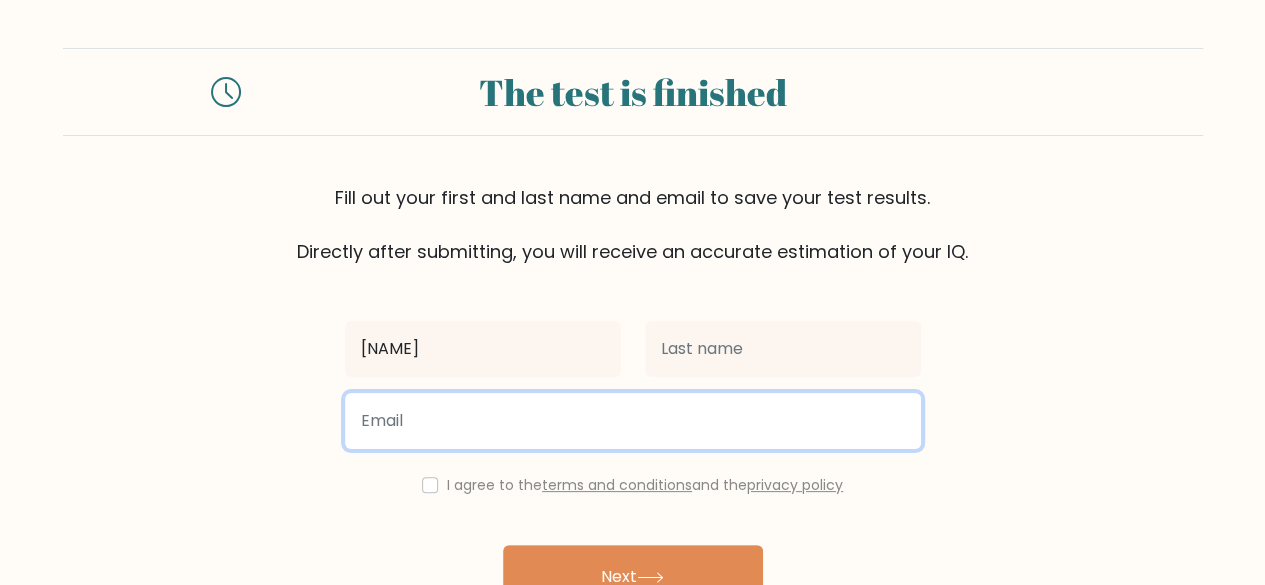 click at bounding box center [633, 421] 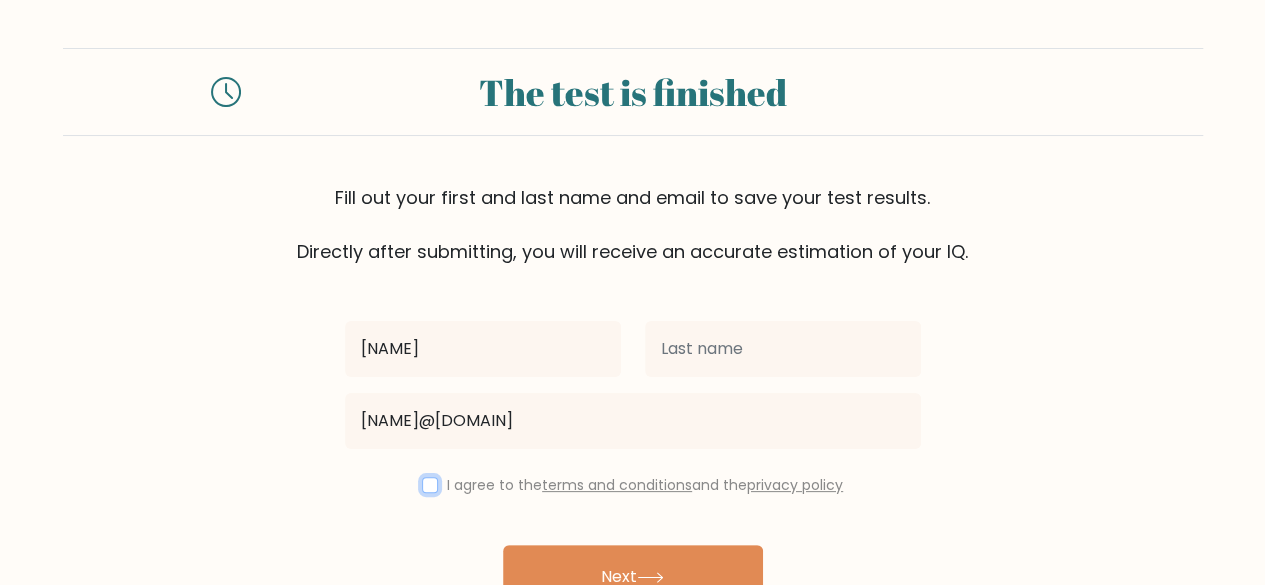 click at bounding box center [430, 485] 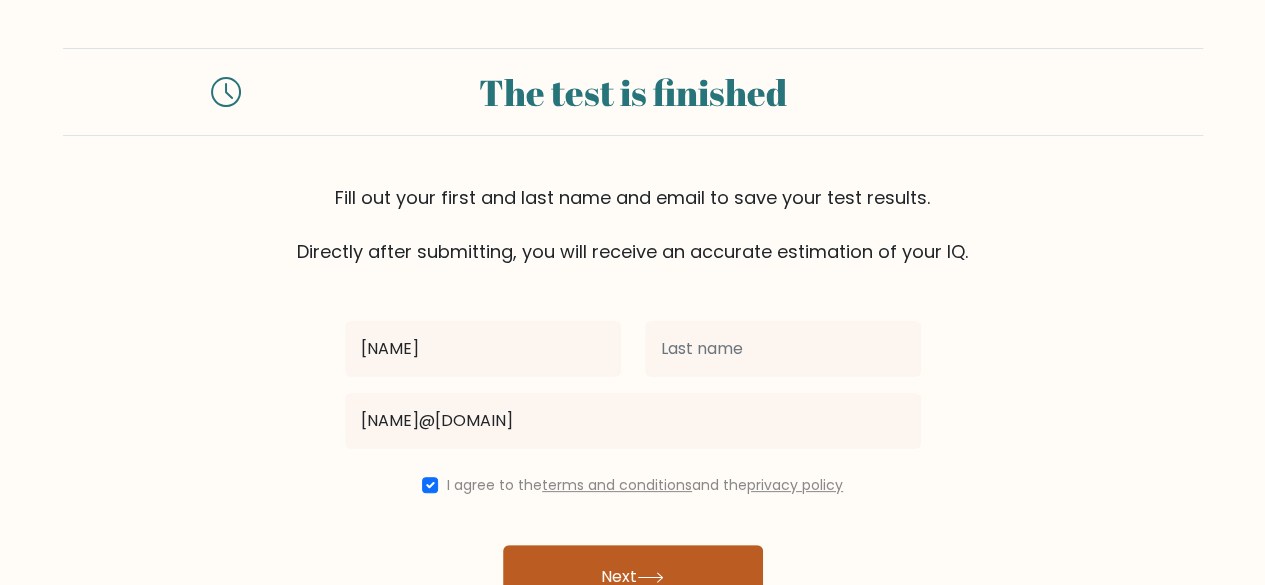 click on "Next" at bounding box center (633, 577) 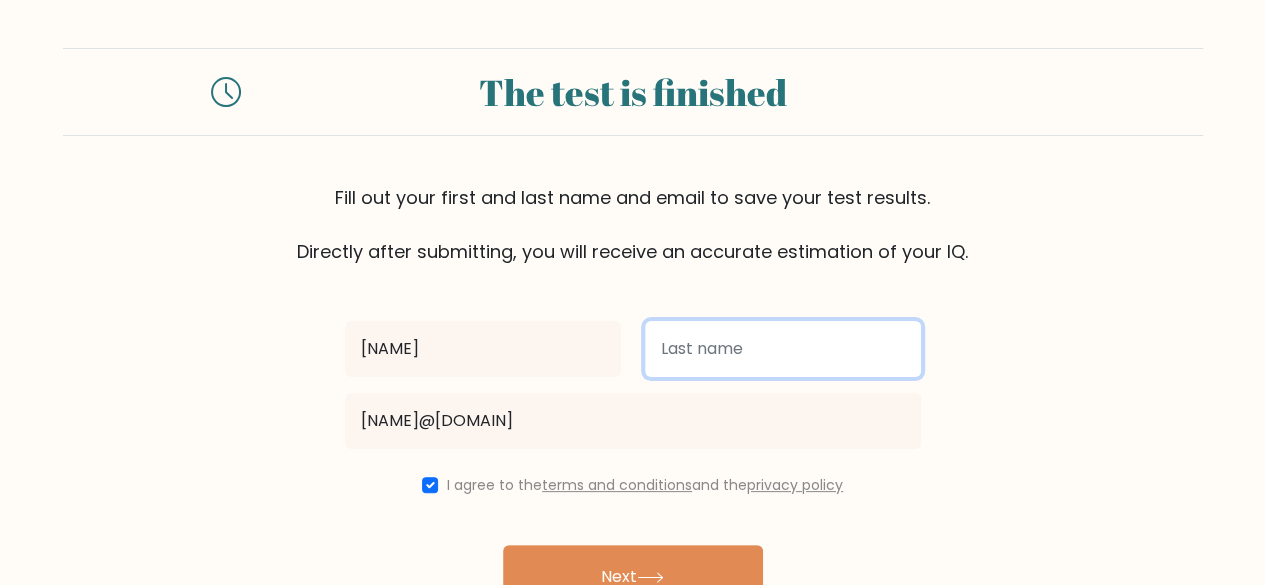 click at bounding box center [783, 349] 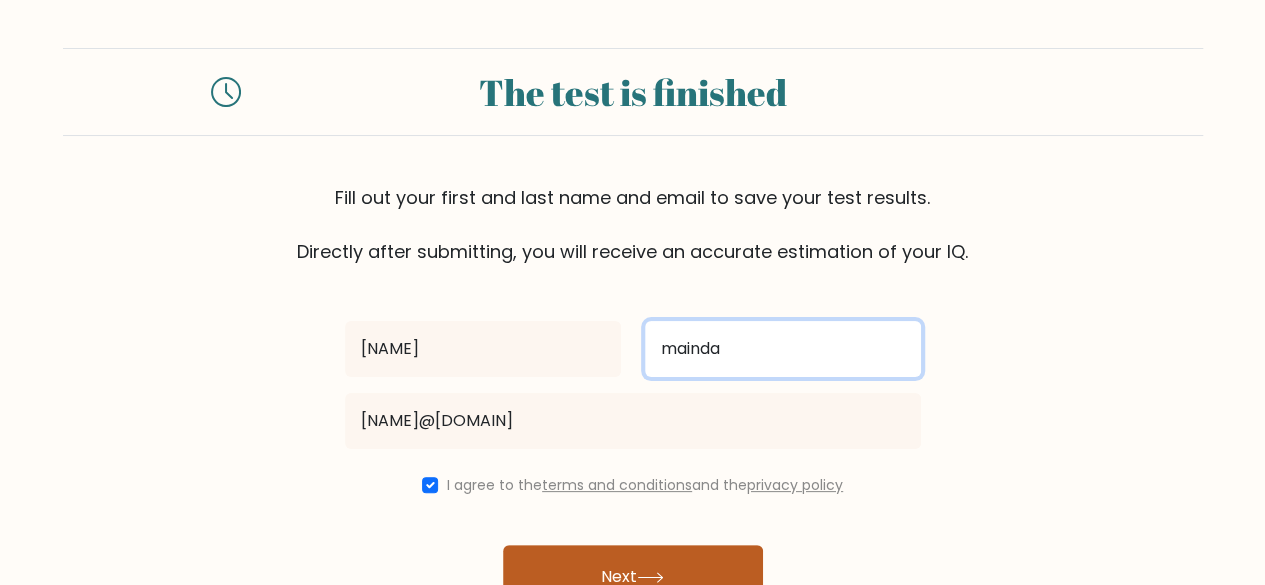 type on "mainda" 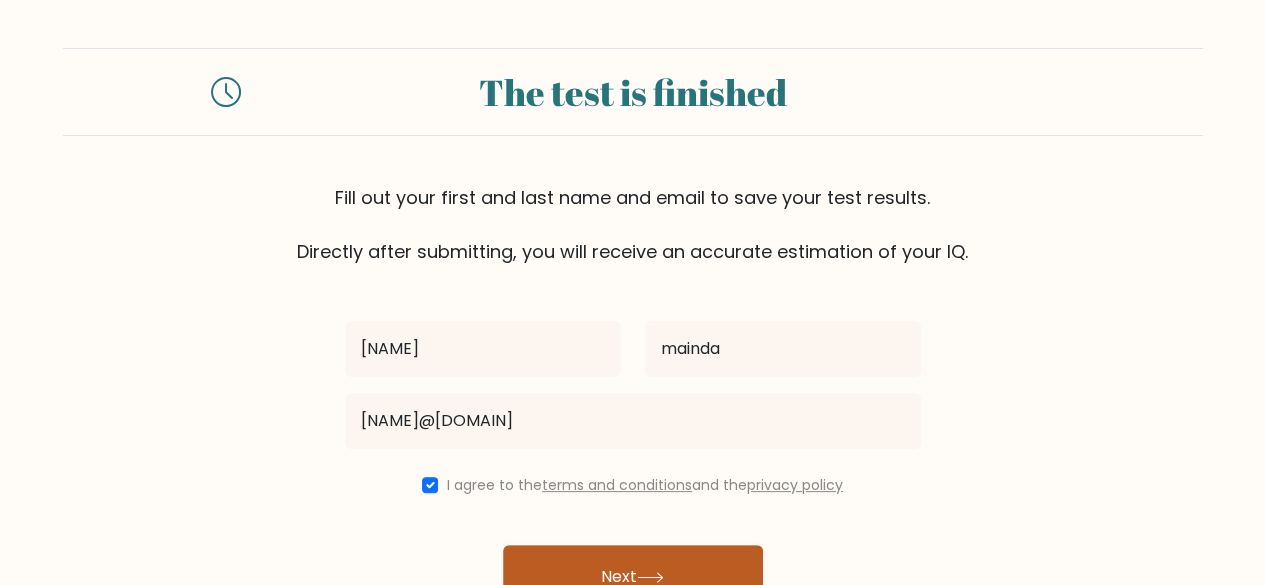 click on "Next" at bounding box center (633, 577) 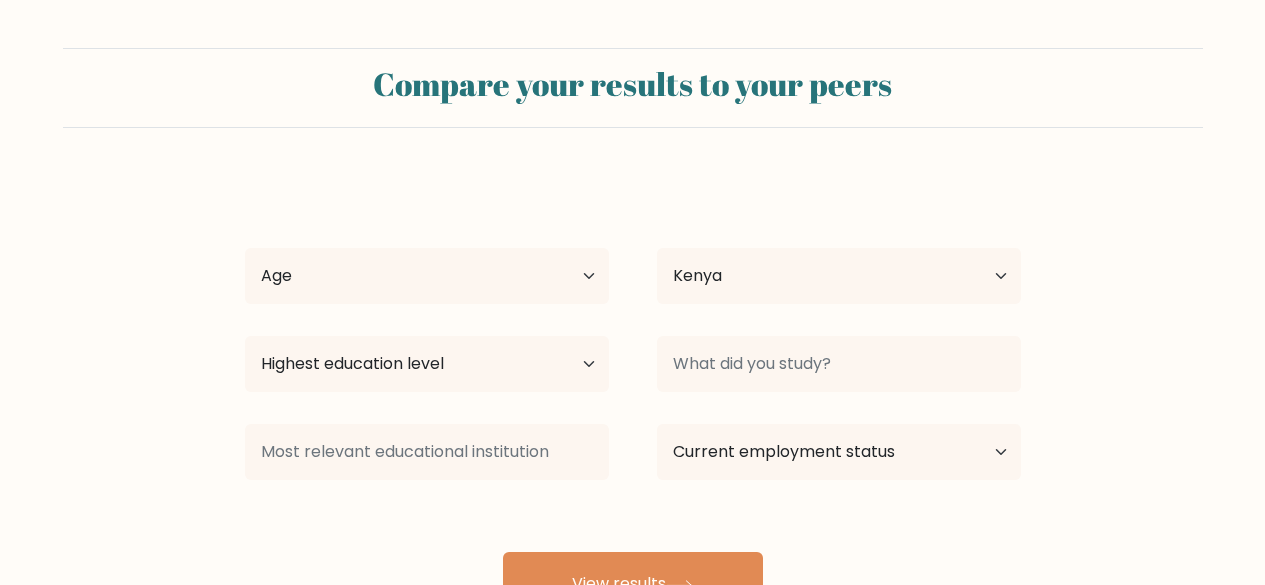 select on "KE" 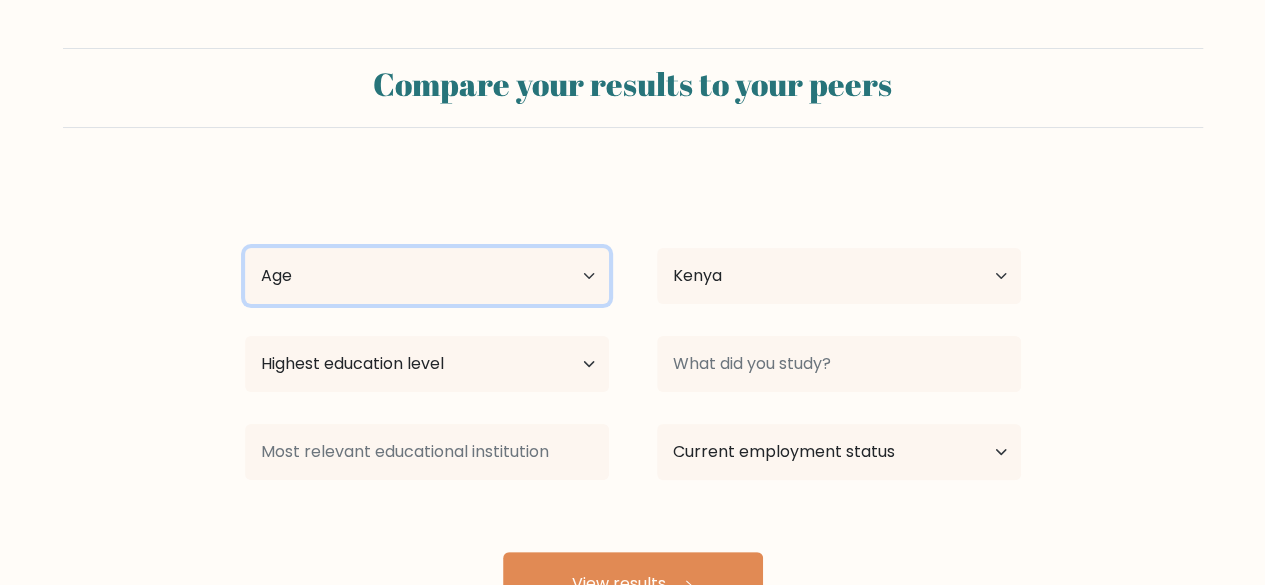 click on "Age
Under 18 years old
18-24 years old
25-34 years old
35-44 years old
45-54 years old
55-64 years old
65 years old and above" at bounding box center (427, 276) 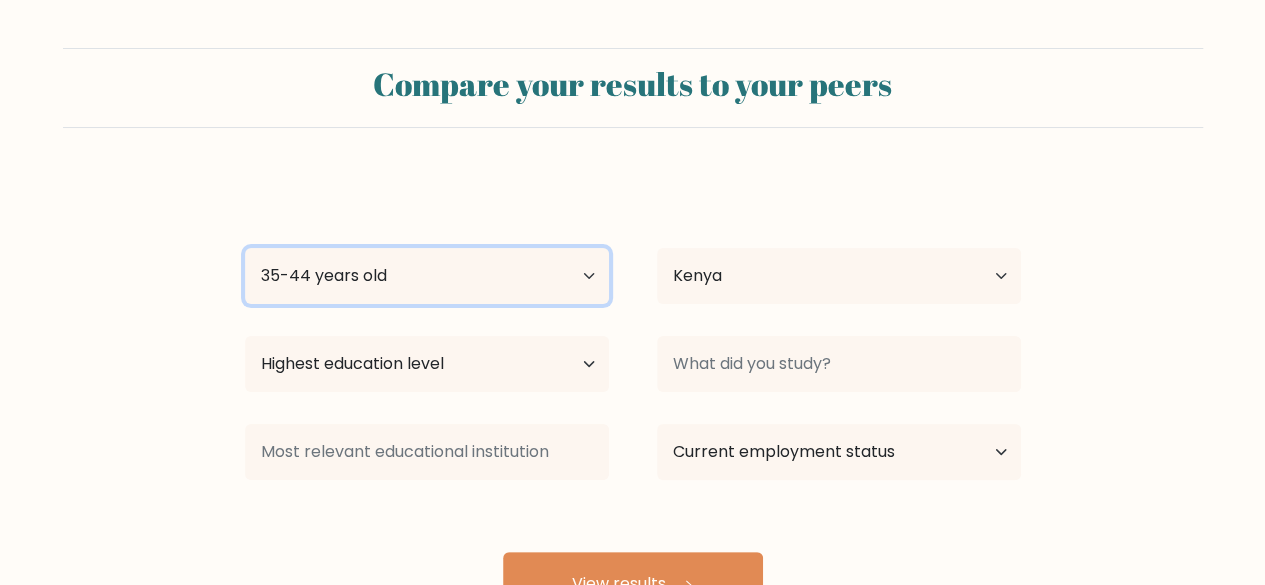 click on "Age
Under 18 years old
18-24 years old
25-34 years old
35-44 years old
45-54 years old
55-64 years old
65 years old and above" at bounding box center [427, 276] 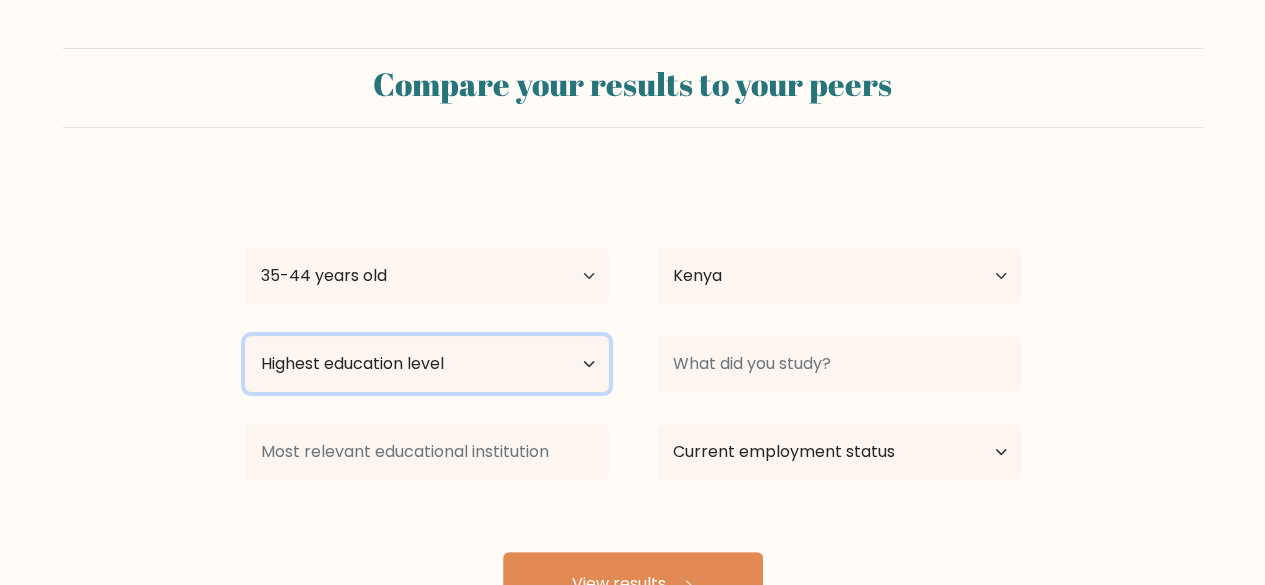 click on "Highest education level
No schooling
Primary
Lower Secondary
Upper Secondary
Occupation Specific
Bachelor's degree
Master's degree
Doctoral degree" at bounding box center [427, 364] 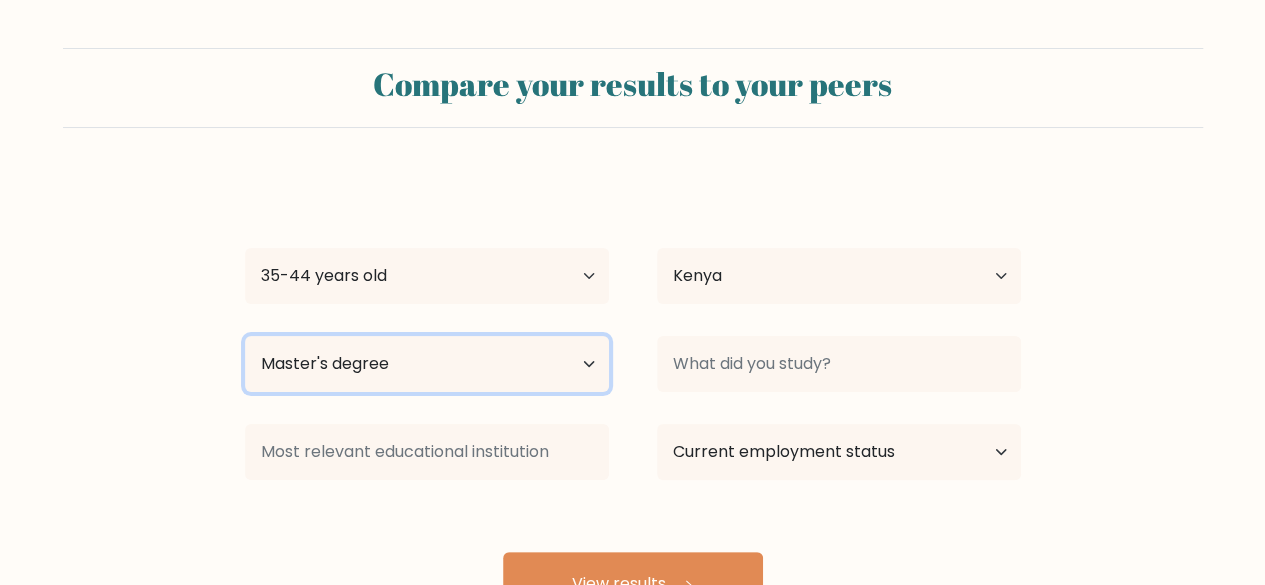 click on "Highest education level
No schooling
Primary
Lower Secondary
Upper Secondary
Occupation Specific
Bachelor's degree
Master's degree
Doctoral degree" at bounding box center (427, 364) 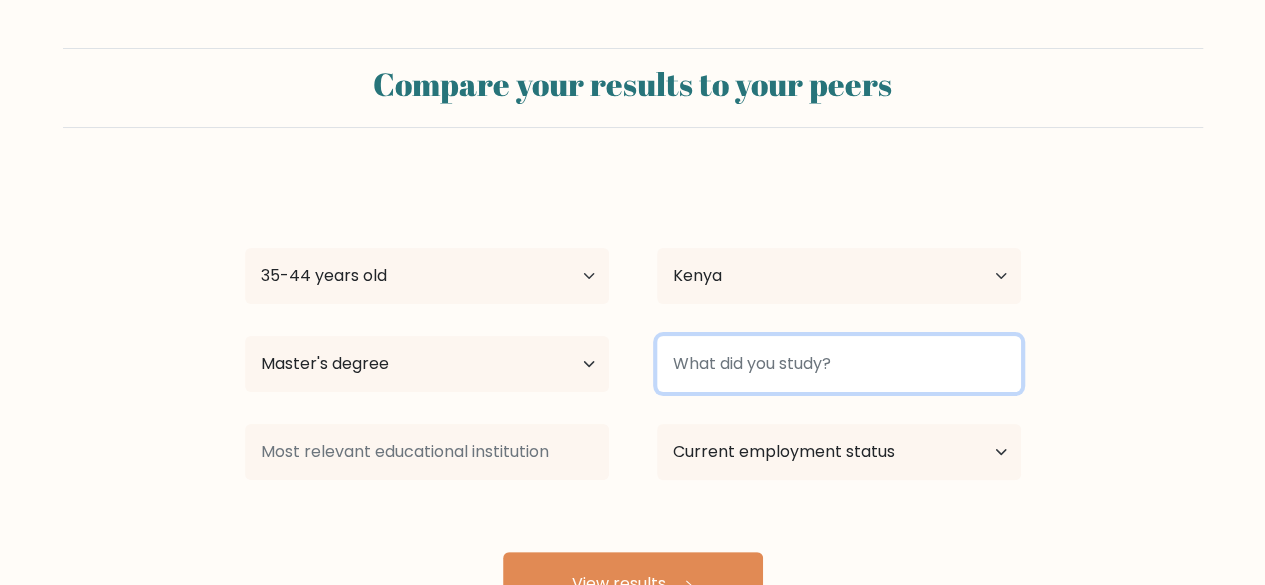 click at bounding box center [839, 364] 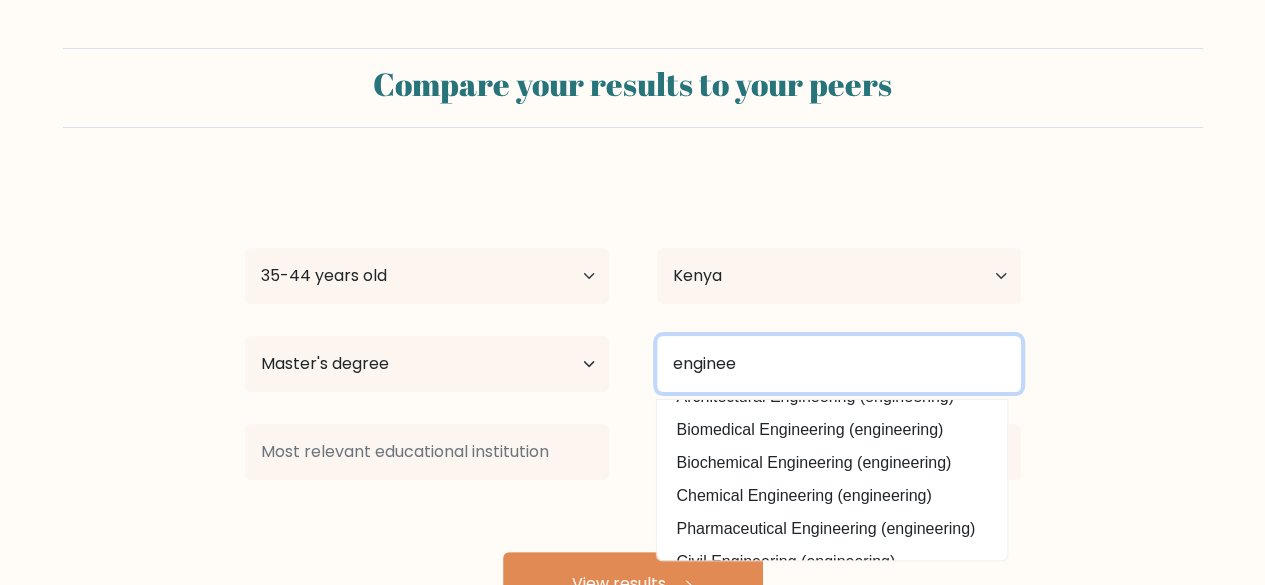 scroll, scrollTop: 180, scrollLeft: 0, axis: vertical 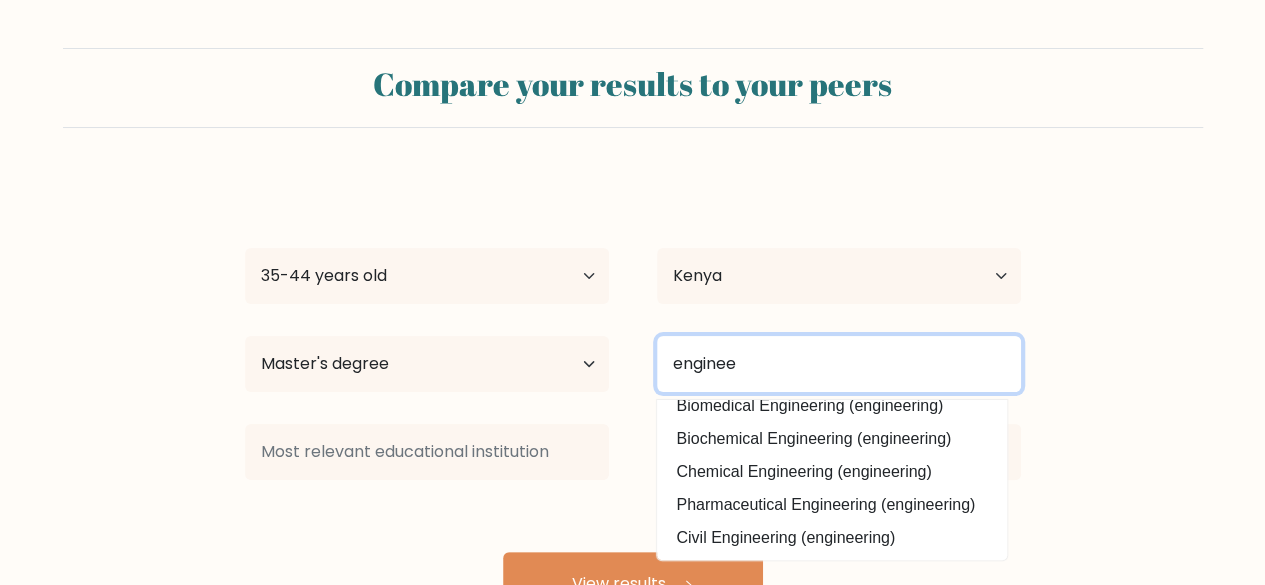click on "enginee" at bounding box center [839, 364] 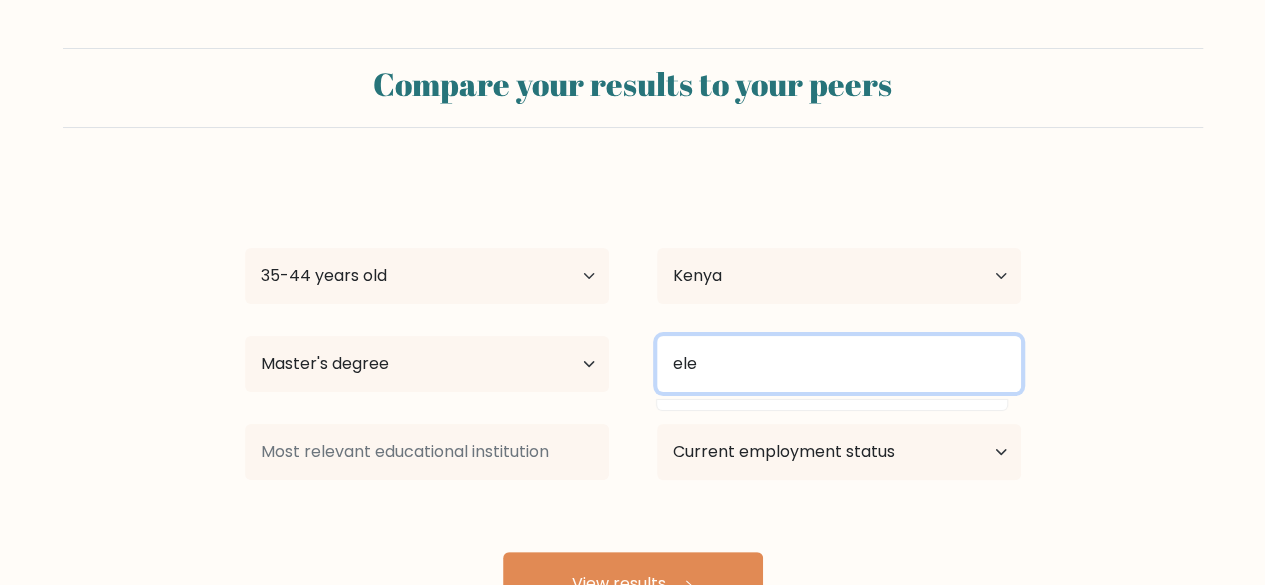 scroll, scrollTop: 0, scrollLeft: 0, axis: both 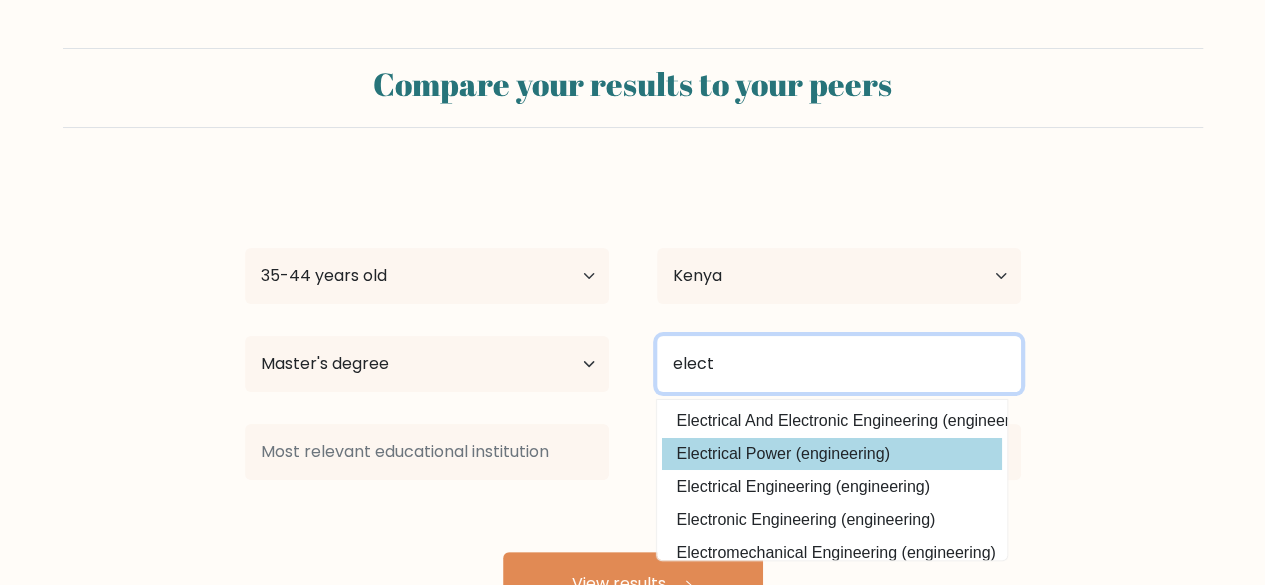 type on "elect" 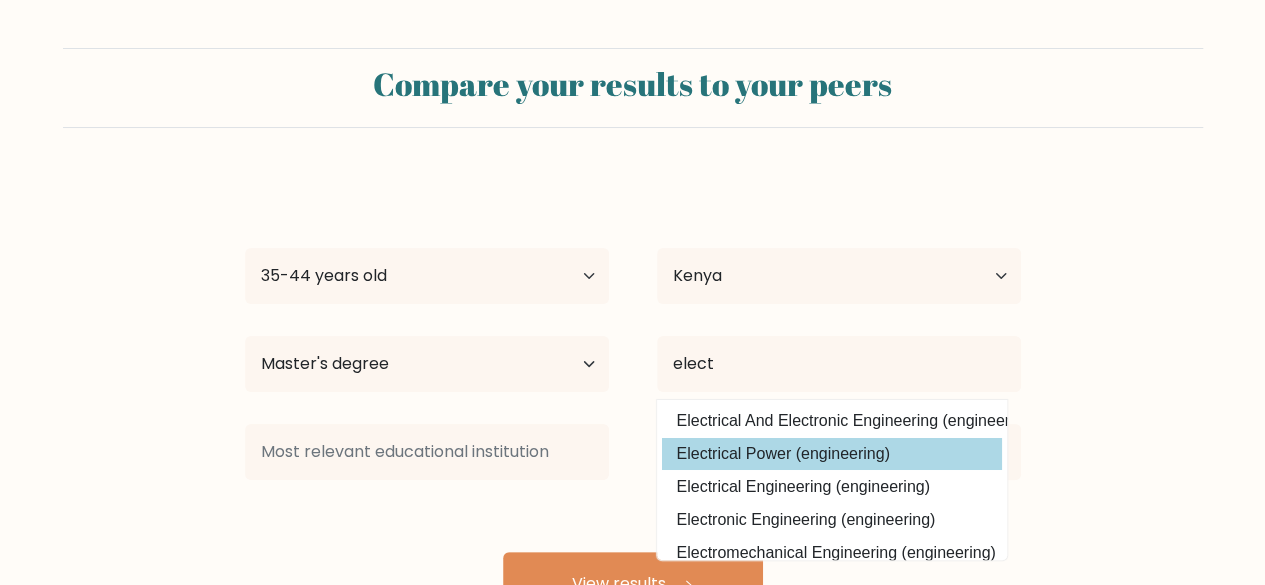 click on "collins
mainda
Age
Under 18 years old
18-24 years old
25-34 years old
35-44 years old
45-54 years old
55-64 years old
65 years old and above
Country
Afghanistan
Albania
Algeria
American Samoa
Andorra
Angola
Anguilla
Antarctica
Antigua and Barbuda
Argentina
Armenia
Aruba
Australia
Austria
Azerbaijan
Bahamas
Bahrain
Bangladesh
Barbados
Belarus
Belgium
Belize
Benin
Bermuda
Bhutan
Bolivia
Bonaire, Sint Eustatius and Saba
Bosnia and Herzegovina
Botswana
Bouvet Island
Brazil
Brunei" at bounding box center [633, 396] 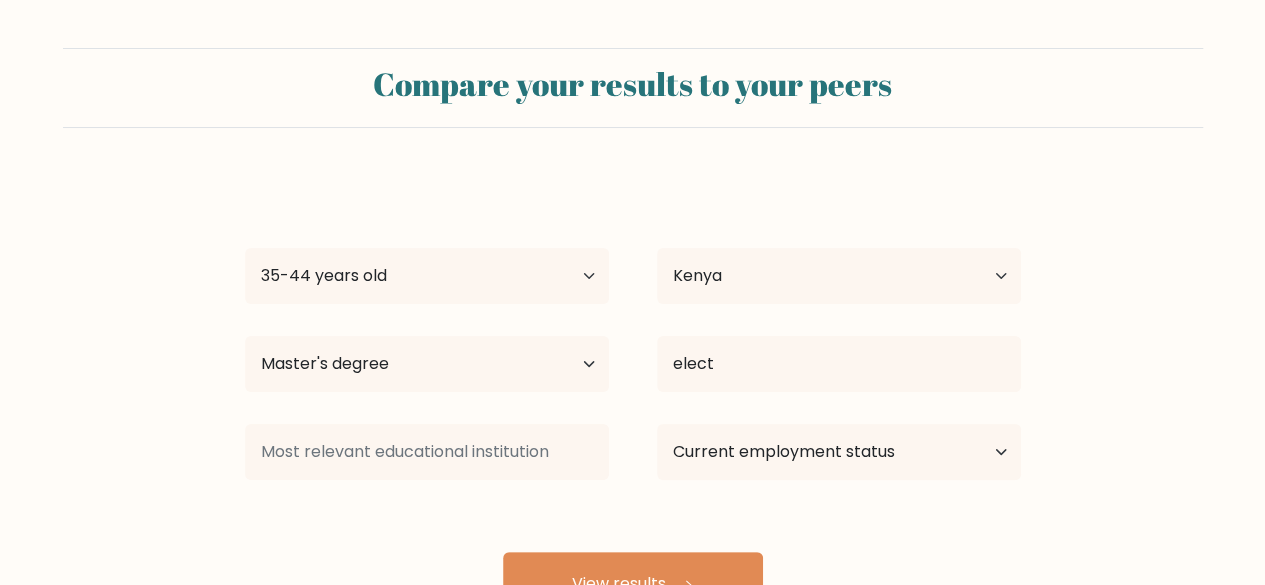 scroll, scrollTop: 172, scrollLeft: 0, axis: vertical 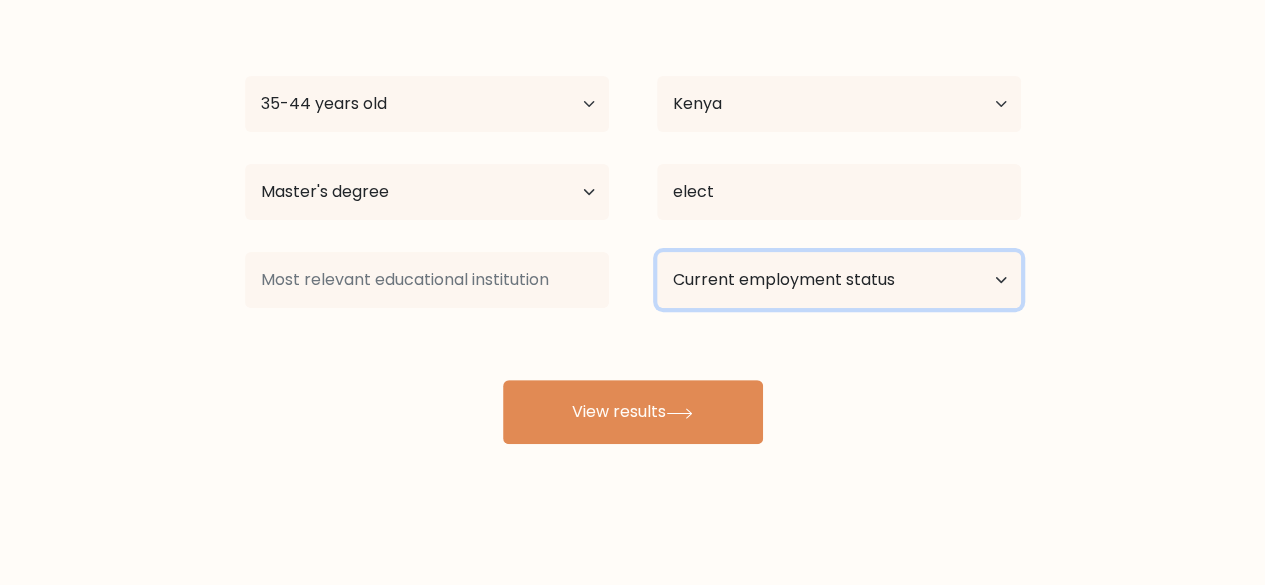 click on "Current employment status
Employed
Student
Retired
Other / prefer not to answer" at bounding box center (839, 280) 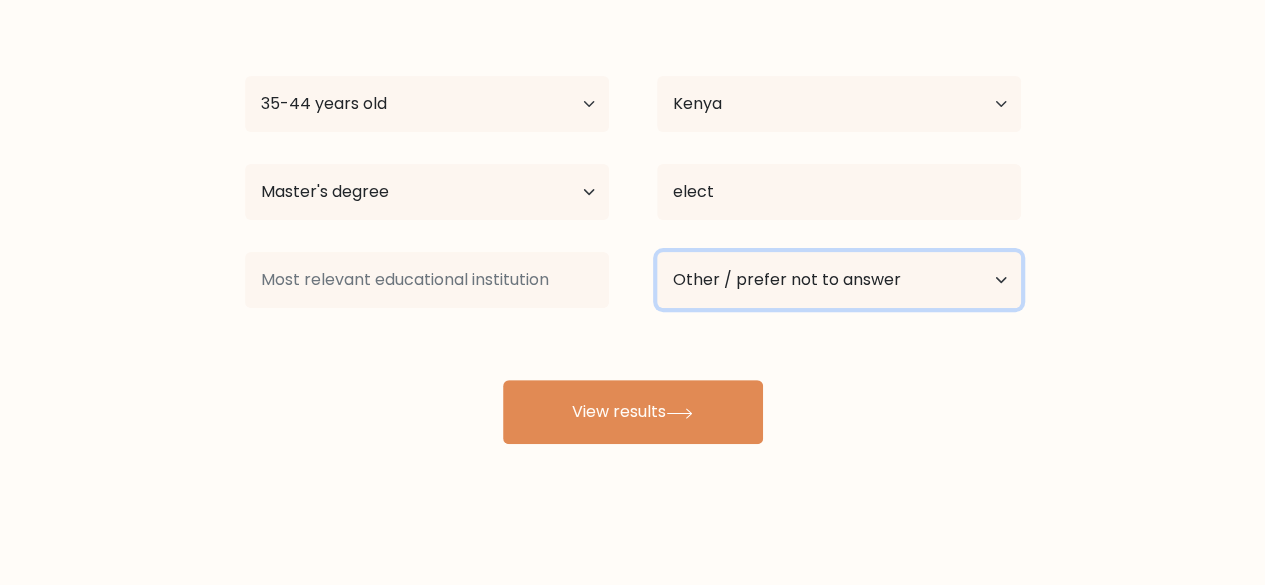 click on "Current employment status
Employed
Student
Retired
Other / prefer not to answer" at bounding box center [839, 280] 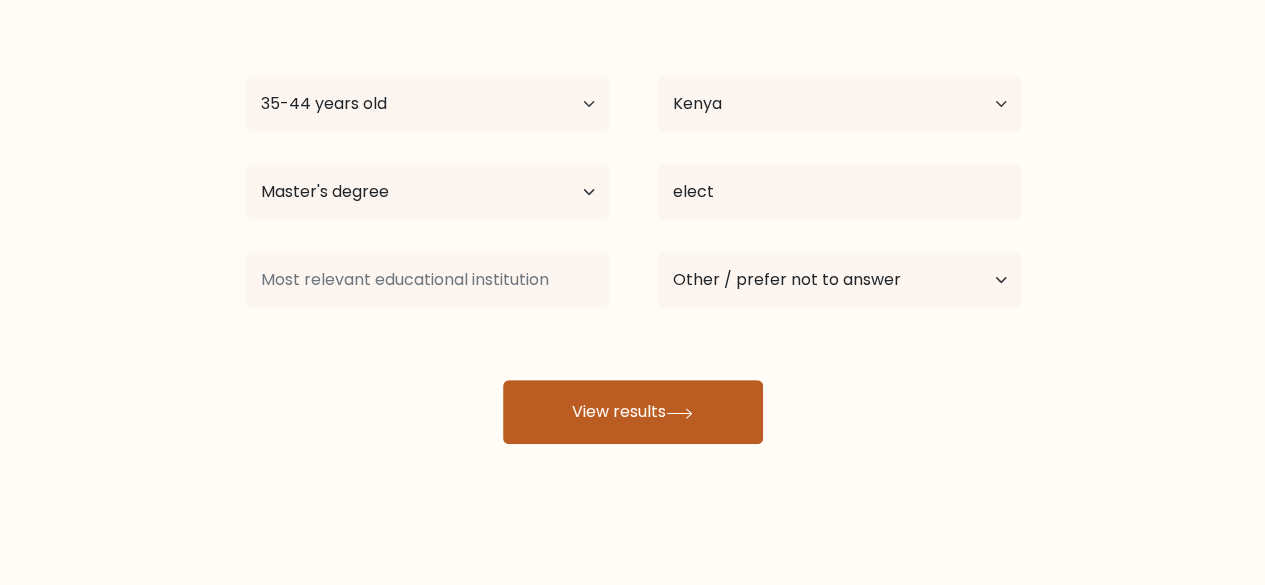 click on "View results" at bounding box center [633, 412] 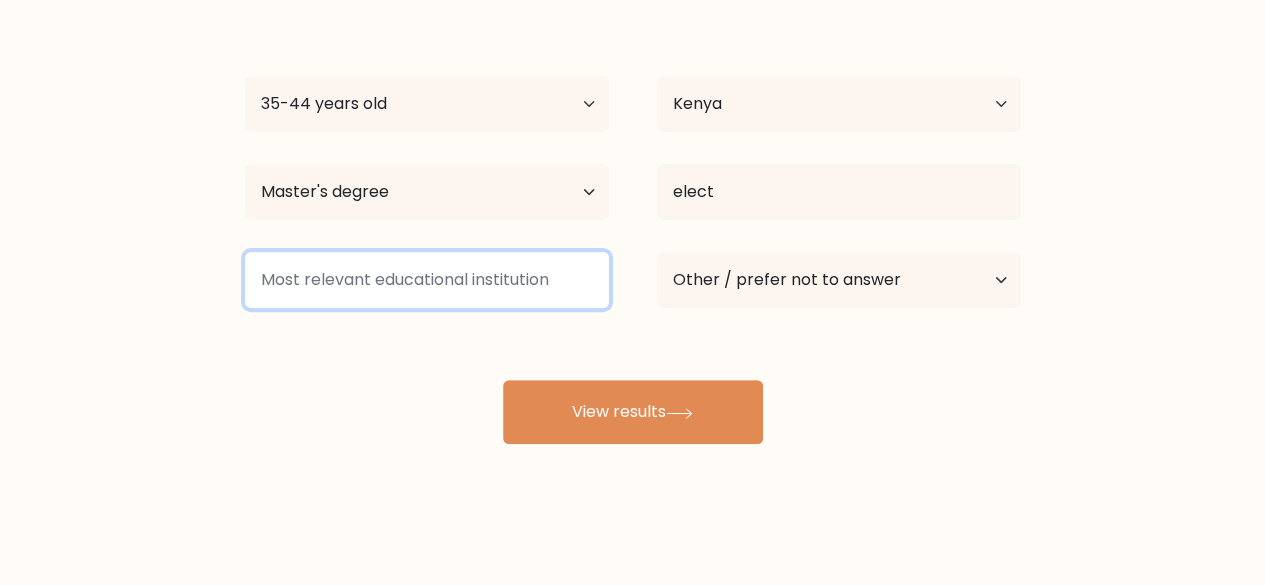 click at bounding box center [427, 280] 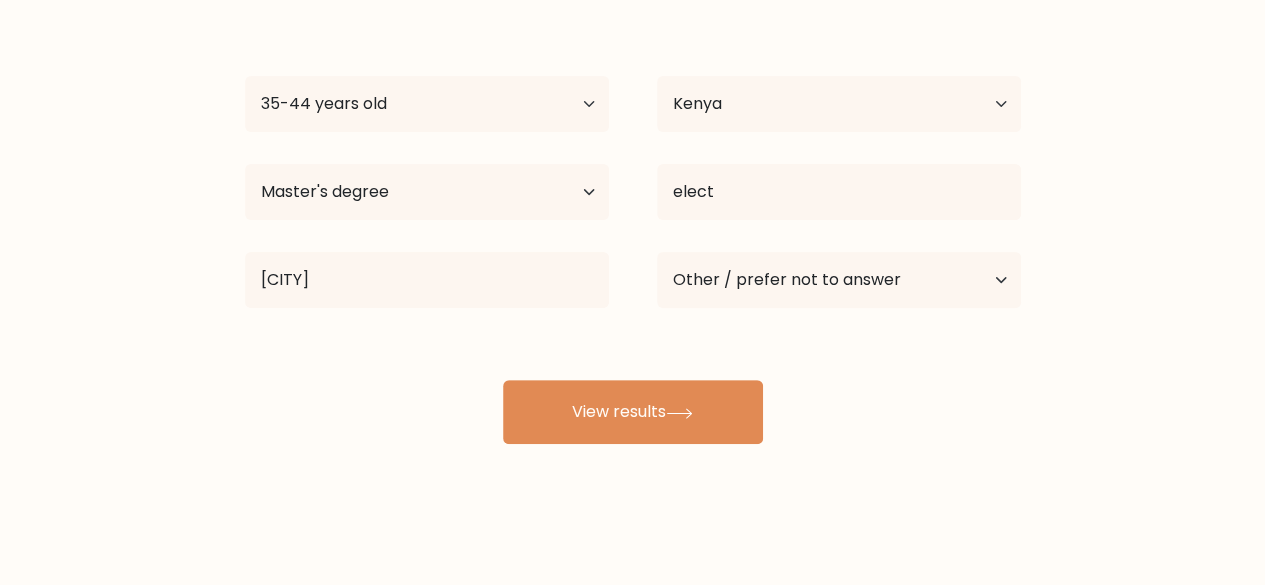 click on "collins
mainda
Age
Under 18 years old
18-24 years old
25-34 years old
35-44 years old
45-54 years old
55-64 years old
65 years old and above
Country
Afghanistan
Albania
Algeria
American Samoa
Andorra
Angola
Anguilla
Antarctica
Antigua and Barbuda
Argentina
Armenia
Aruba
Australia
Austria
Azerbaijan
Bahamas
Bahrain
Bangladesh
Barbados
Belarus
Belgium
Belize
Benin
Bermuda
Bhutan
Bolivia
Bonaire, Sint Eustatius and Saba
Bosnia and Herzegovina
Botswana
Bouvet Island
Brazil
Brunei" at bounding box center [633, 224] 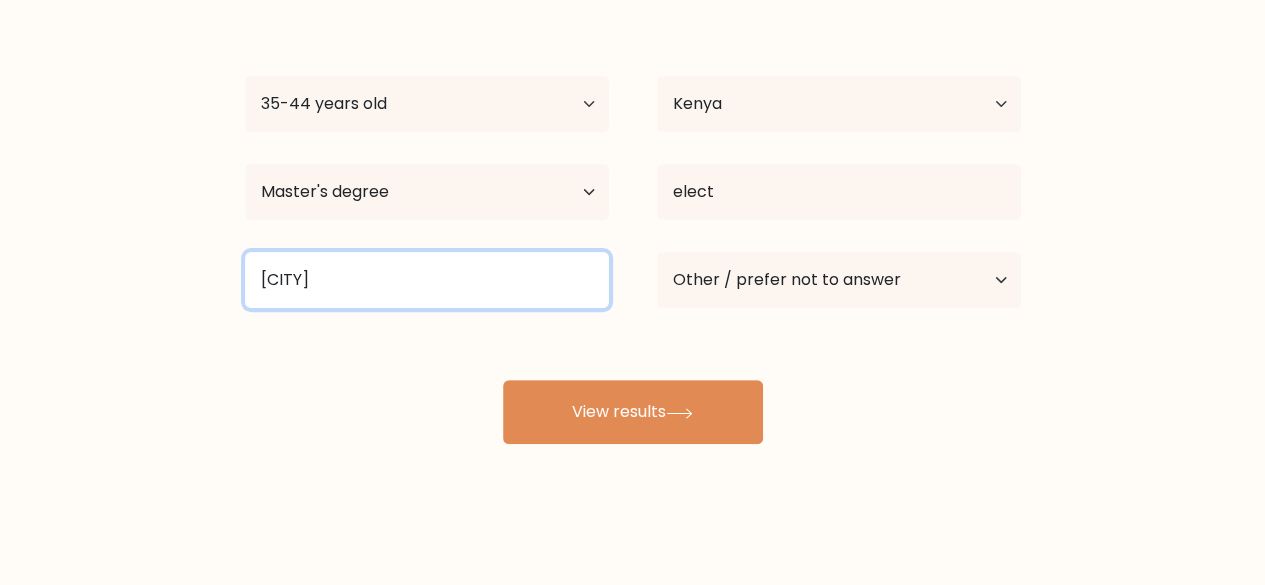 click on "nairo" at bounding box center (427, 280) 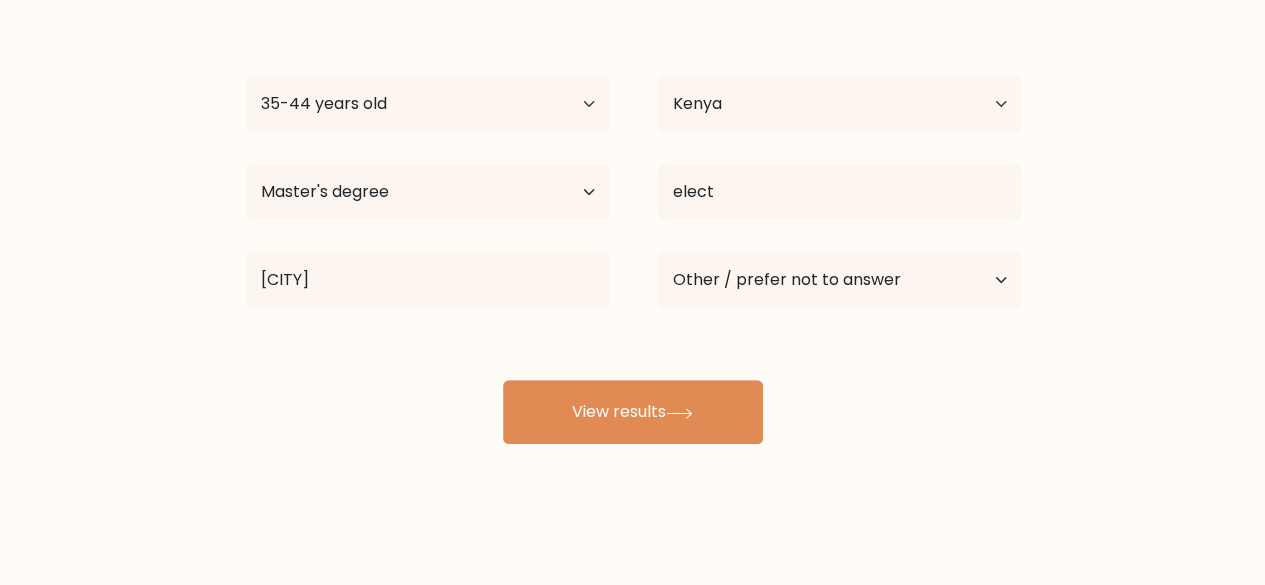 click on "collins
mainda
Age
Under 18 years old
18-24 years old
25-34 years old
35-44 years old
45-54 years old
55-64 years old
65 years old and above
Country
Afghanistan
Albania
Algeria
American Samoa
Andorra
Angola
Anguilla
Antarctica
Antigua and Barbuda
Argentina
Armenia
Aruba
Australia
Austria
Azerbaijan
Bahamas
Bahrain
Bangladesh
Barbados
Belarus
Belgium
Belize
Benin
Bermuda
Bhutan
Bolivia
Bonaire, Sint Eustatius and Saba
Bosnia and Herzegovina
Botswana
Bouvet Island
Brazil
Brunei" at bounding box center [633, 224] 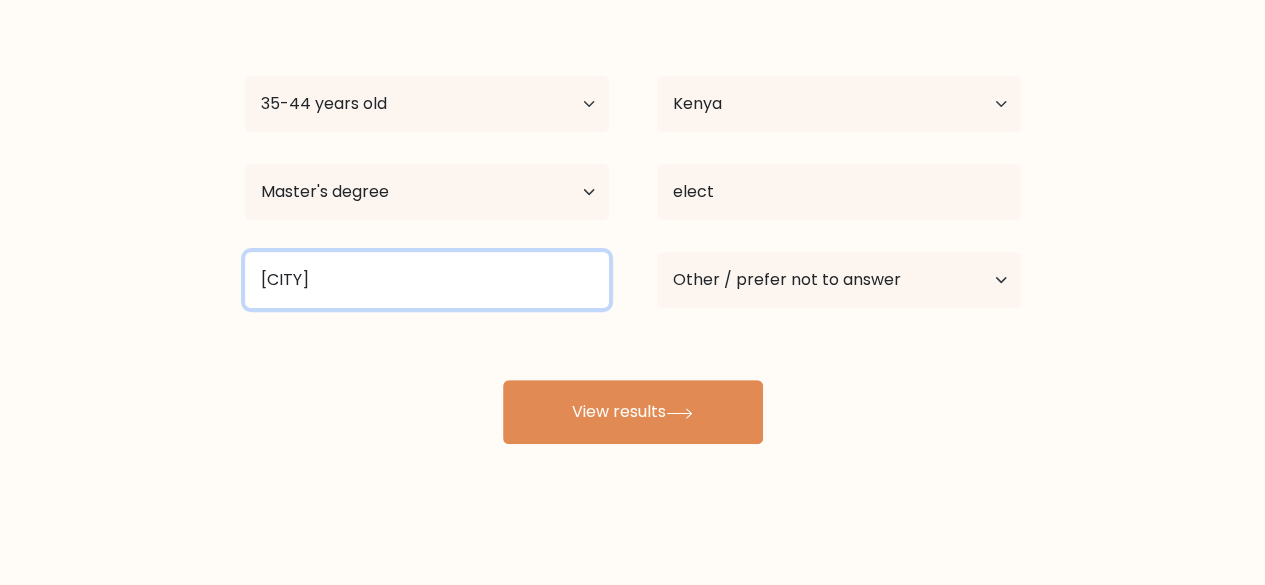 click on "nairobi" at bounding box center (427, 280) 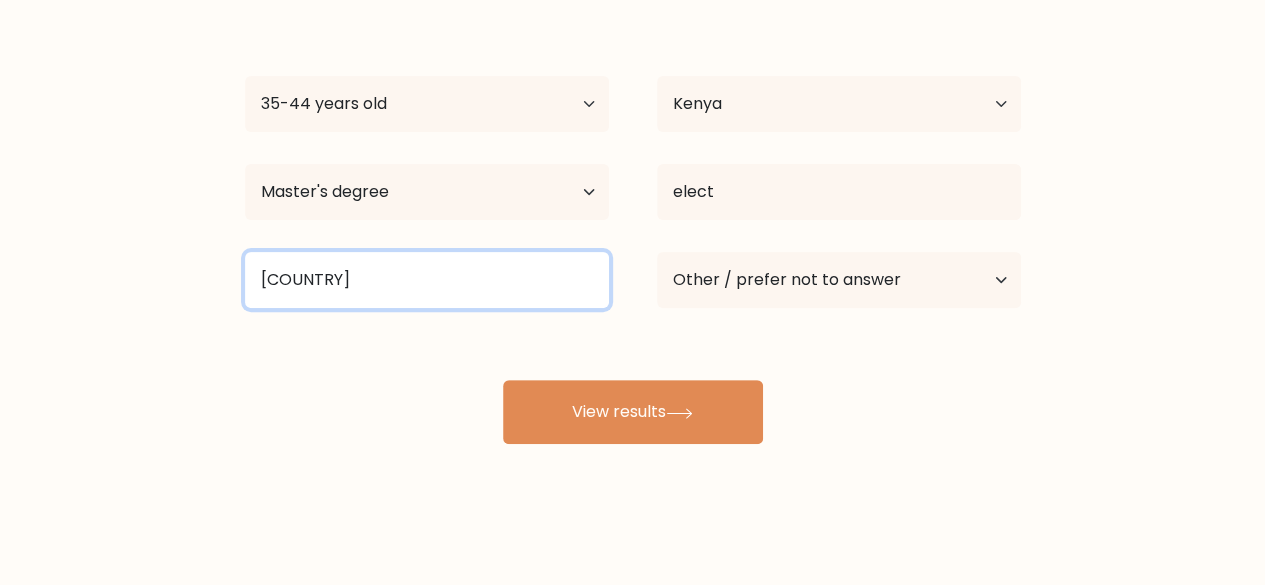 type on "n" 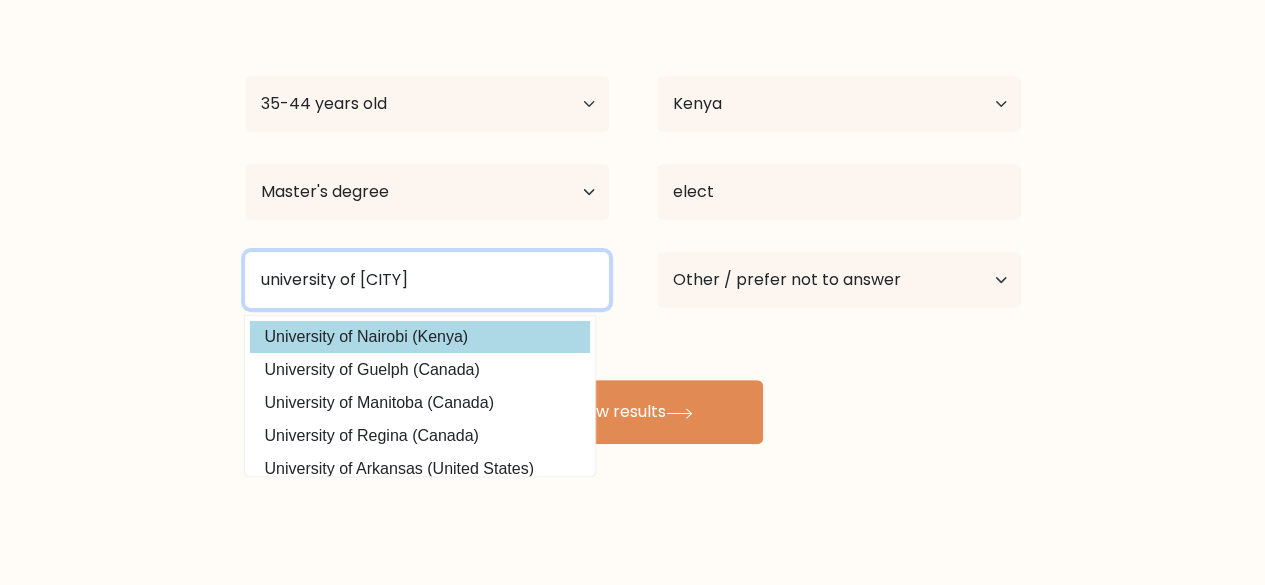 type on "university of nair" 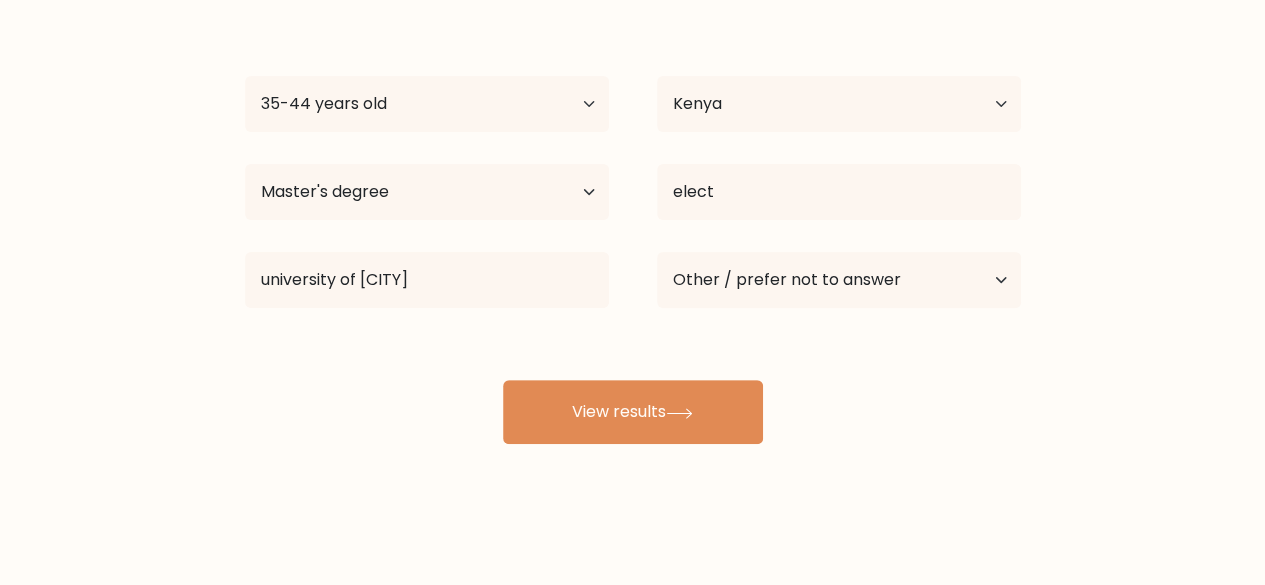 click on "collins
mainda
Age
Under 18 years old
18-24 years old
25-34 years old
35-44 years old
45-54 years old
55-64 years old
65 years old and above
Country
Afghanistan
Albania
Algeria
American Samoa
Andorra
Angola
Anguilla
Antarctica
Antigua and Barbuda
Argentina
Armenia
Aruba
Australia
Austria
Azerbaijan
Bahamas
Bahrain
Bangladesh
Barbados
Belarus
Belgium
Belize
Benin
Bermuda
Bhutan
Bolivia
Bonaire, Sint Eustatius and Saba
Bosnia and Herzegovina
Botswana
Bouvet Island
Brazil
Brunei" at bounding box center [633, 224] 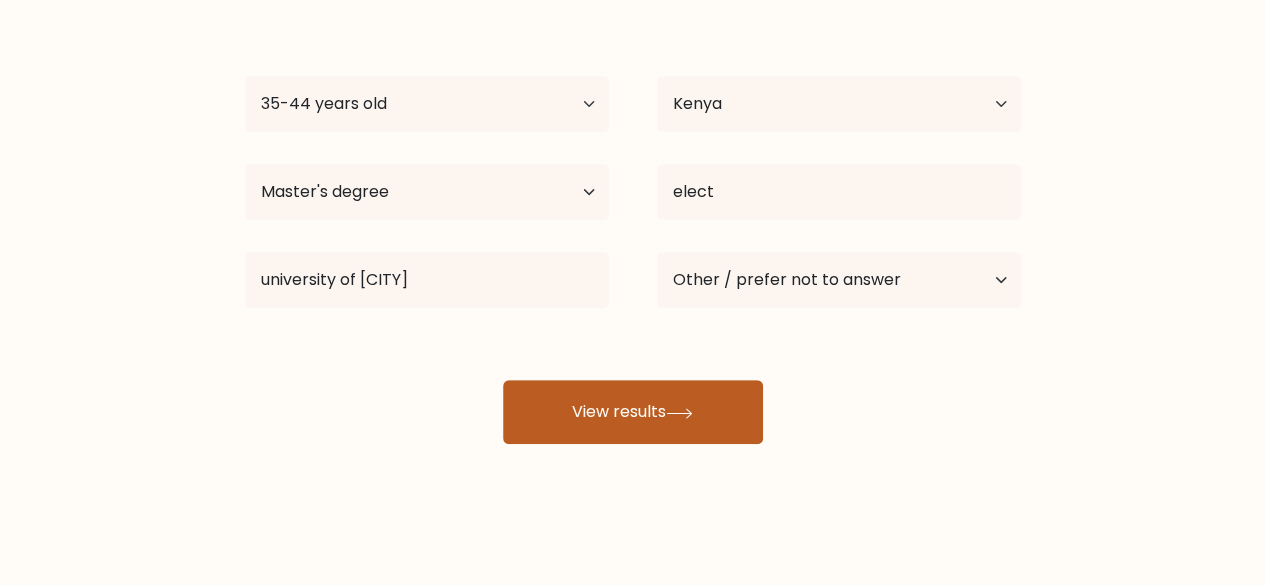 click on "View results" at bounding box center [633, 412] 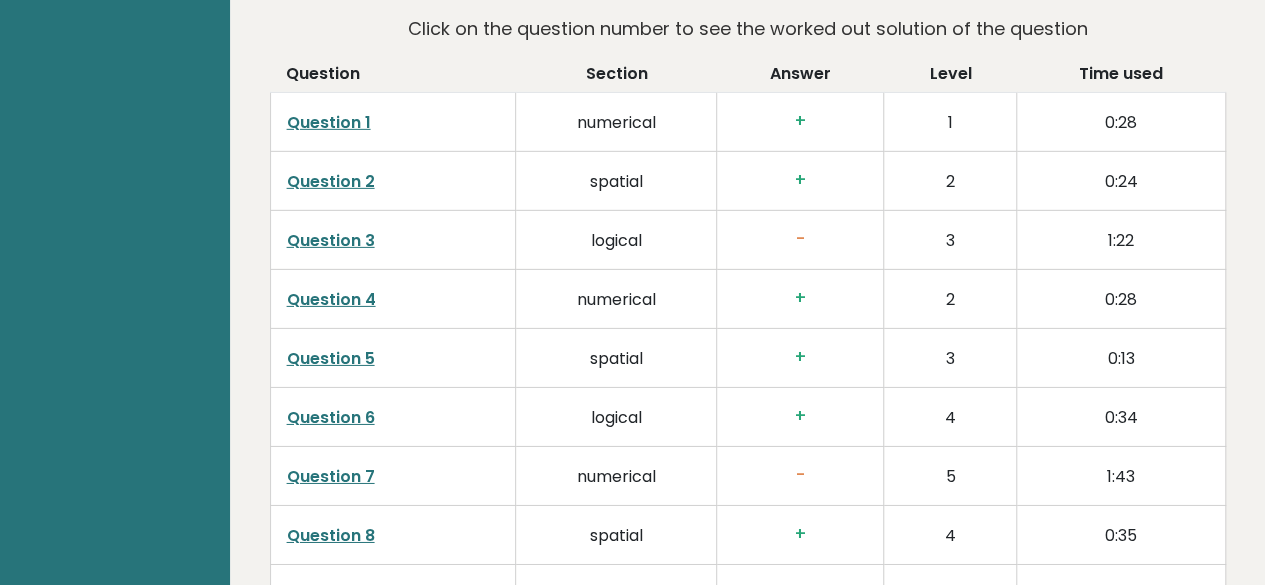 scroll, scrollTop: 3099, scrollLeft: 0, axis: vertical 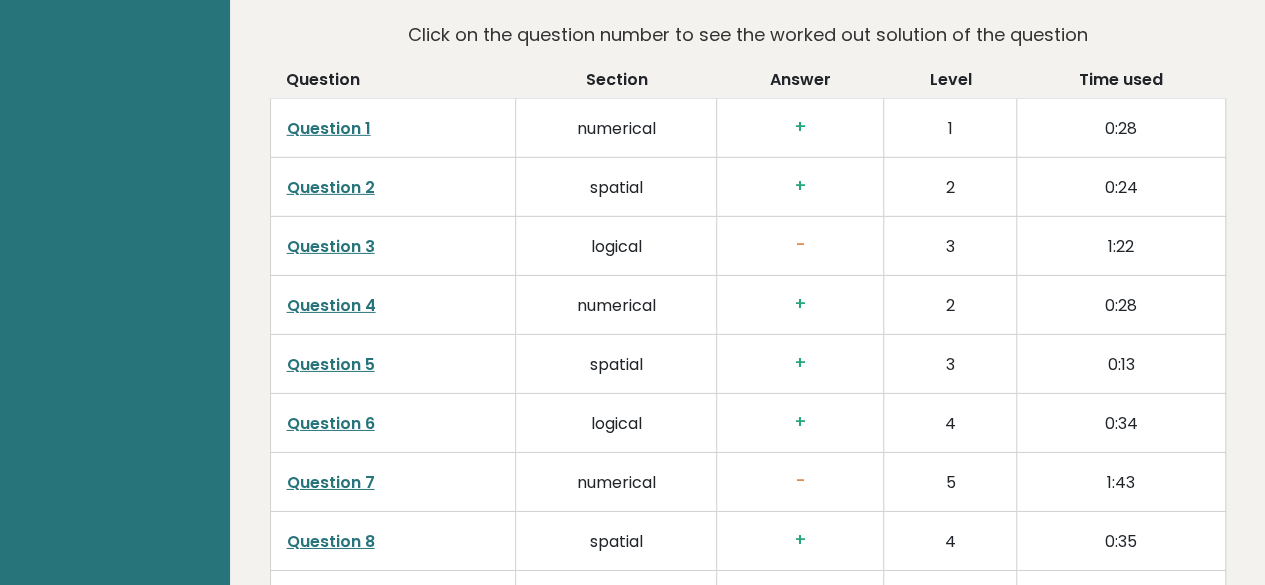 click on "Question
3" at bounding box center (331, 246) 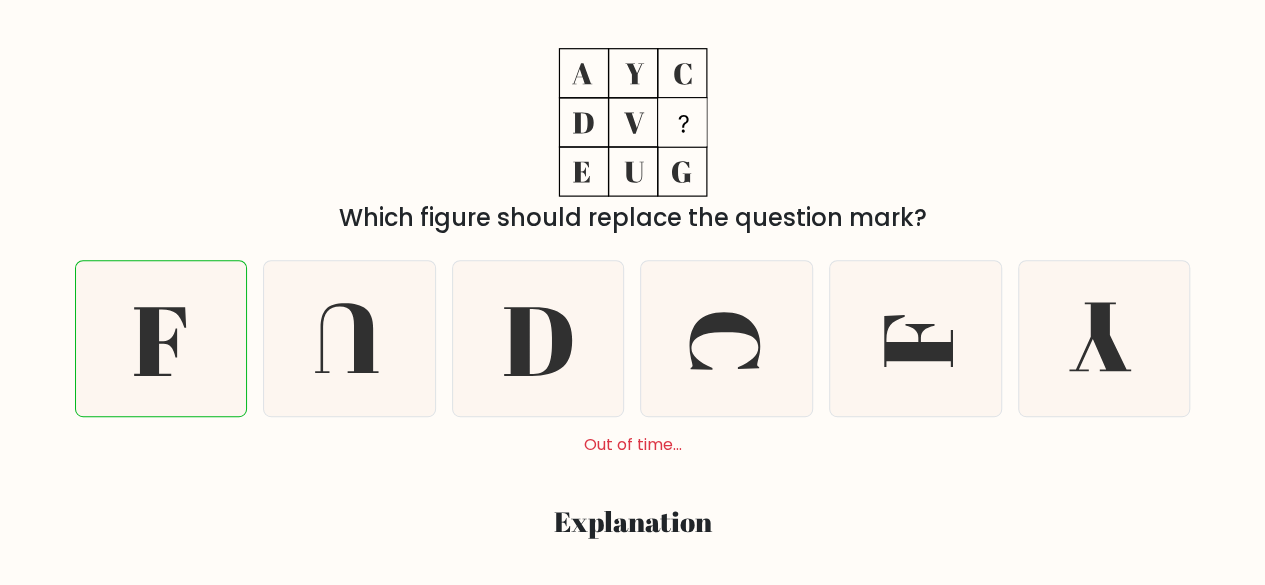scroll, scrollTop: 287, scrollLeft: 0, axis: vertical 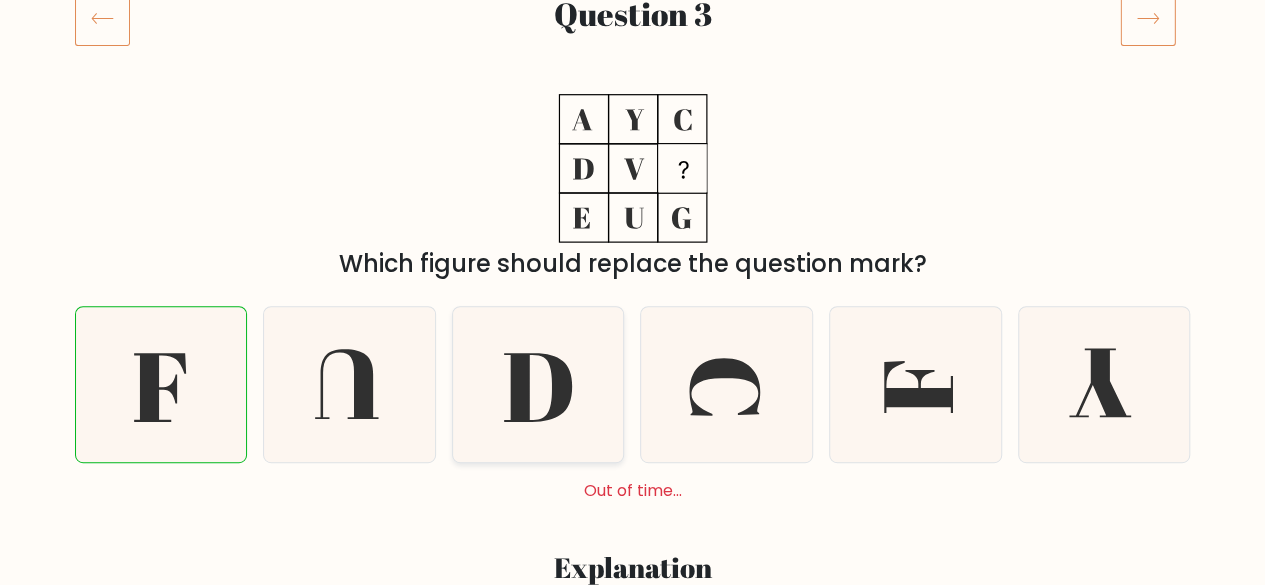 click 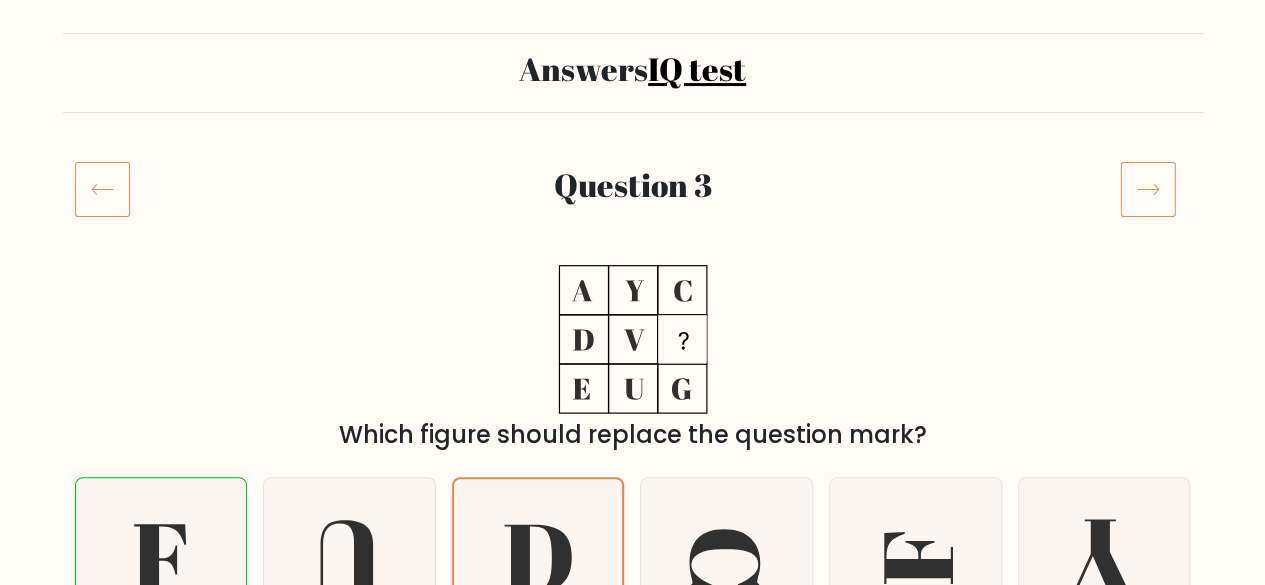 scroll, scrollTop: 0, scrollLeft: 0, axis: both 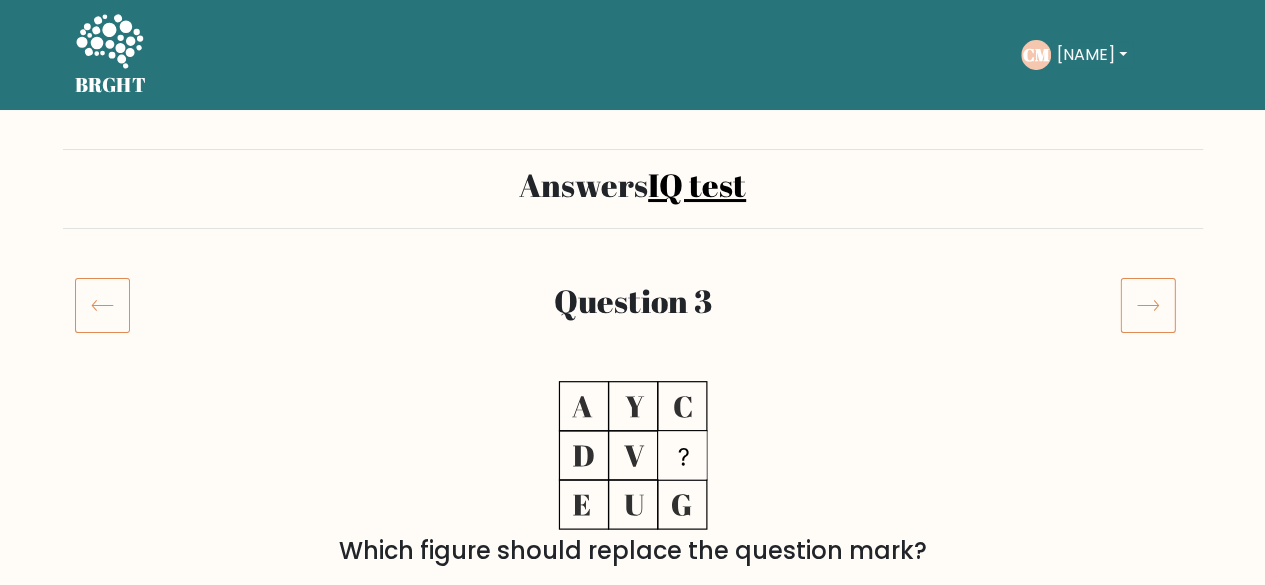 click 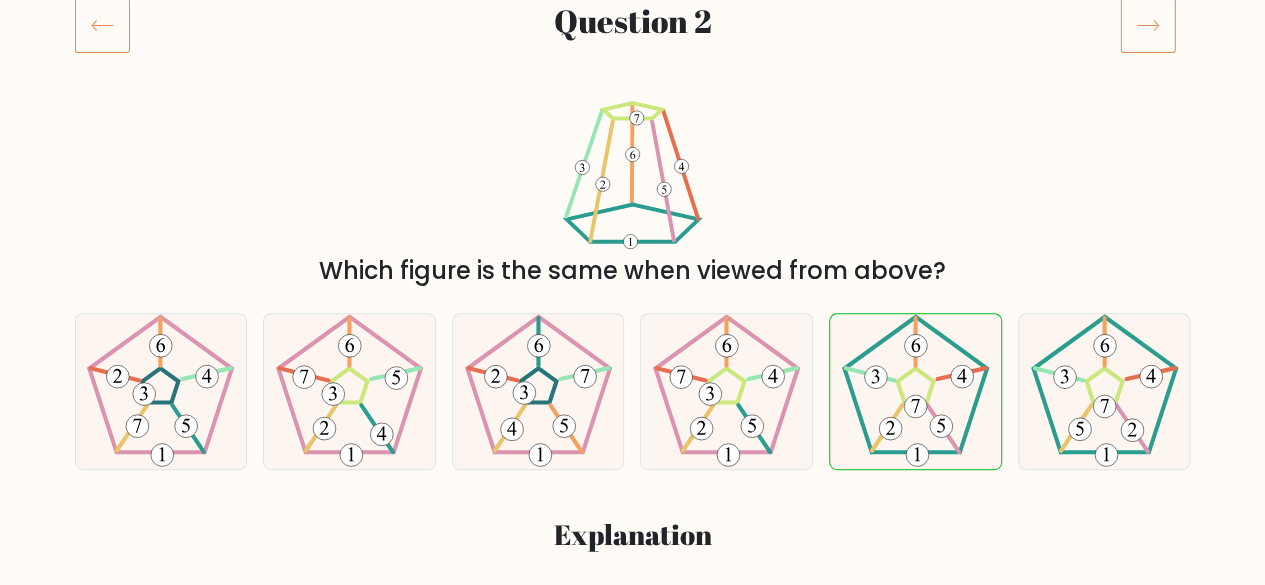 scroll, scrollTop: 0, scrollLeft: 0, axis: both 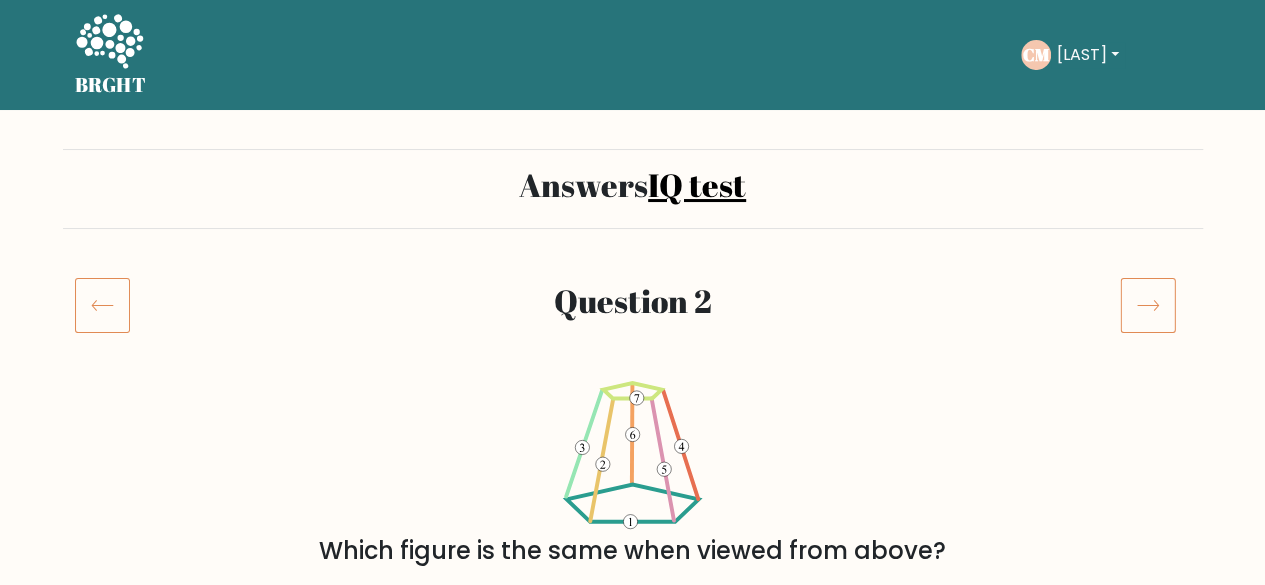 click 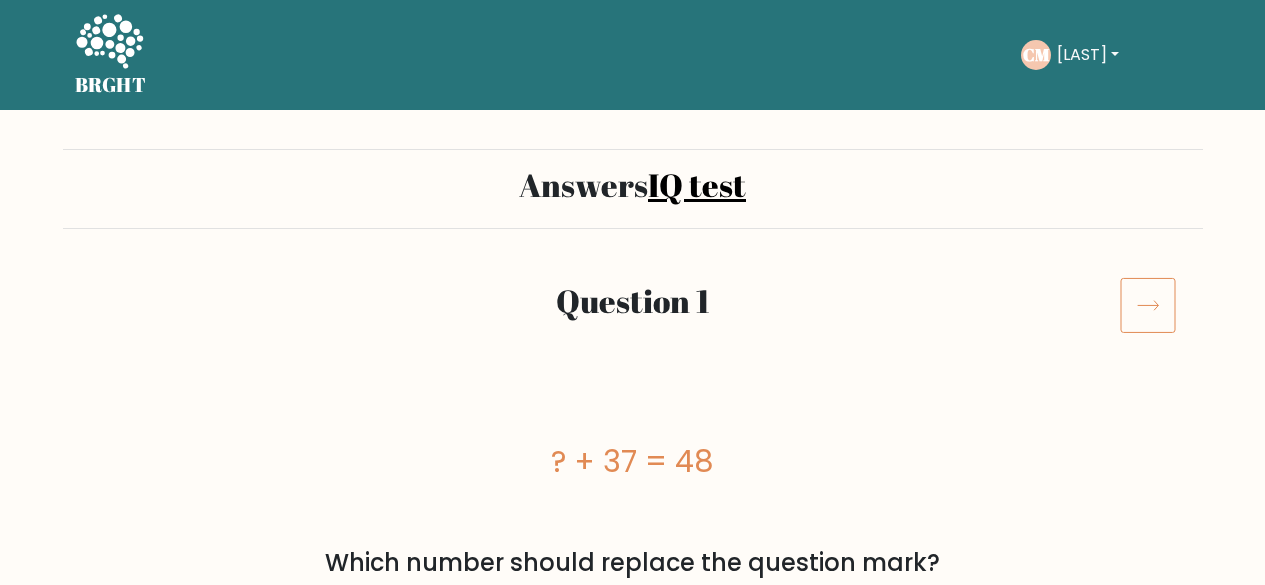 scroll, scrollTop: 0, scrollLeft: 0, axis: both 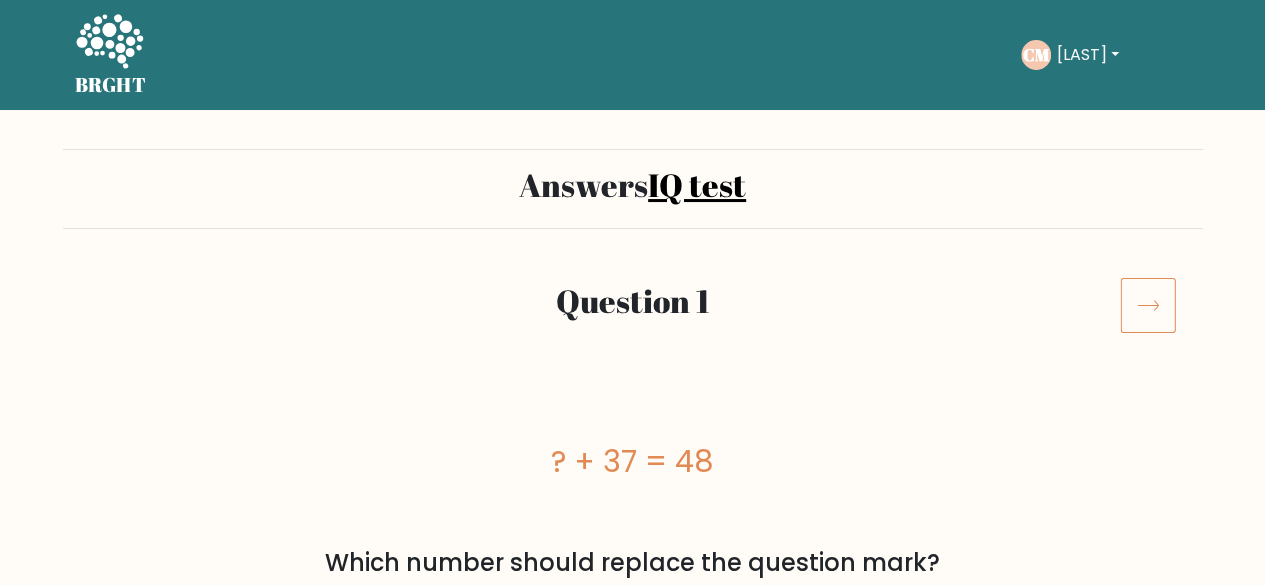 click at bounding box center [110, 305] 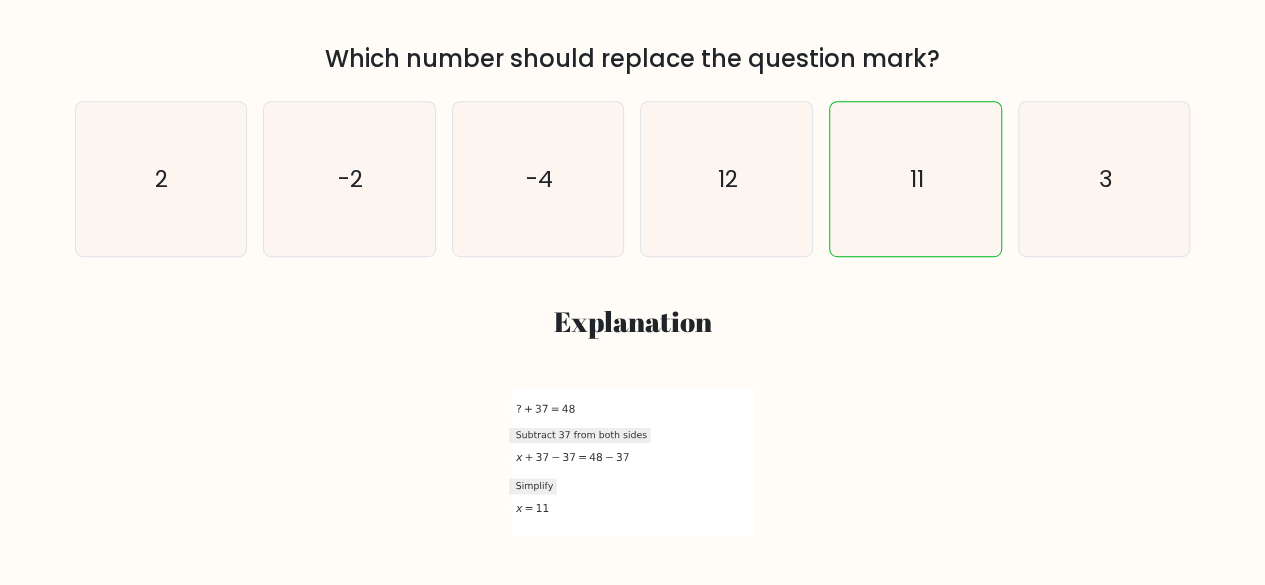 scroll, scrollTop: 0, scrollLeft: 0, axis: both 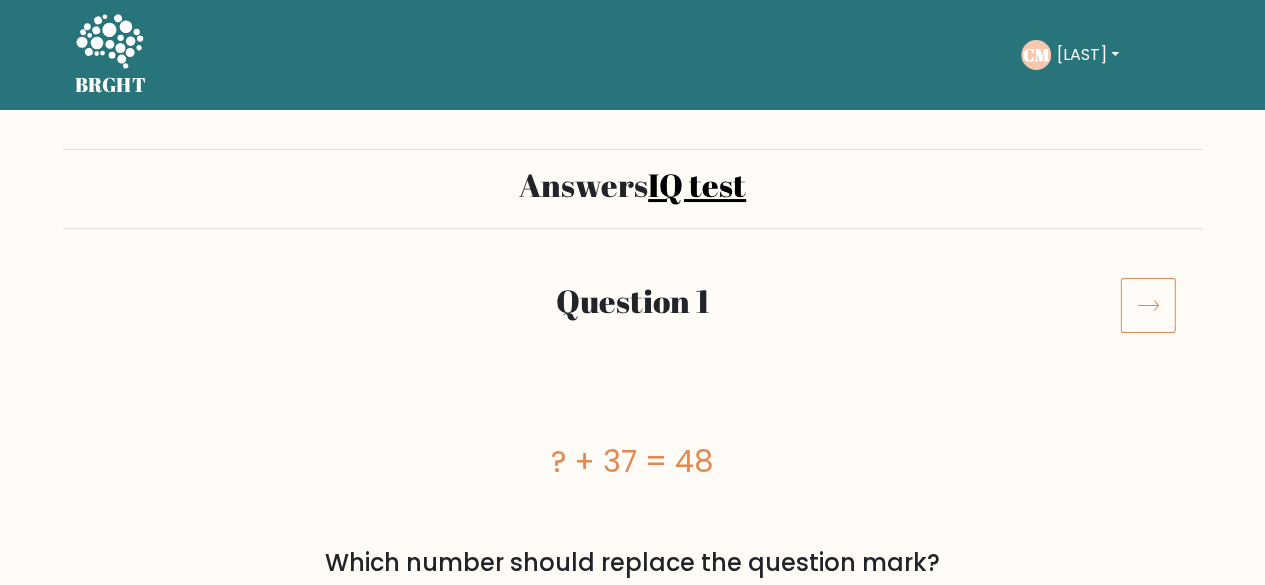 click on "[LAST]" at bounding box center (1088, 55) 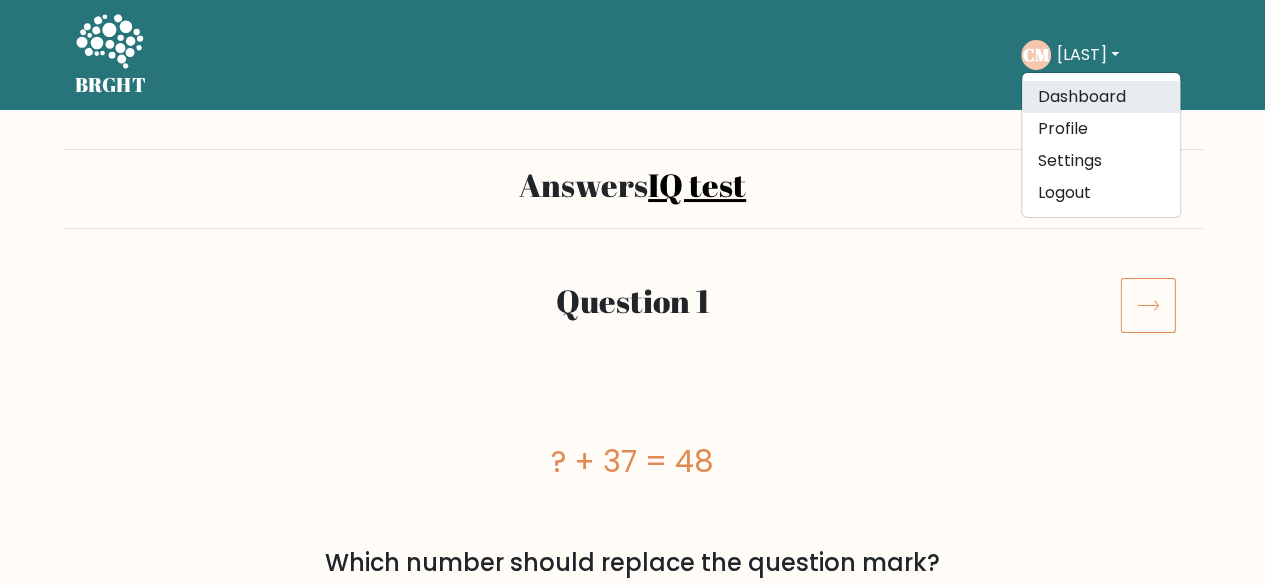 click on "Dashboard" at bounding box center [1101, 97] 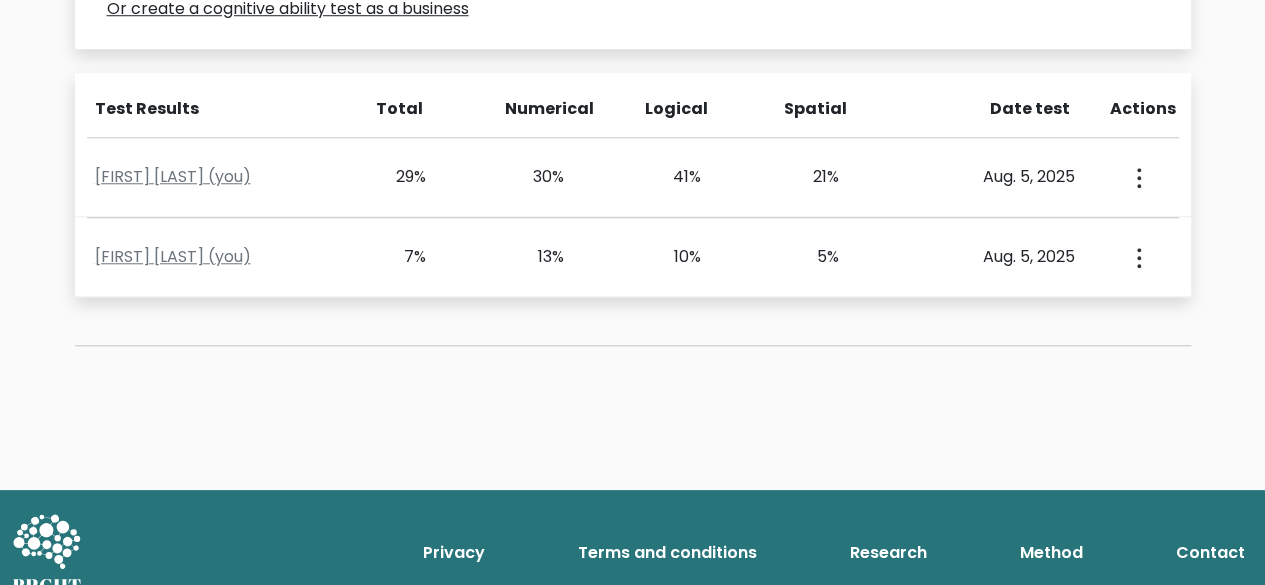 scroll, scrollTop: 857, scrollLeft: 0, axis: vertical 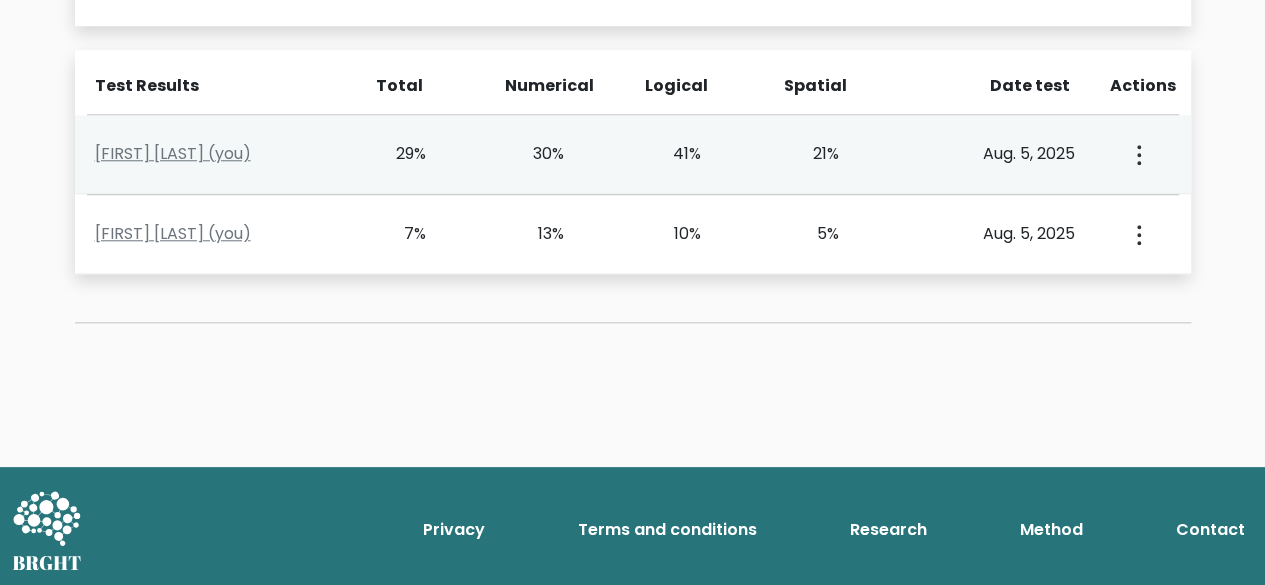 click on "41%" at bounding box center [673, 154] 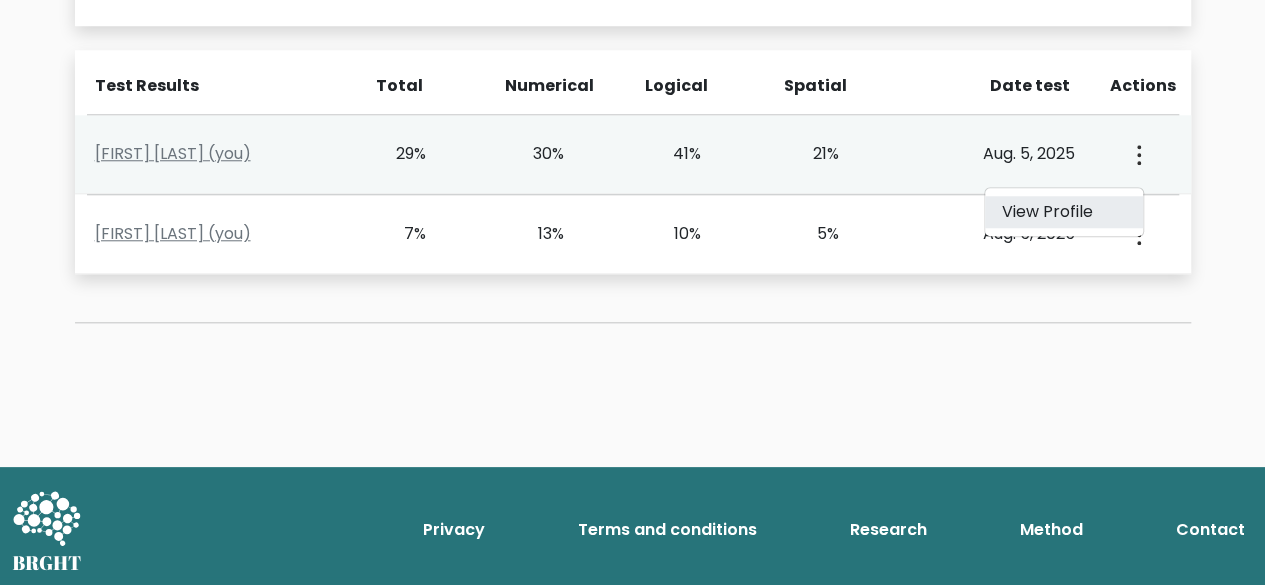 click on "View Profile" at bounding box center [1064, 212] 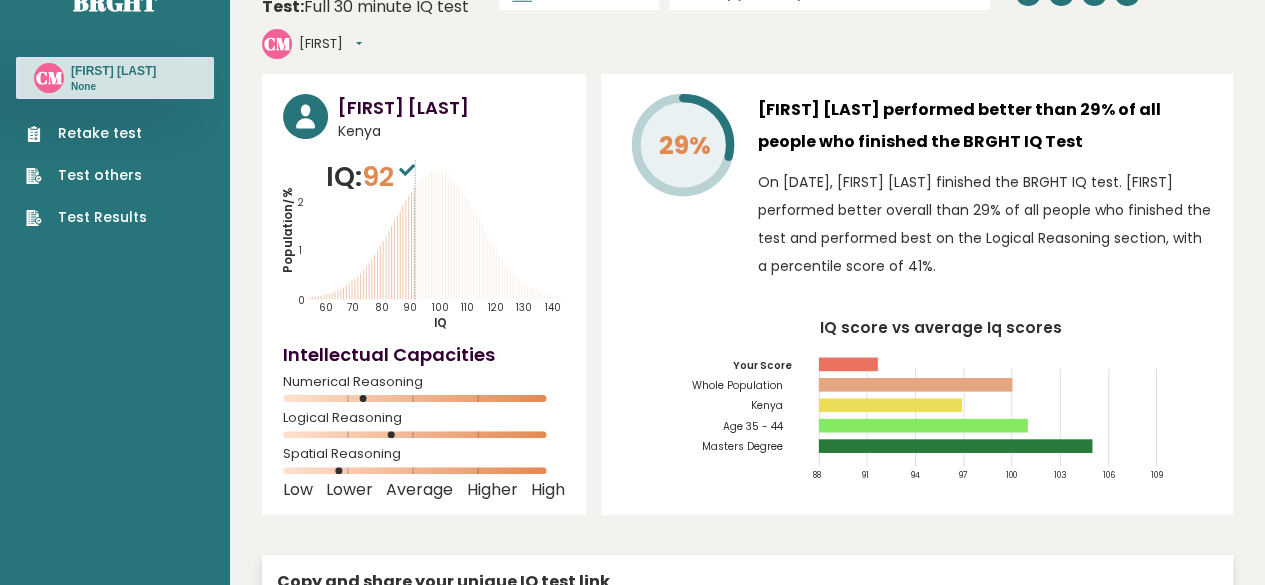 scroll, scrollTop: 51, scrollLeft: 0, axis: vertical 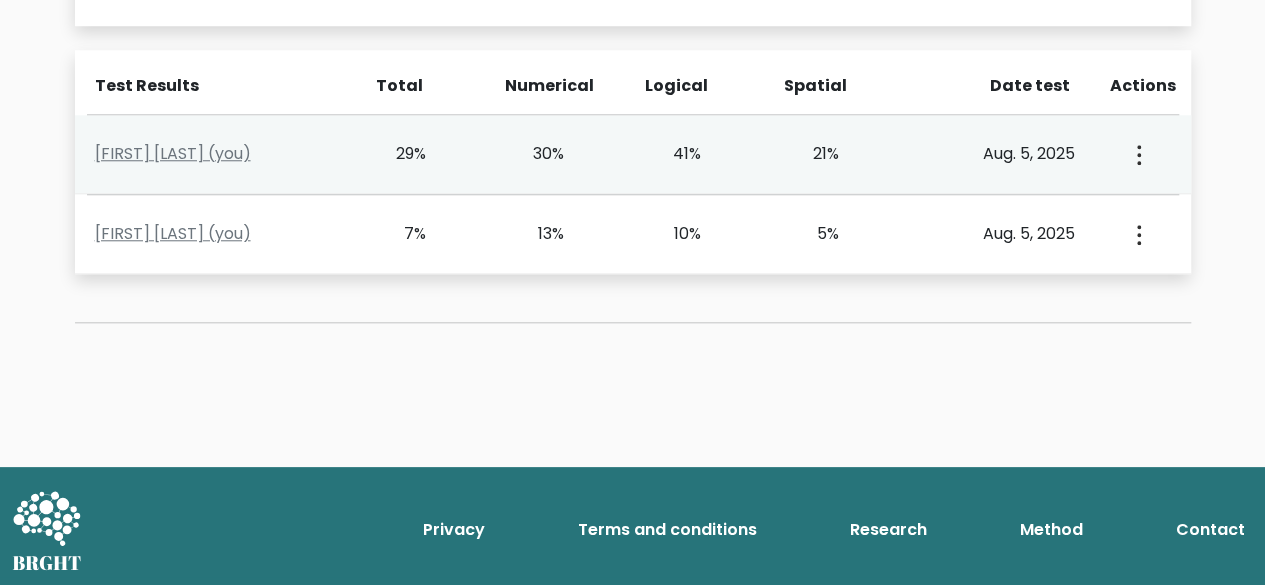 click 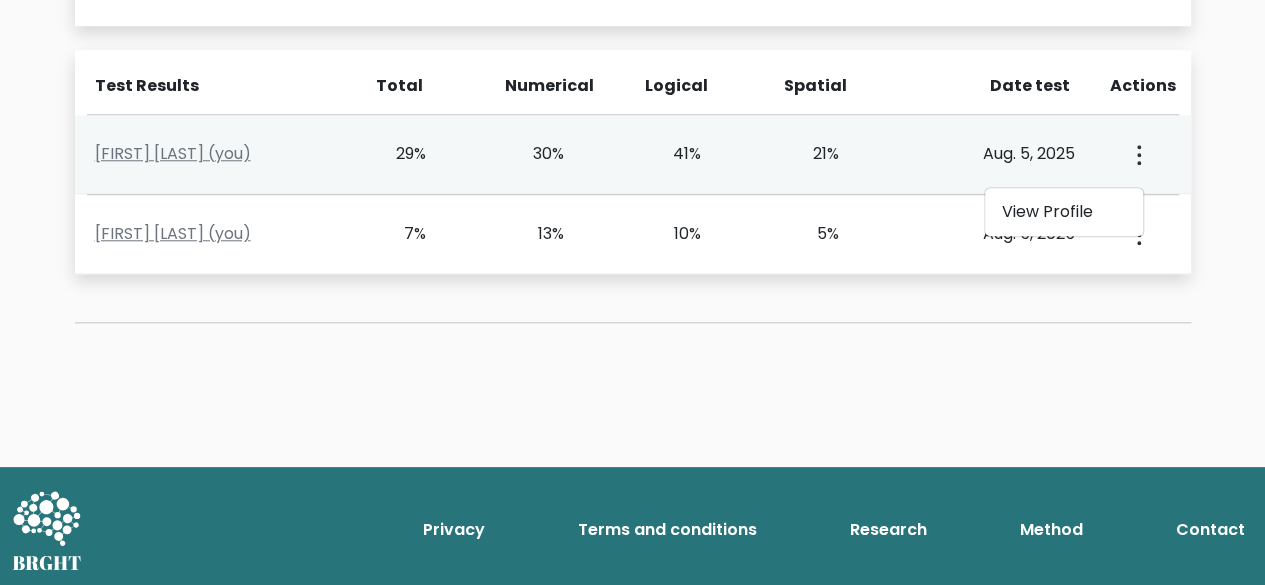 click on "30%" at bounding box center (564, 154) 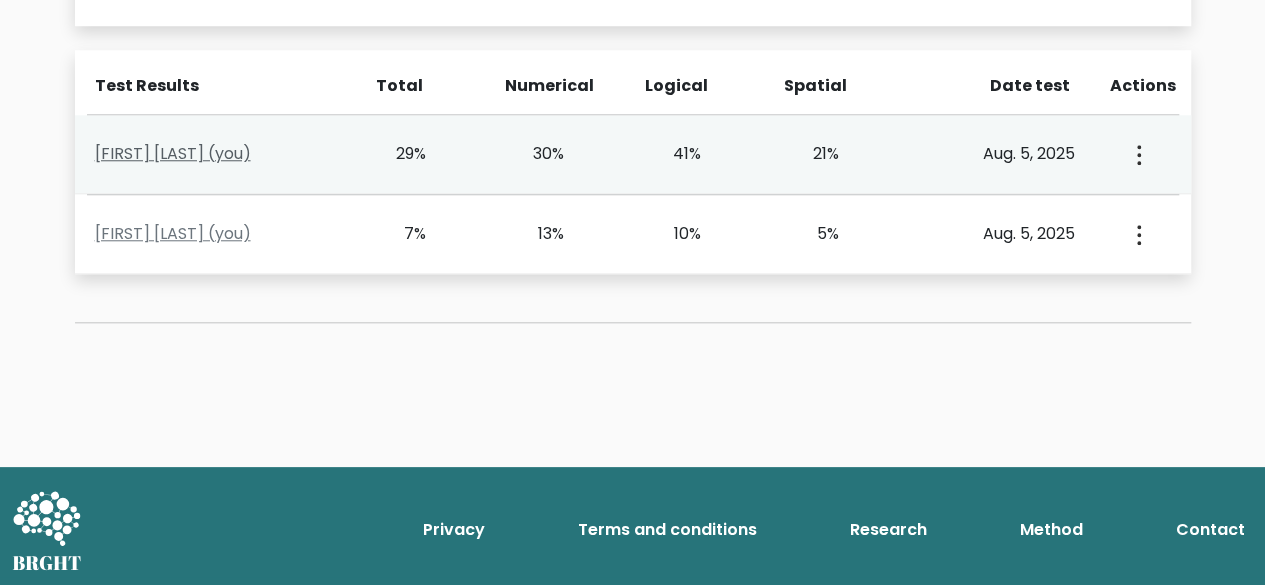 click on "[FIRST] [LAST] (you)" at bounding box center (173, 153) 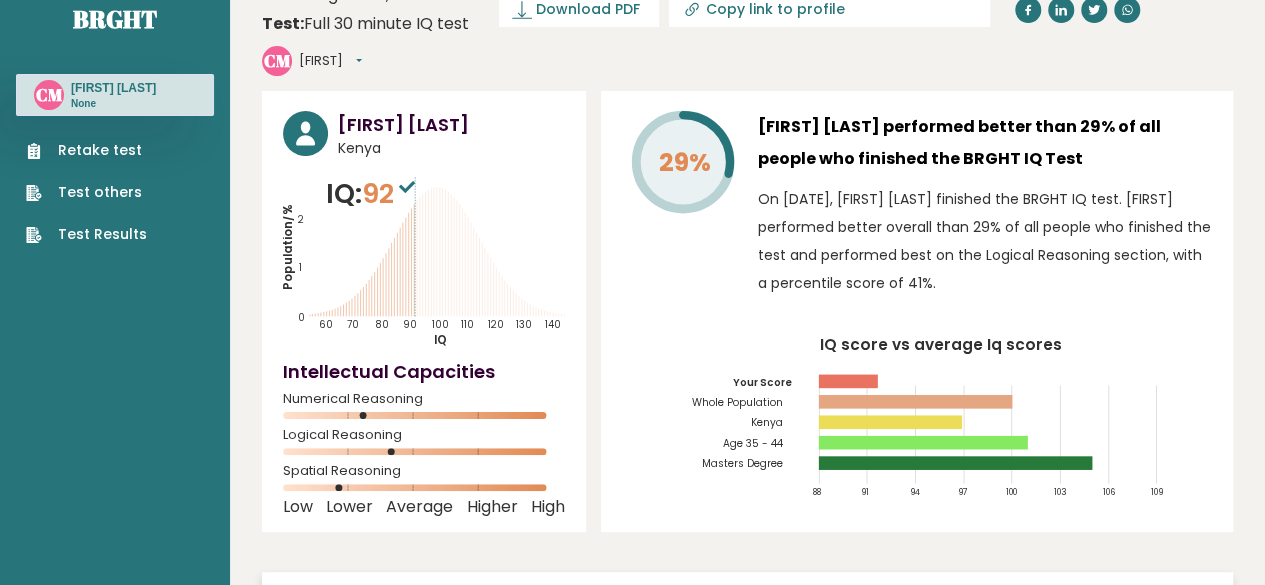 scroll, scrollTop: 0, scrollLeft: 0, axis: both 